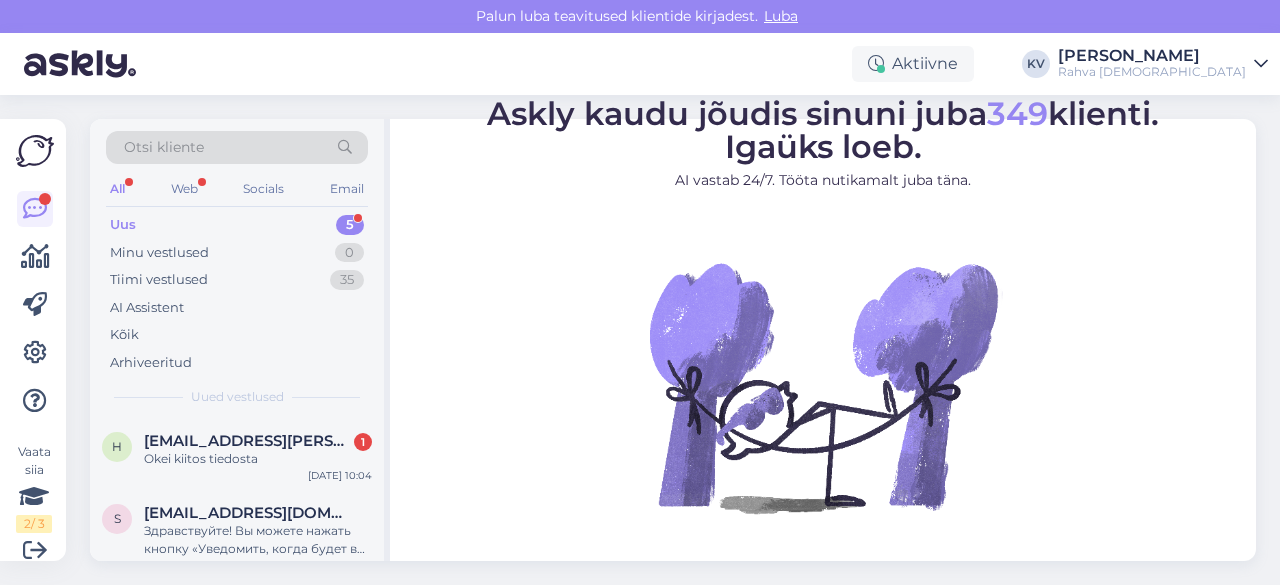 scroll, scrollTop: 0, scrollLeft: 0, axis: both 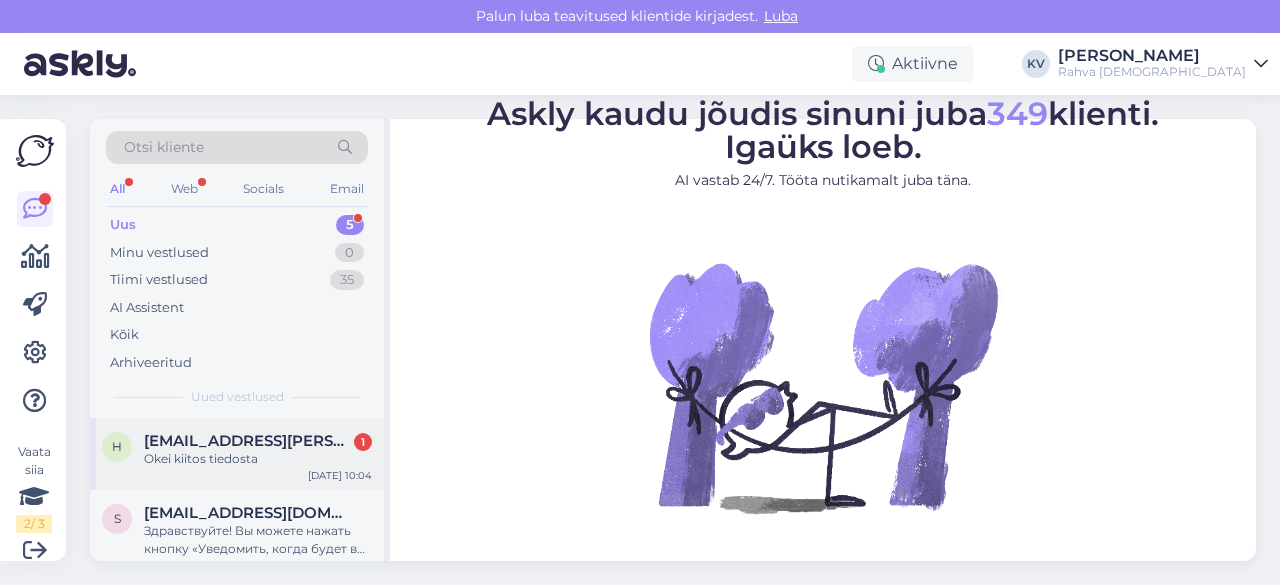 click on "[EMAIL_ADDRESS][PERSON_NAME][DOMAIN_NAME]" at bounding box center [248, 441] 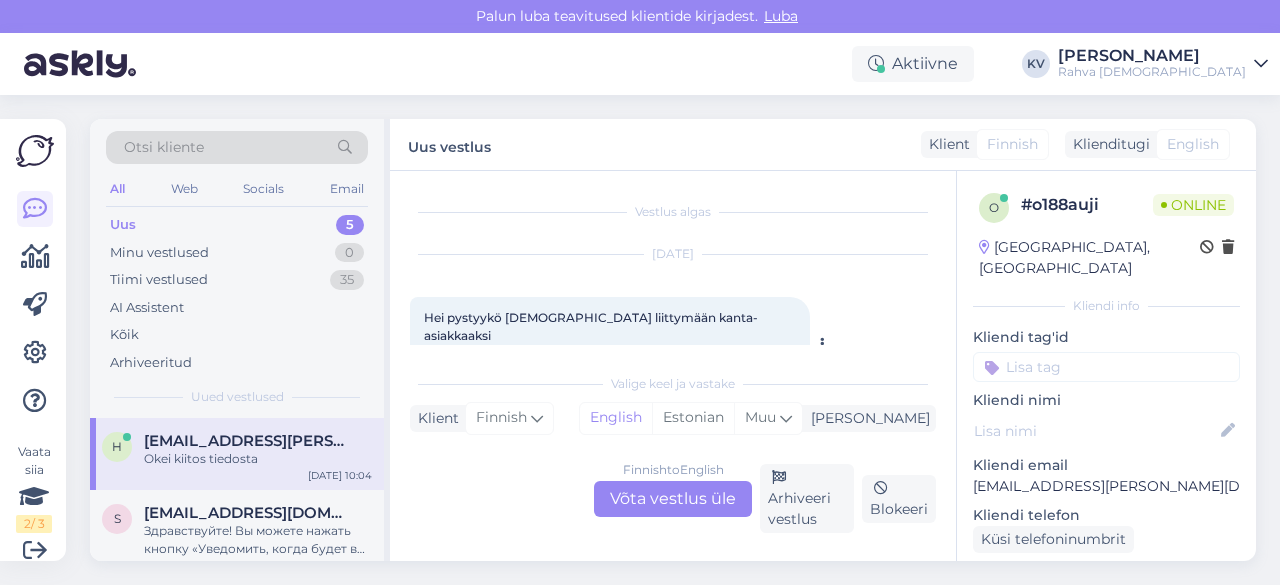 scroll, scrollTop: 363, scrollLeft: 0, axis: vertical 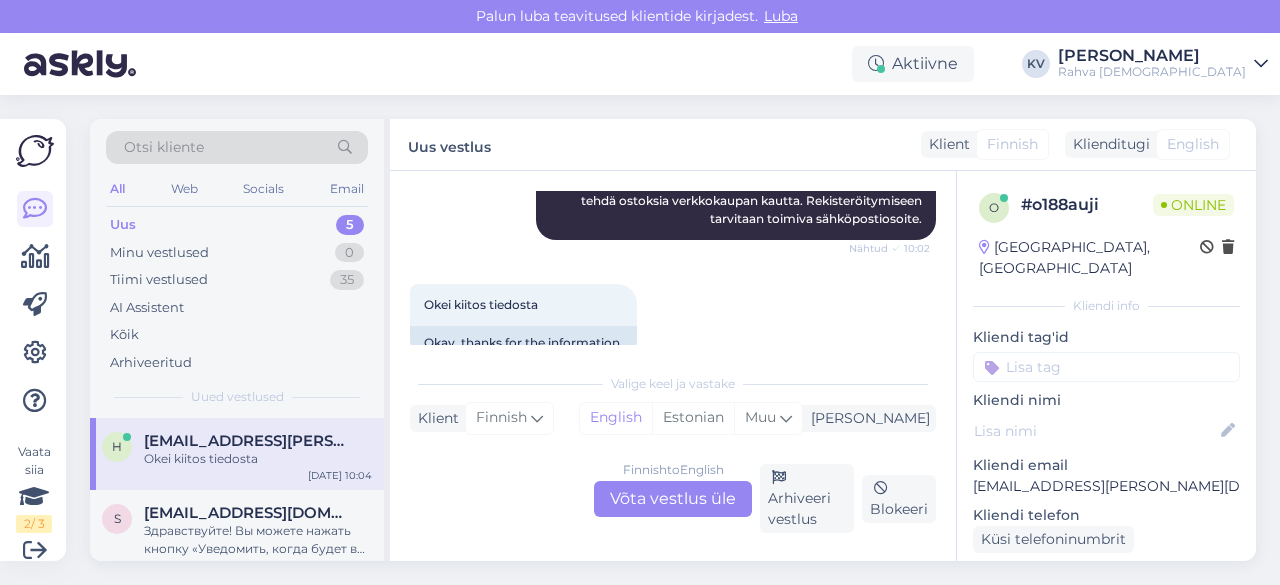 click on "Finnish  to  English Võta vestlus üle" at bounding box center (673, 499) 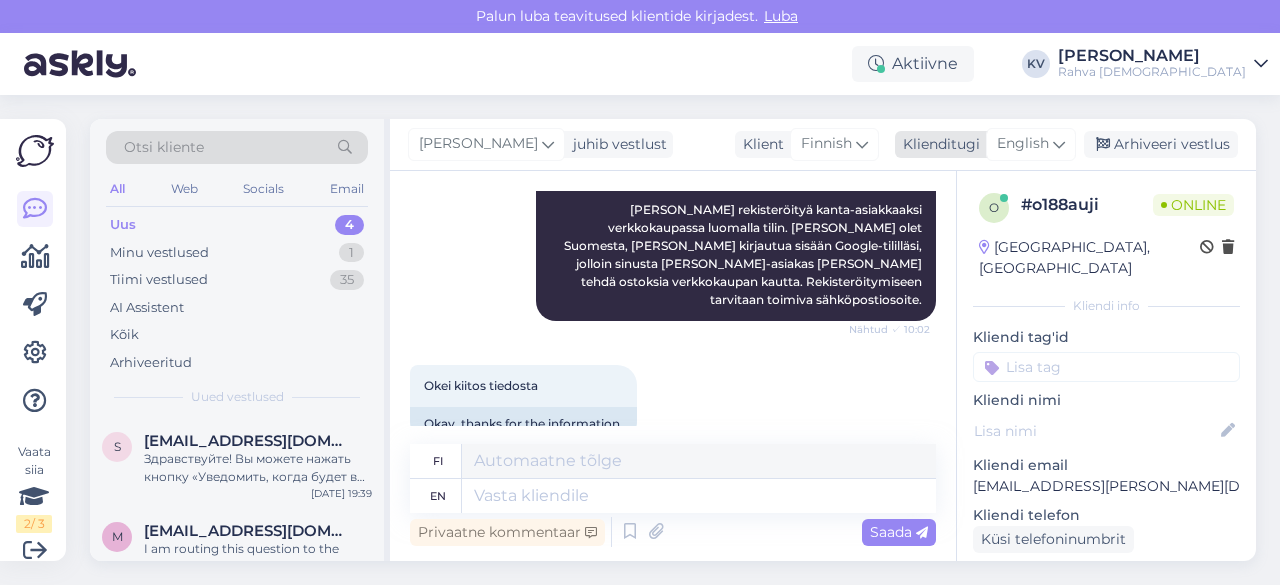 click on "English" at bounding box center [1023, 144] 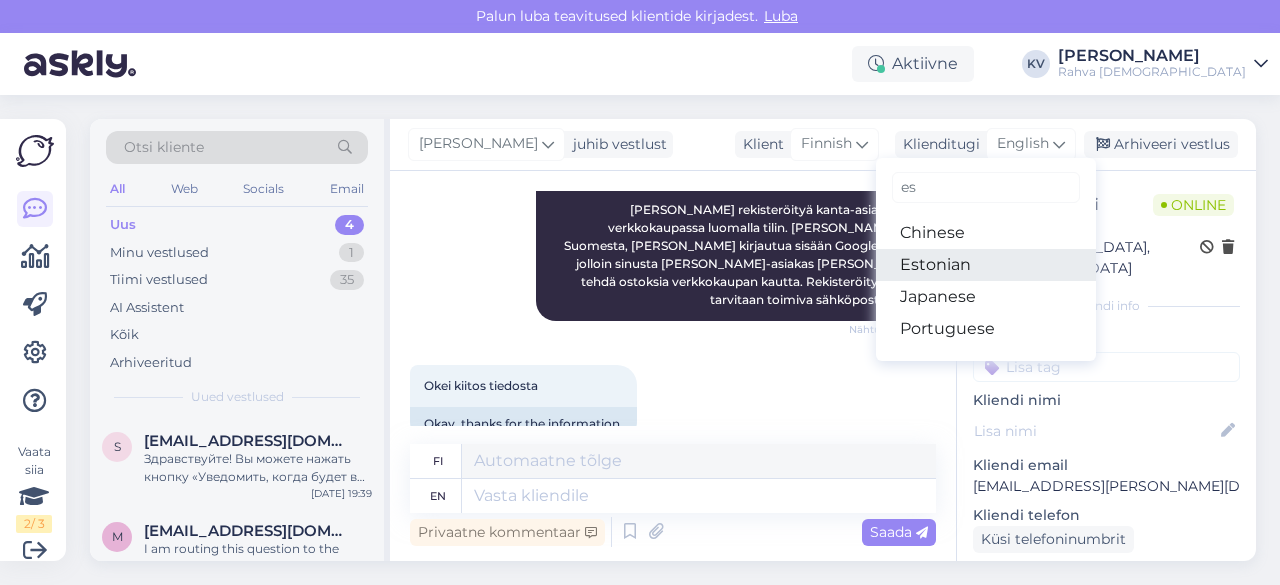 type on "es" 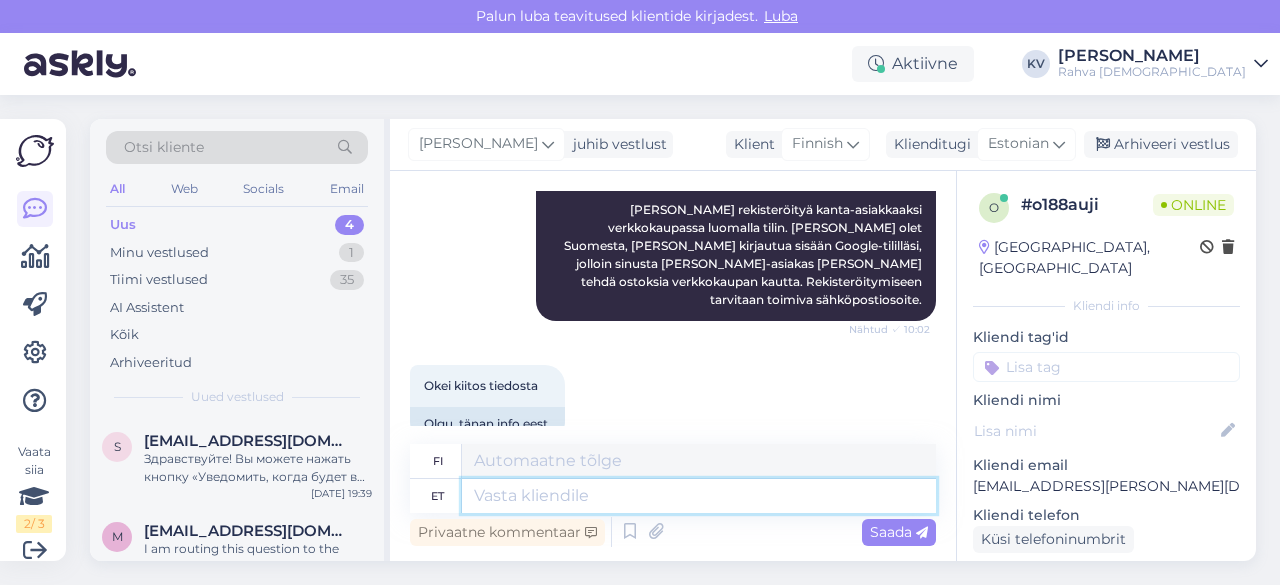click at bounding box center (699, 496) 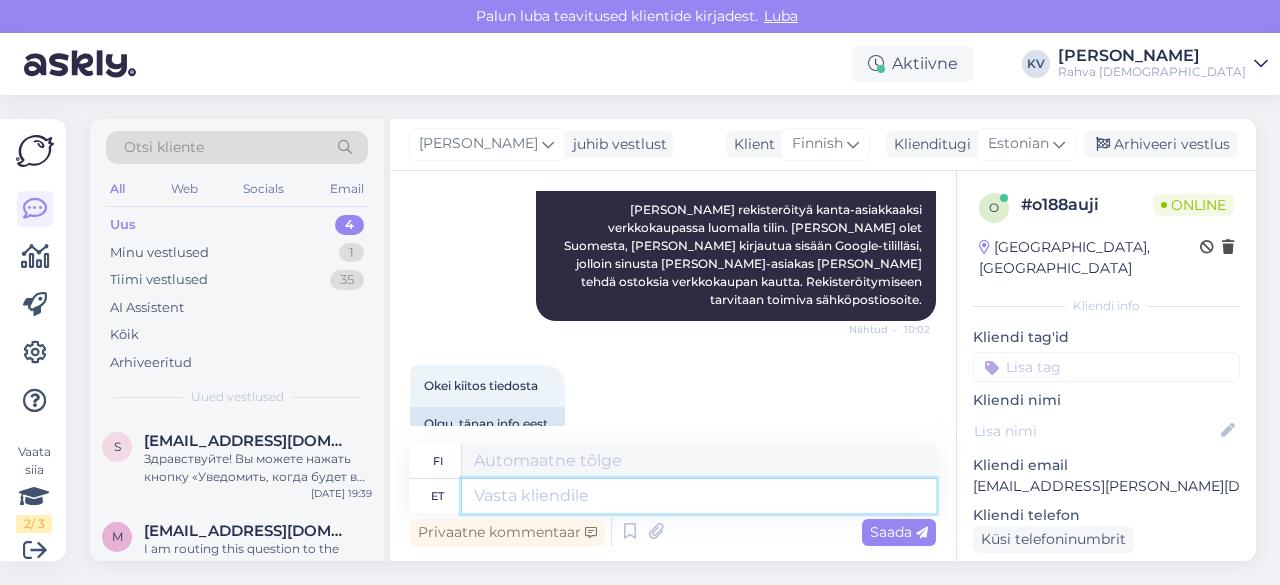 type on "E" 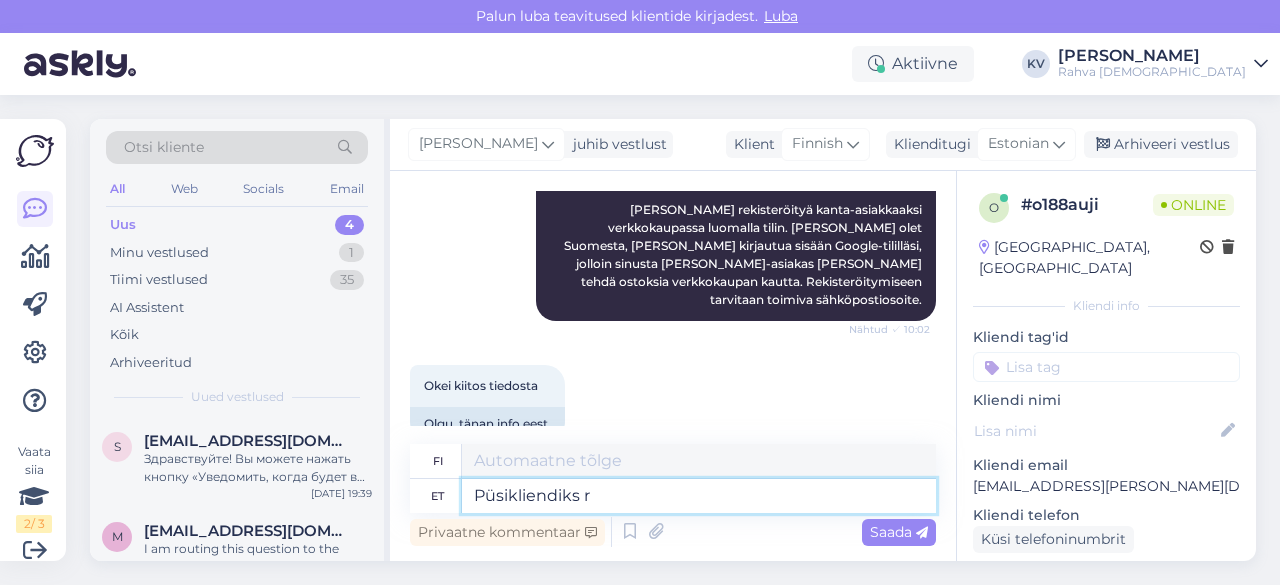 type on "Püsikliendiks re" 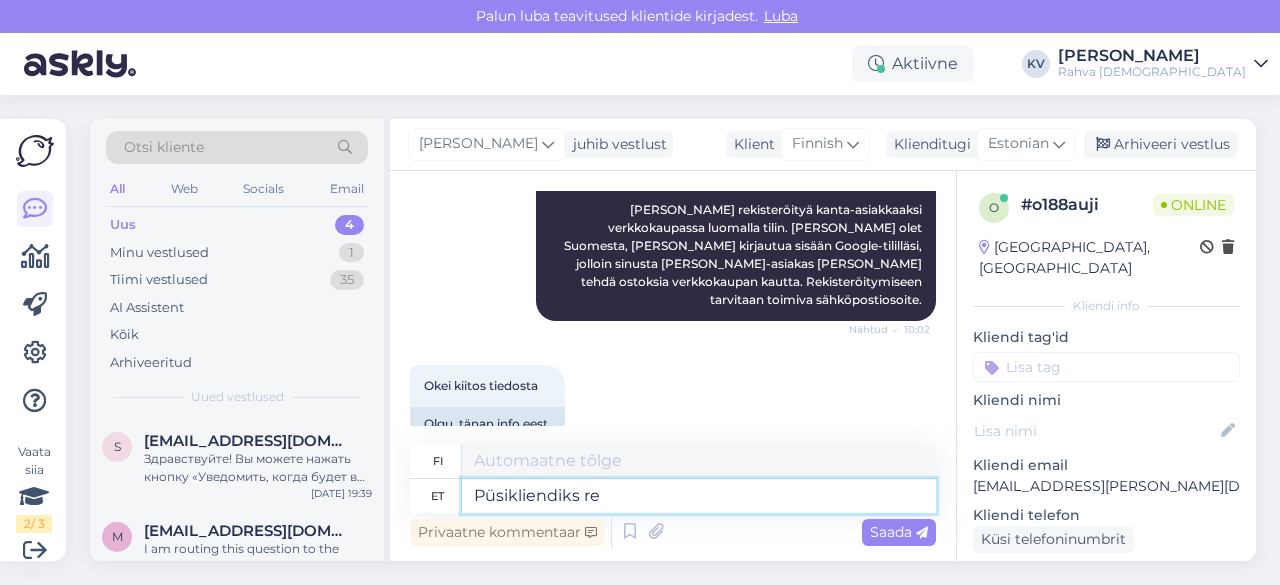 type on "Ryhdy kanta-asiakkaaksi" 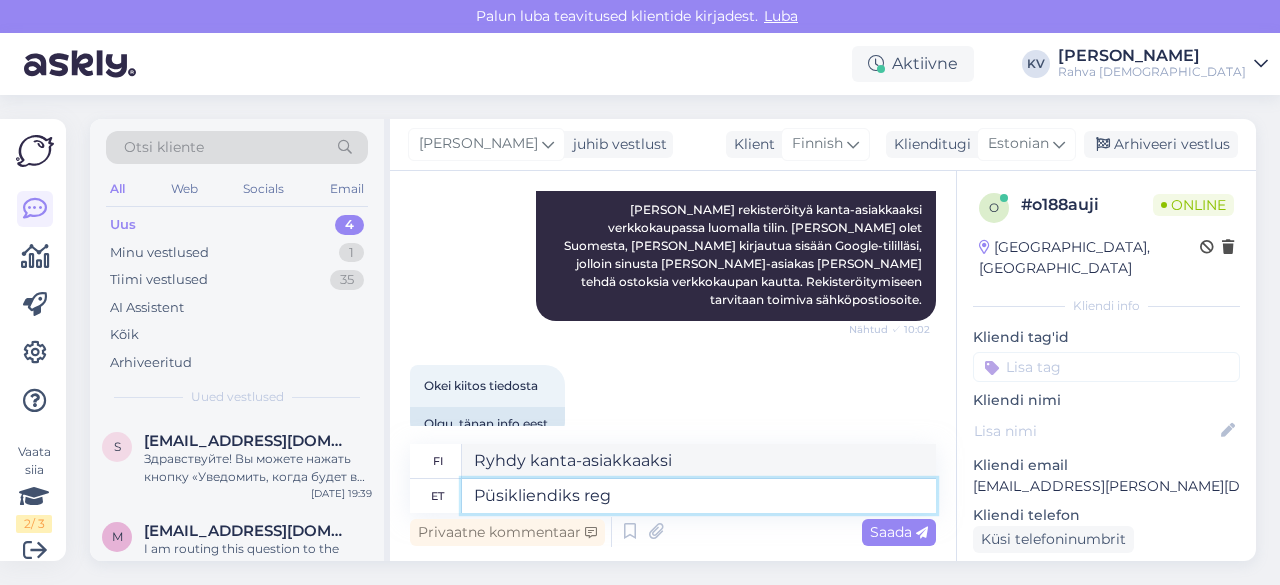 type on "Püsikliendiks regi" 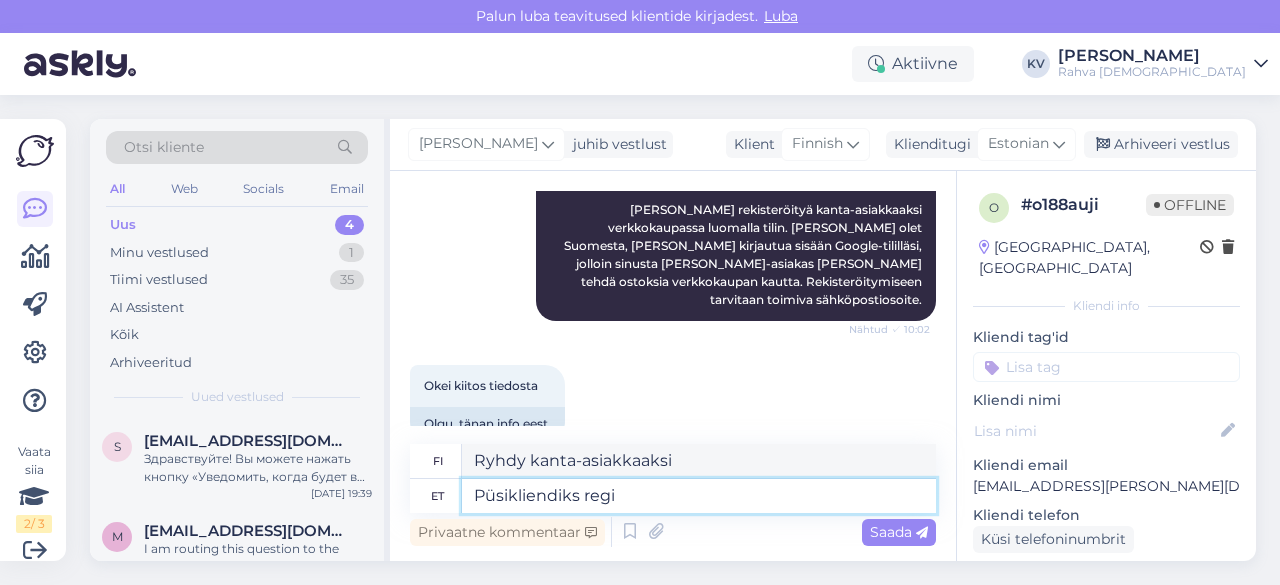 type on "Rekisteröidy kanta-asiakkaaksi" 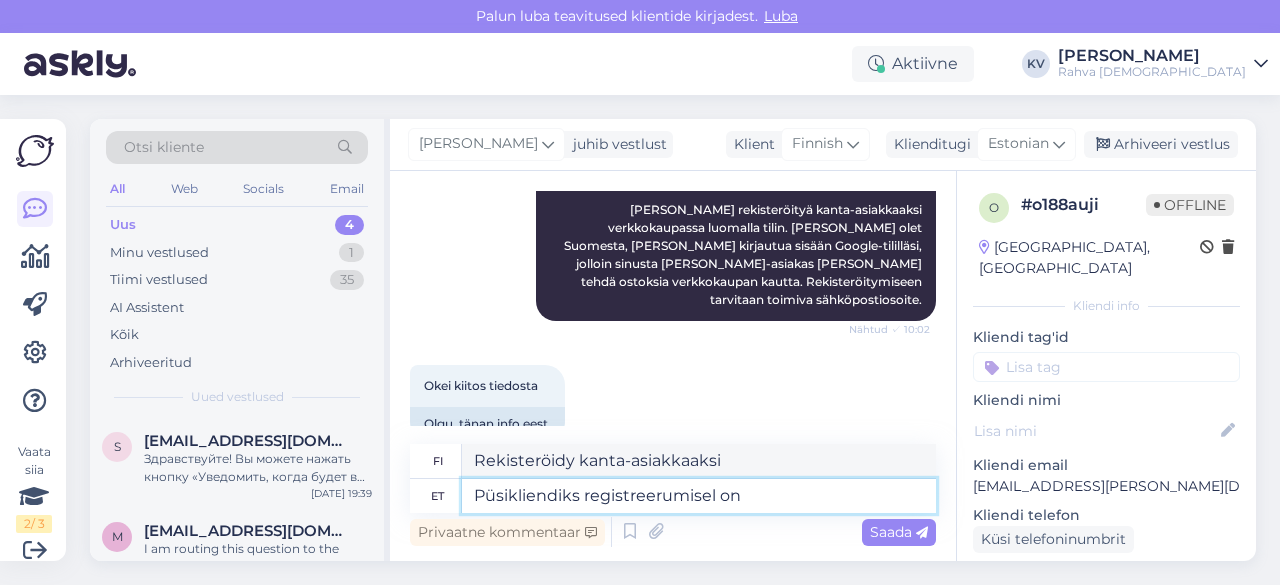 type on "Püsikliendiks registreerumisel on" 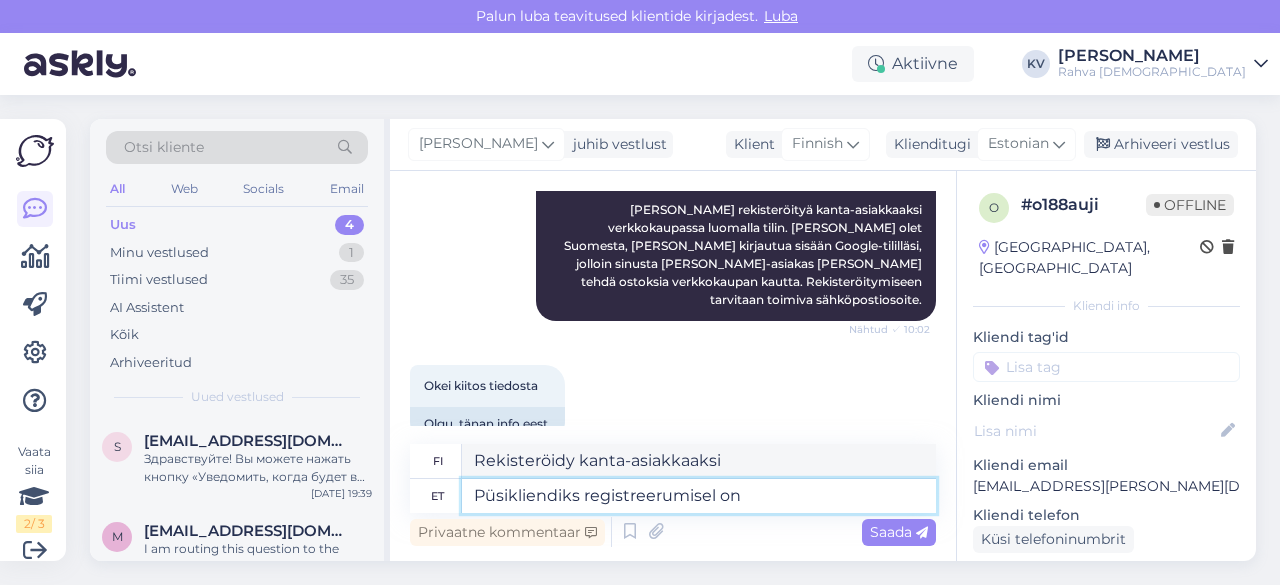 type on "Kun rekisteröidyt kanta-asiakkaaksi" 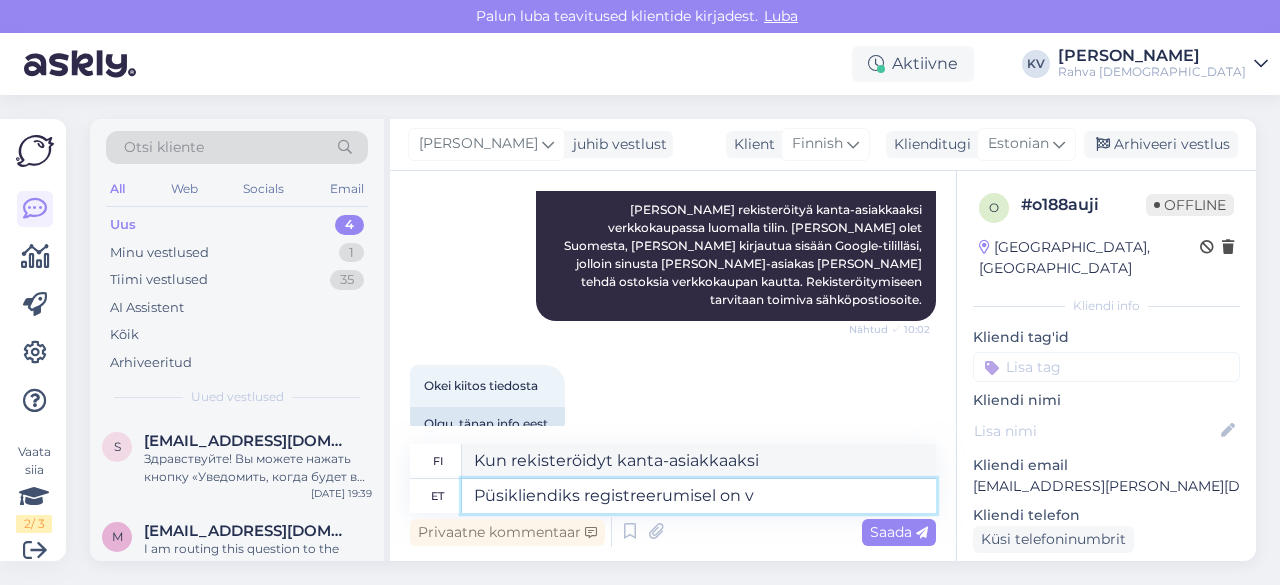 type on "Püsikliendiks registreerumisel on va" 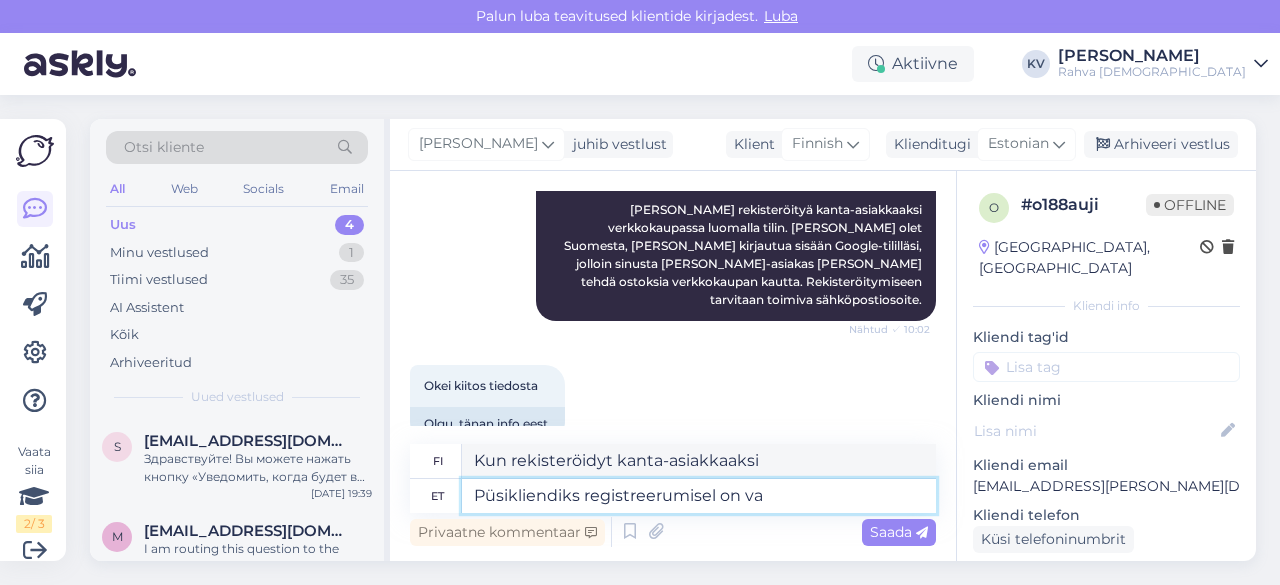 type on "Kun rekisteröidyt kanta-asiakkaaksi," 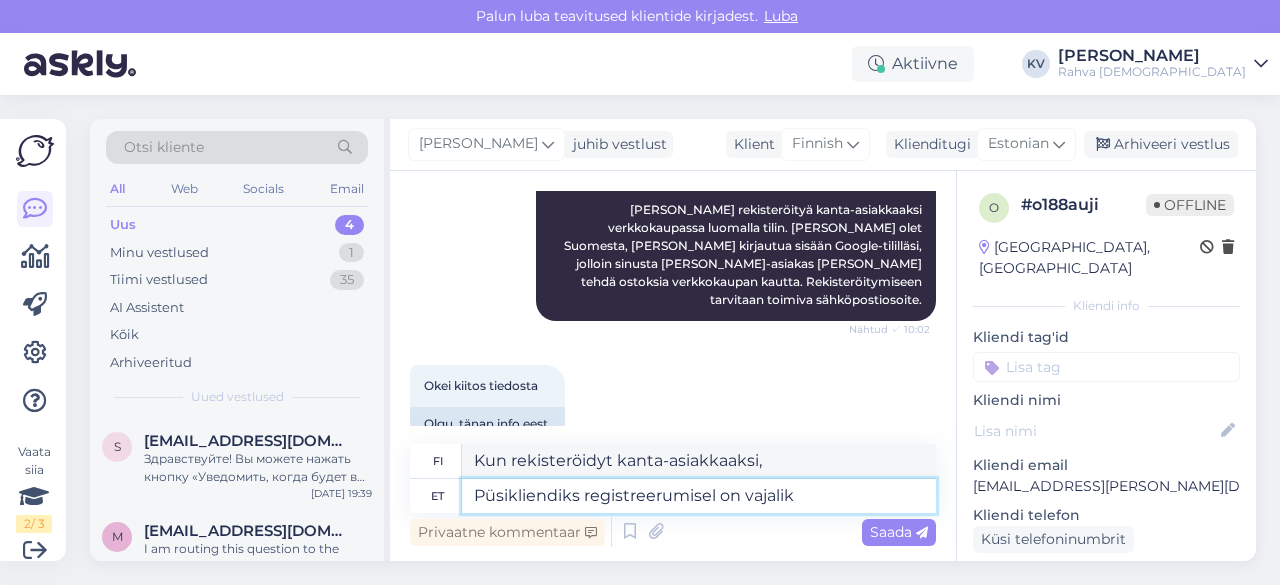 type on "Püsikliendiks registreerumisel on vajalik E" 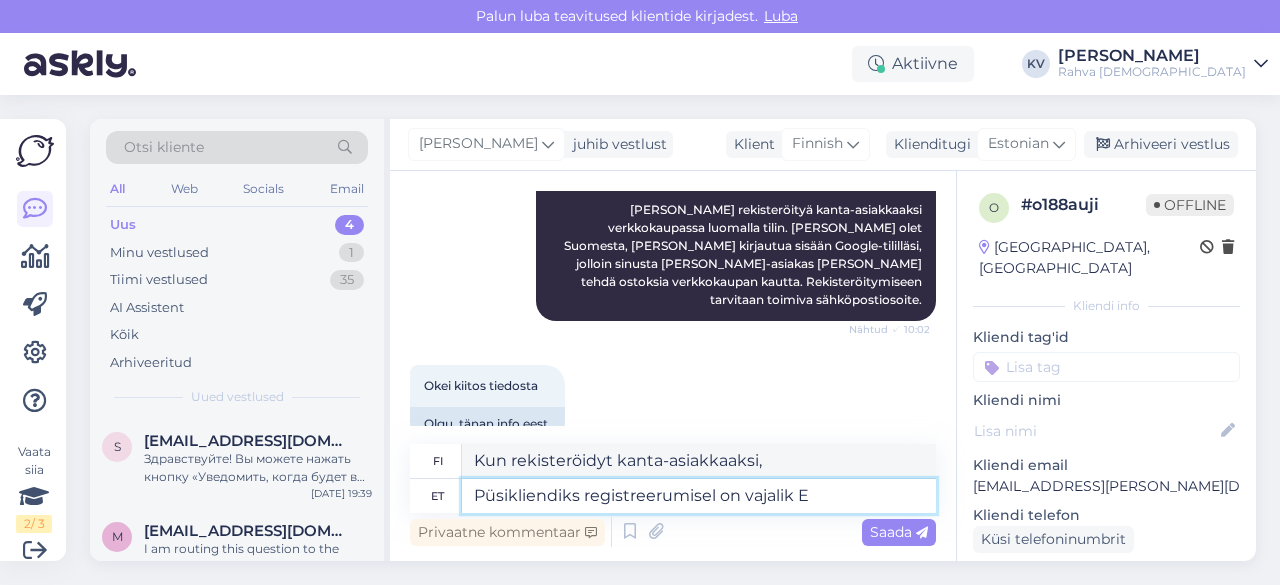 type on "Rekisteröityessäsi kanta-asiakkaaksi on välttämätöntä" 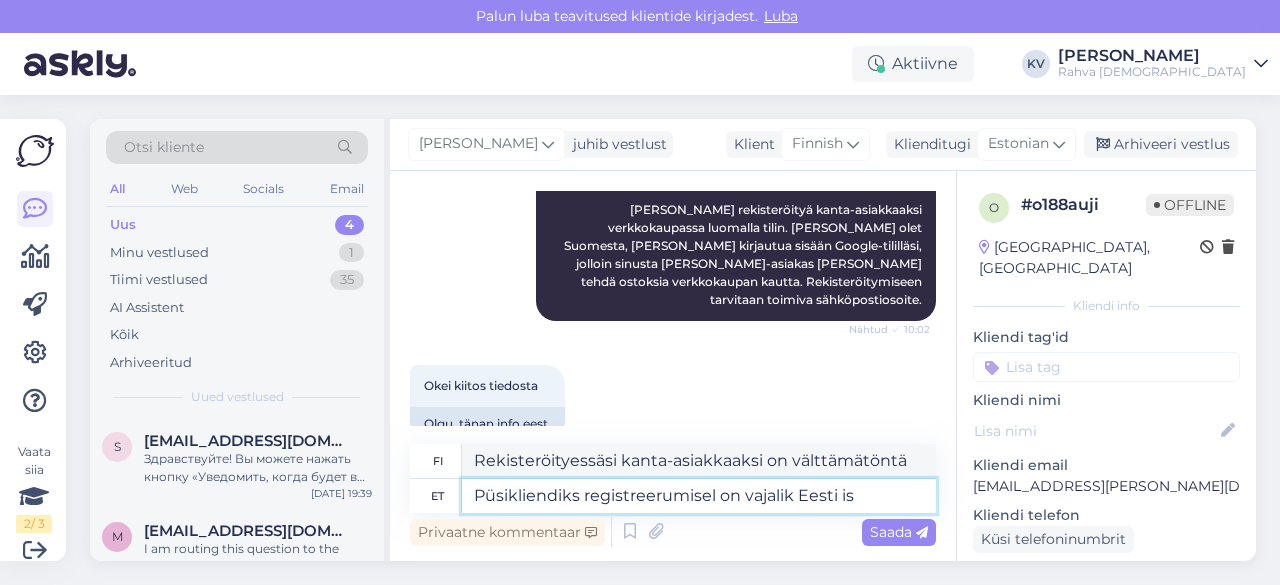 type on "Püsikliendiks registreerumisel on vajalik Eesti isi" 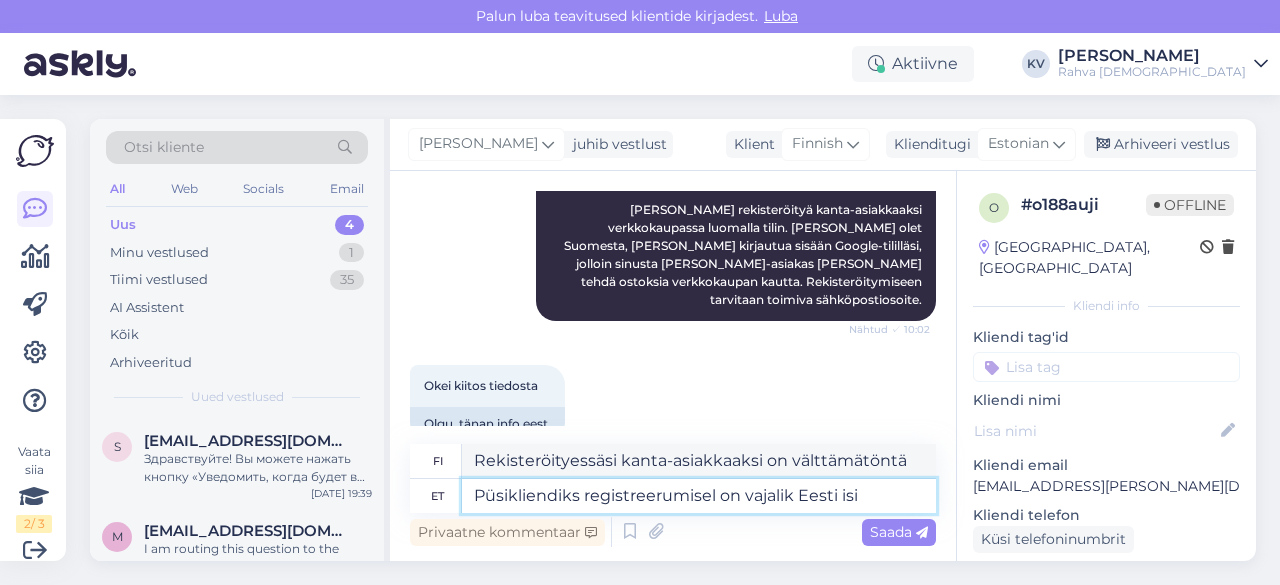 type on "Rekisteröityessäsi kanta-asiakkaaksi vaaditaan Viron kansalaisuus." 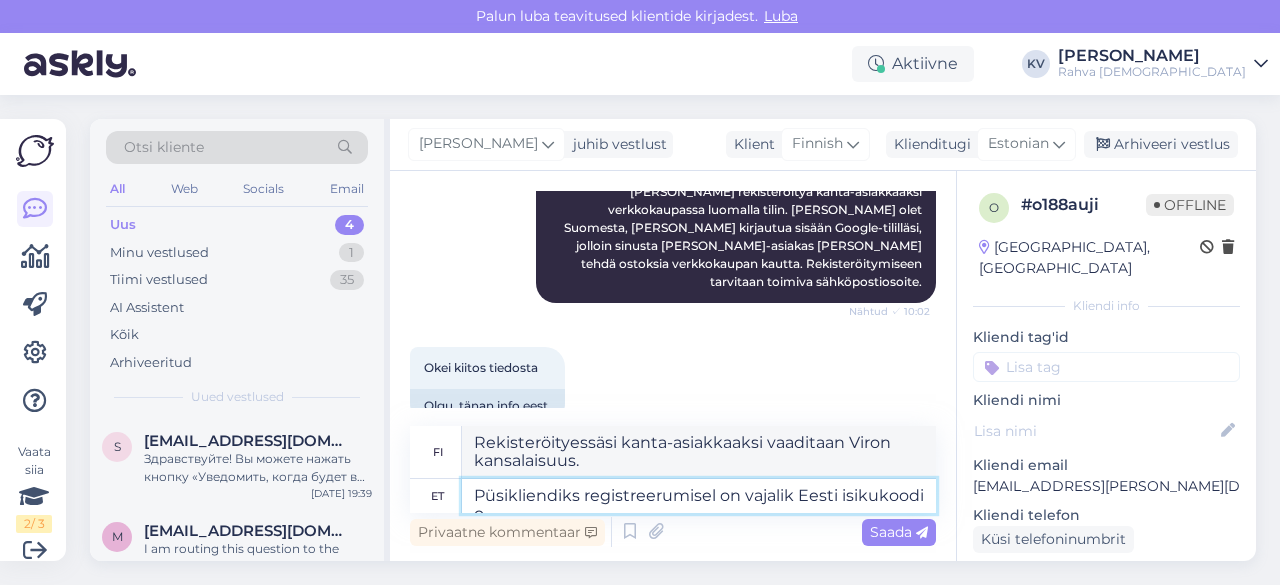 scroll, scrollTop: 318, scrollLeft: 0, axis: vertical 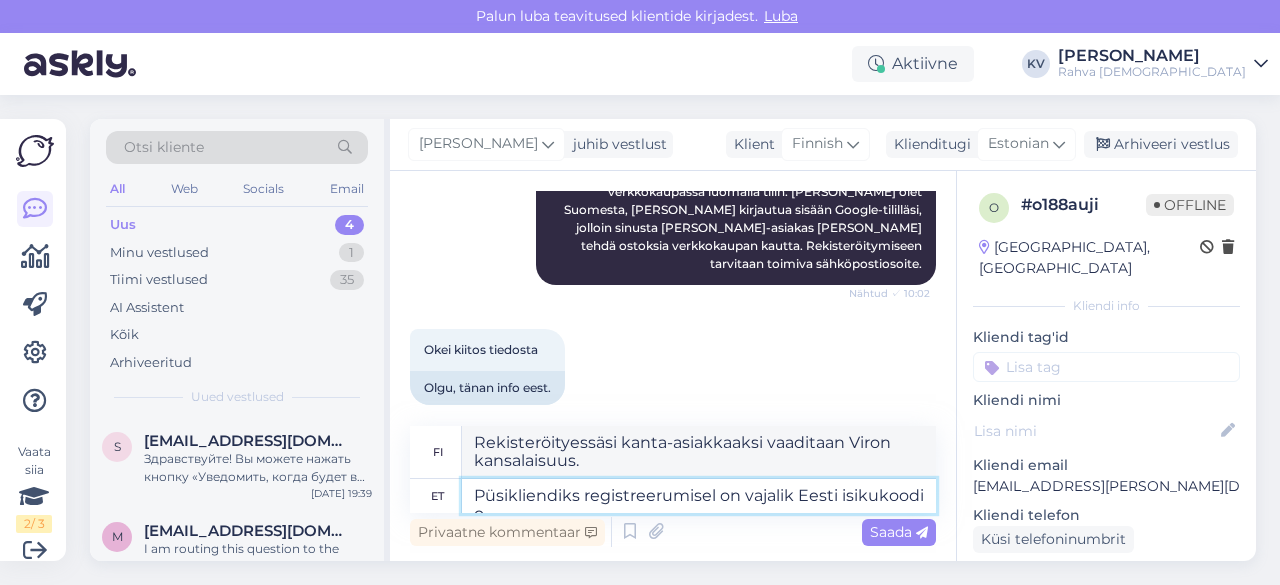 type on "Püsikliendiks registreerumisel on vajalik Eesti isikukoodi ol" 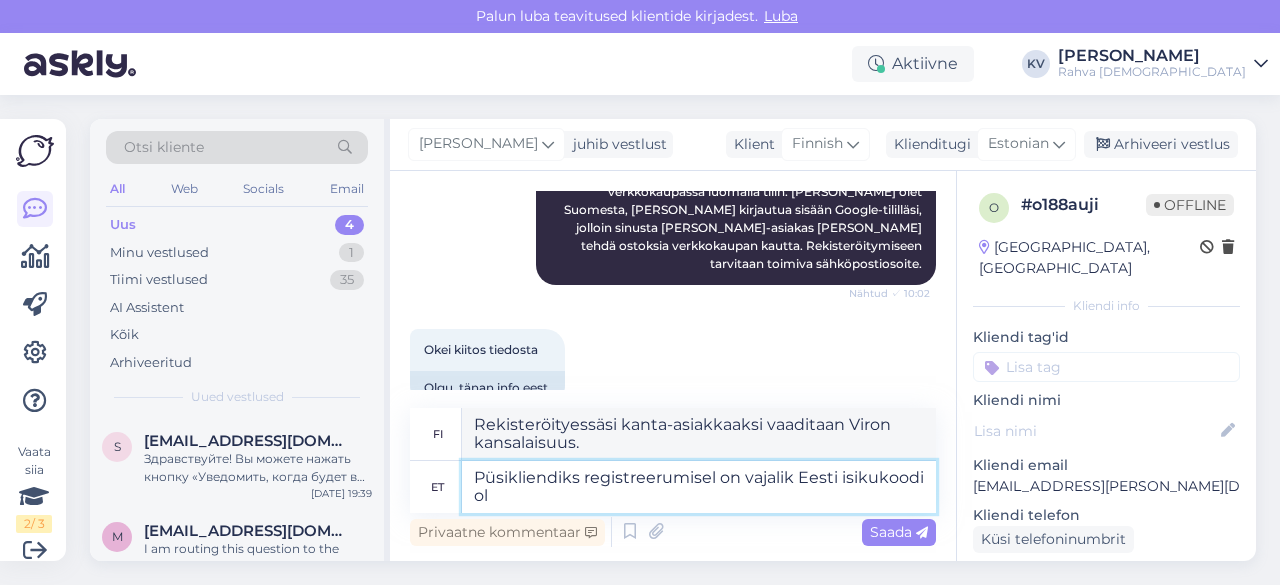 type on "Rekisteröityessäsi kanta-asiakkaaksi vaaditaan virolainen henkilötunnus." 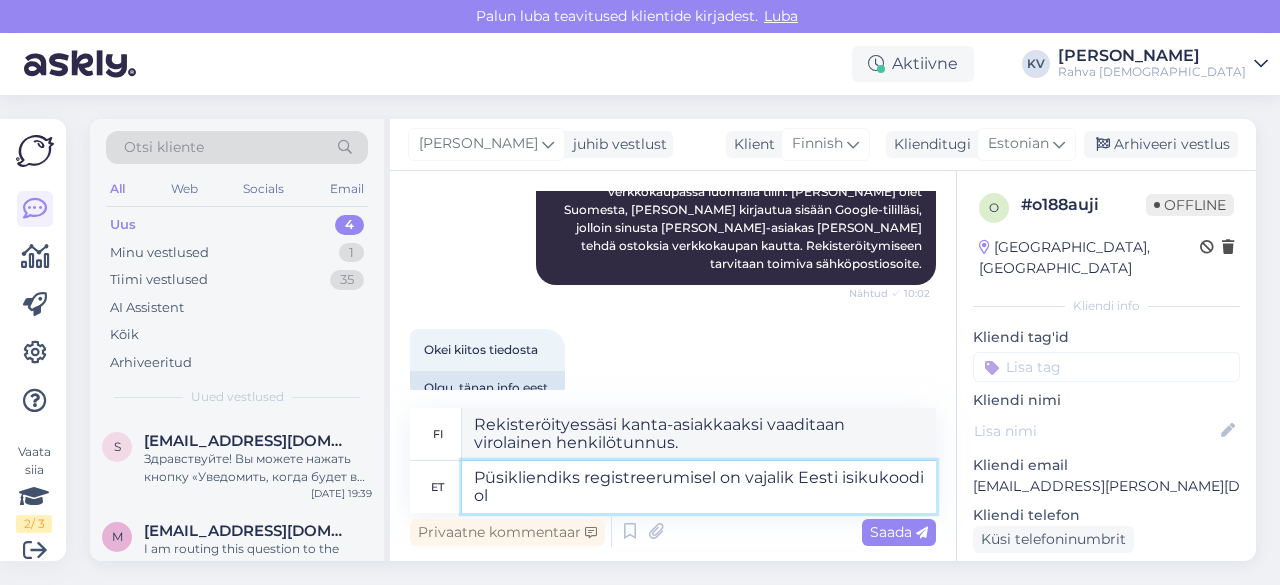 type on "Püsikliendiks registreerumisel on vajalik Eesti isikukoodi o" 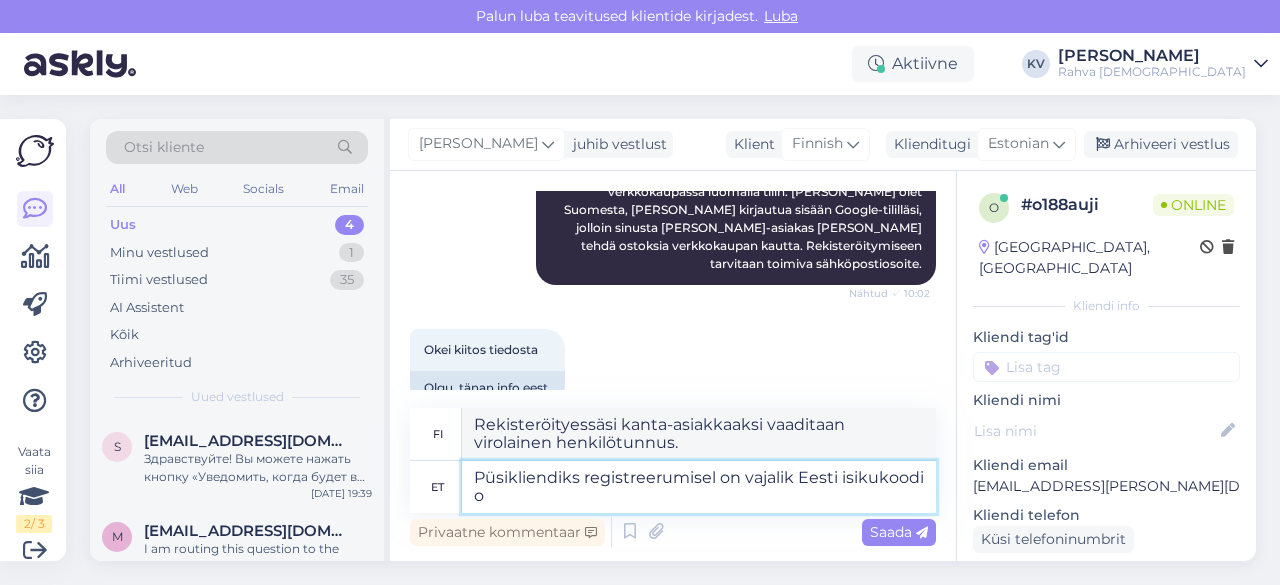 type on "Rekisteröityessäsi kanta-asiakkaaksi tarvitset virolaisen henkilötunnuksen." 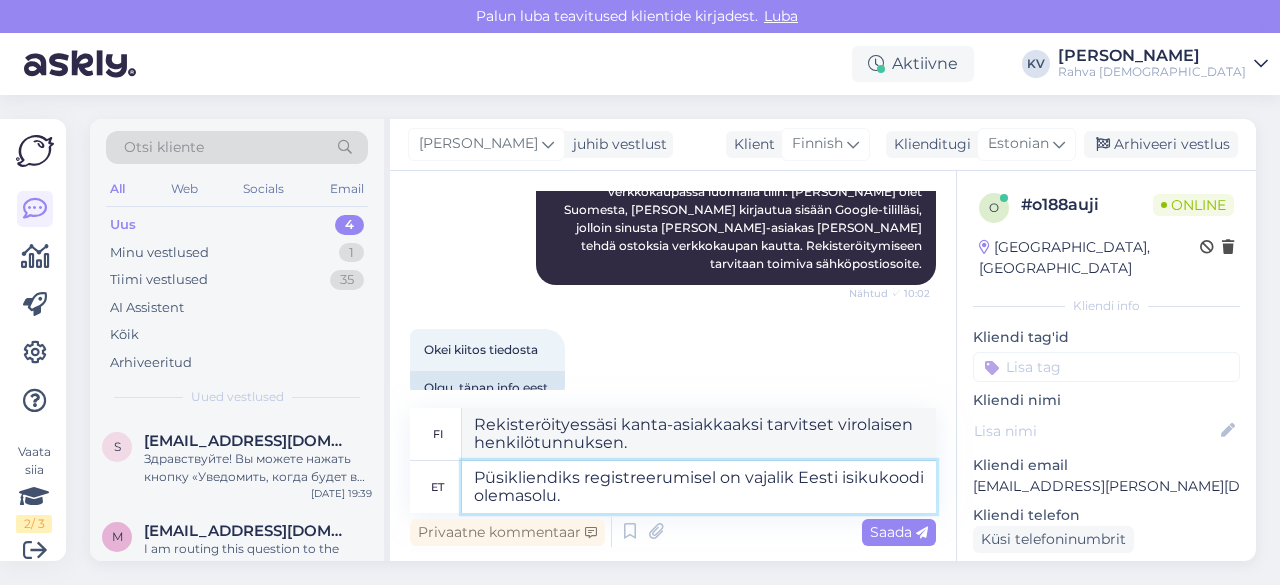 type on "Püsikliendiks registreerumisel on vajalik Eesti isikukoodi olemasolu." 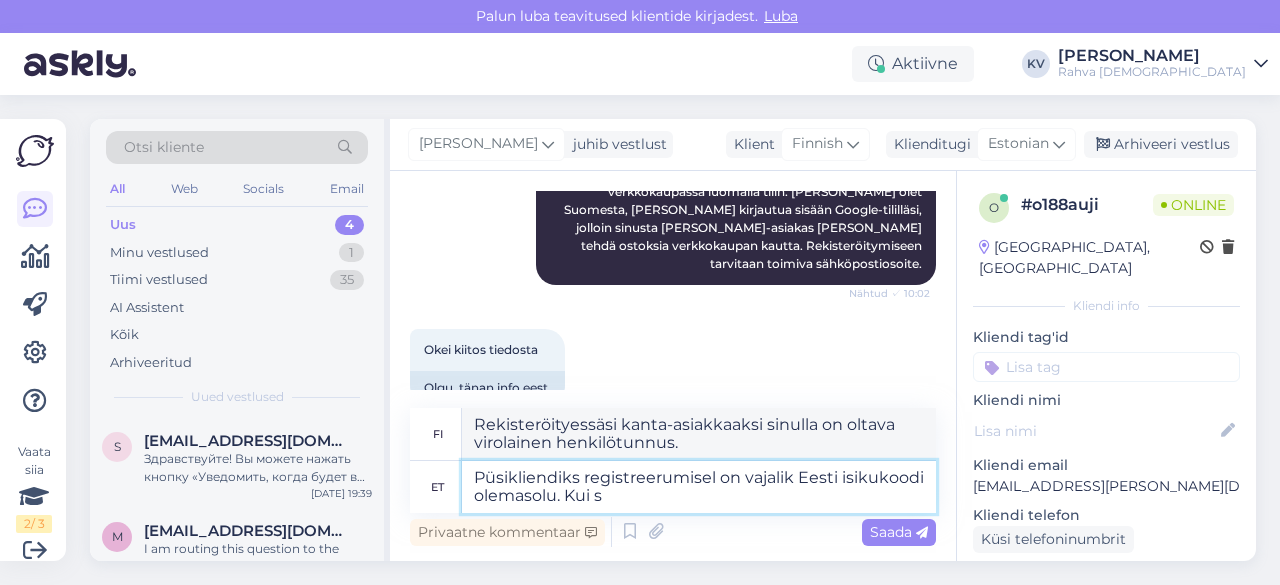 type on "Püsikliendiks registreerumisel on vajalik Eesti isikukoodi olemasolu. Kui so" 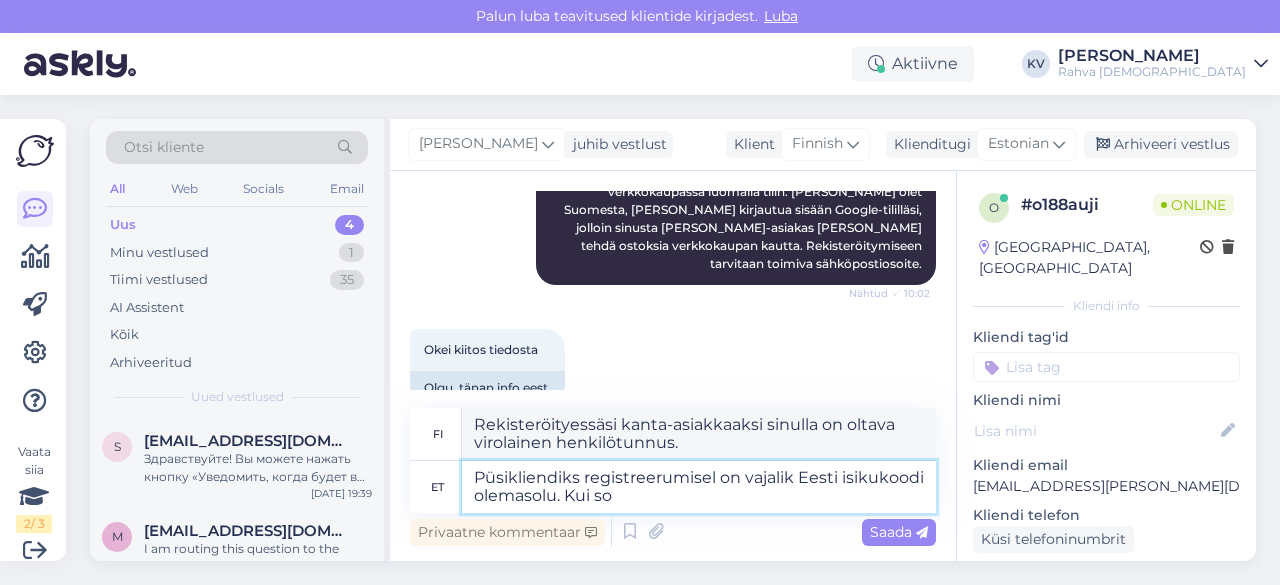 type on "Rekisteröityessäsi kanta-asiakkaaksi sinulla on oltava virolainen henkilötunnus. [PERSON_NAME]" 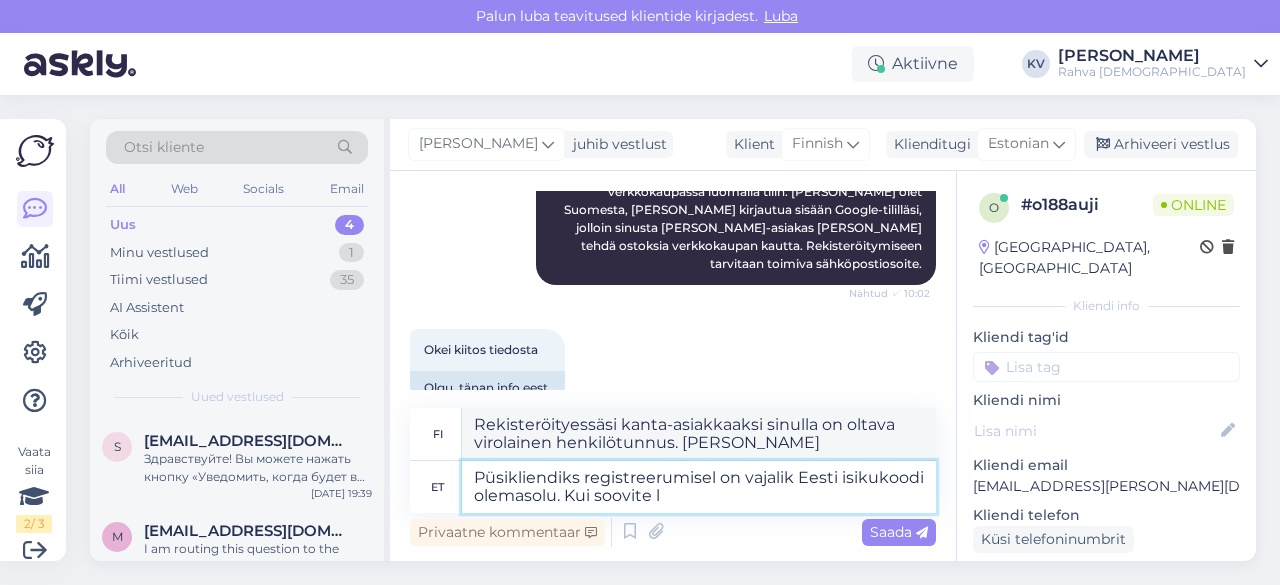 type on "Püsikliendiks registreerumisel on vajalik Eesti isikukoodi olemasolu. Kui soovite lä" 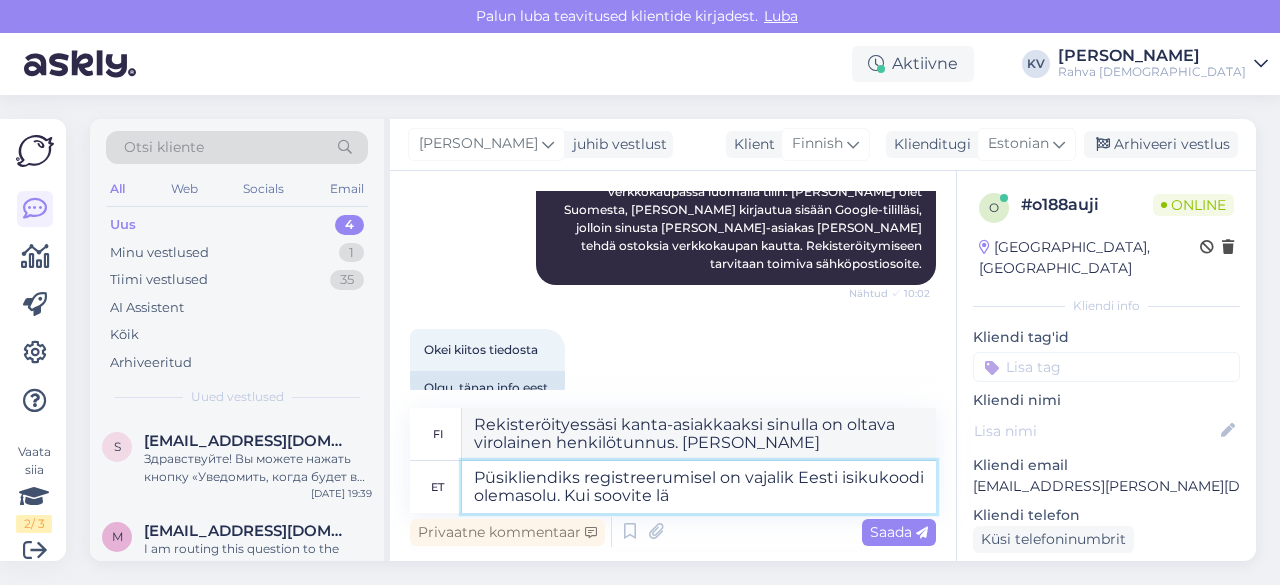 type on "Rekisteröityessäsi kanta-asiakkaaksi sinulla on oltava virolainen henkilötunnus. [PERSON_NAME] haluat" 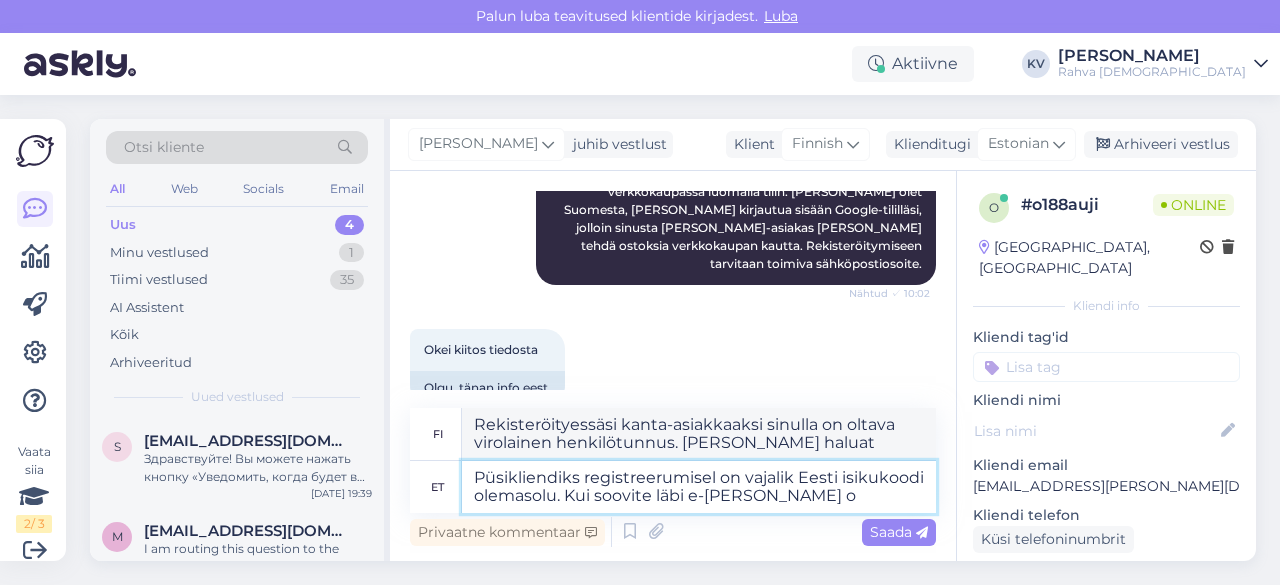 type on "Püsikliendiks registreerumisel on vajalik Eesti isikukoodi olemasolu. Kui soovite läbi e-[PERSON_NAME] os" 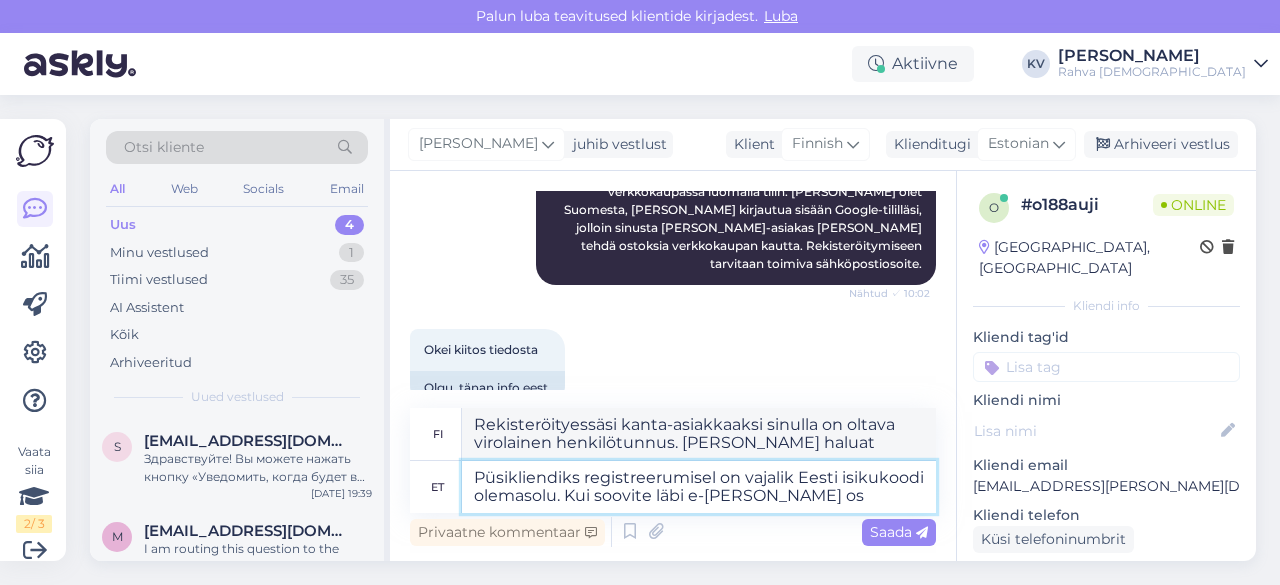 type on "Rekisteröityessäsi kanta-asiakkaaksi sinulla on oltava virolainen henkilötunnus. [PERSON_NAME] haluat ostaa verkkokaupan kautta" 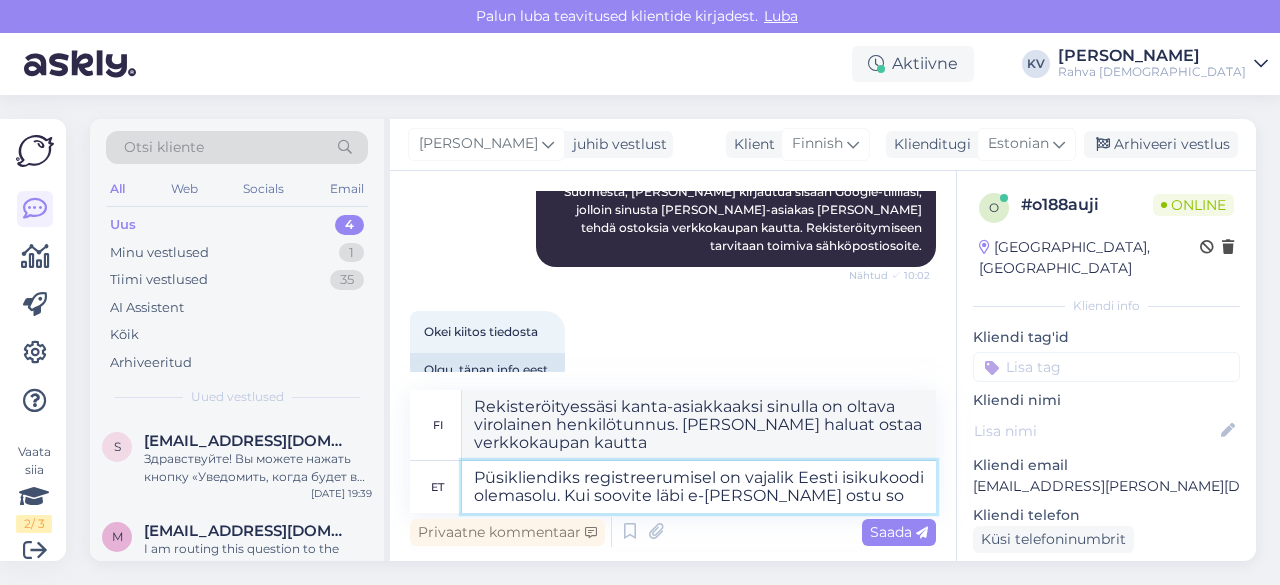 type on "Püsikliendiks registreerumisel on vajalik Eesti isikukoodi olemasolu. Kui soovite läbi e-[PERSON_NAME] ostu soo" 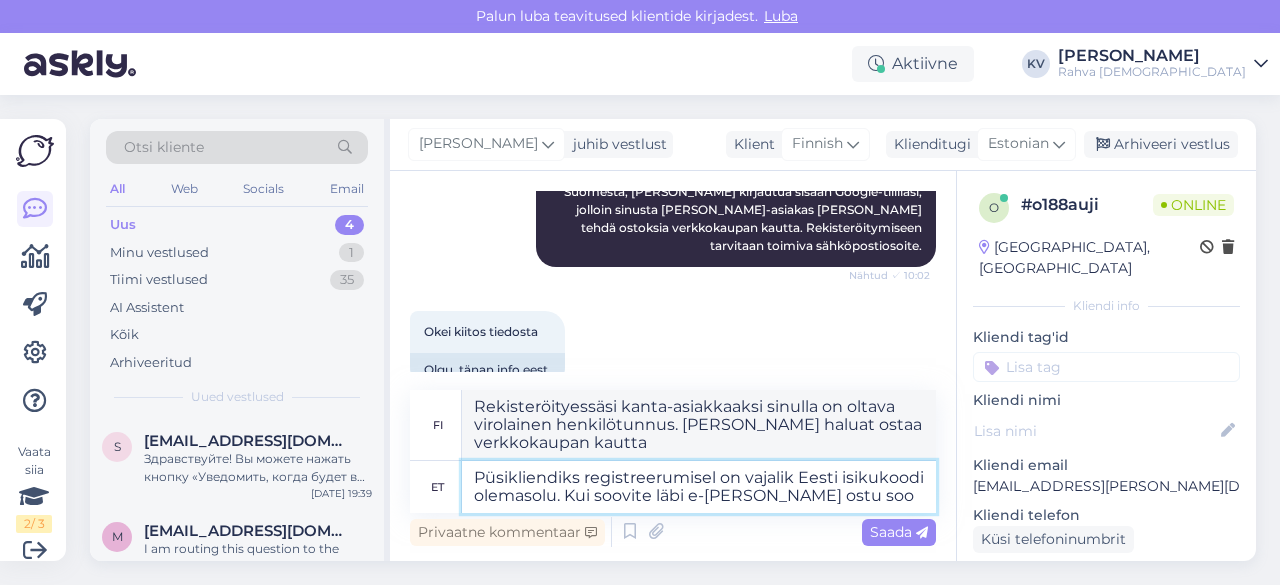 type on "Rekisteröityessäsi kanta-asiakkaaksi sinulla on oltava virolainen henkilötunnus. [PERSON_NAME] haluat tehdä ostoksia verkkokaupan kautta" 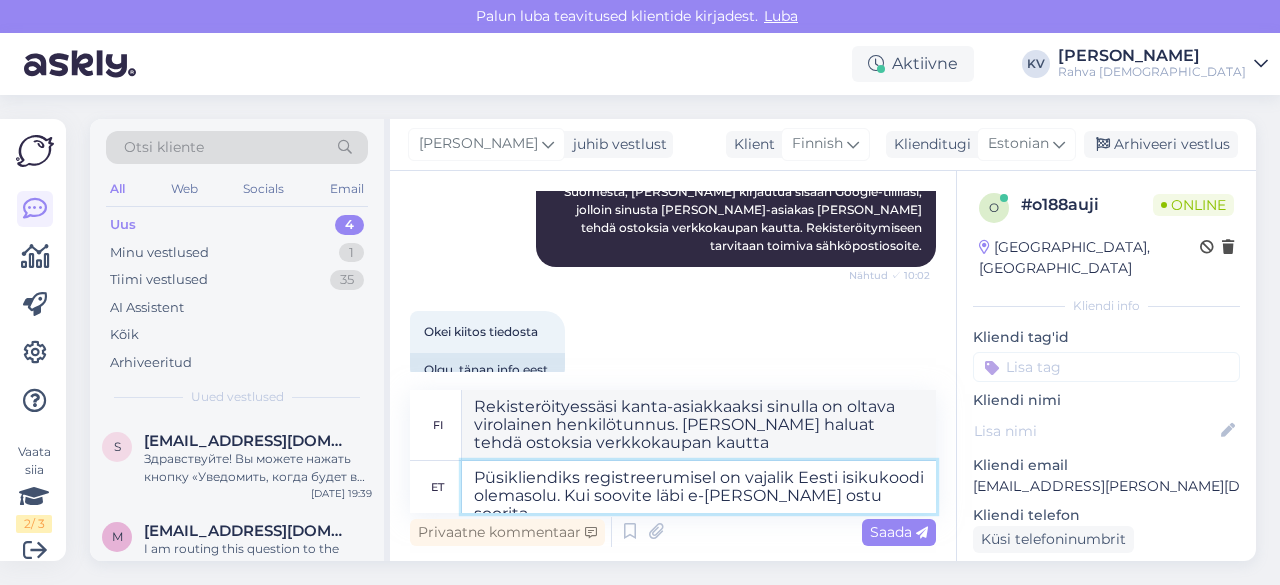 scroll, scrollTop: 354, scrollLeft: 0, axis: vertical 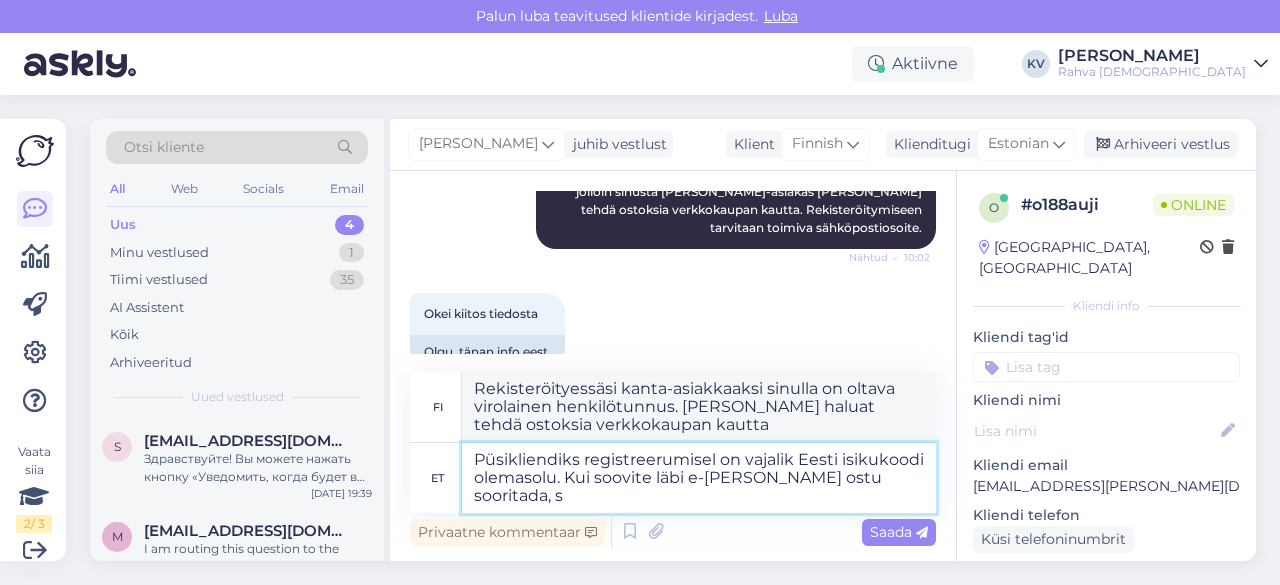 type on "Püsikliendiks registreerumisel on vajalik Eesti isikukoodi olemasolu. Kui soovite läbi e-[PERSON_NAME] ostu sooritada, si" 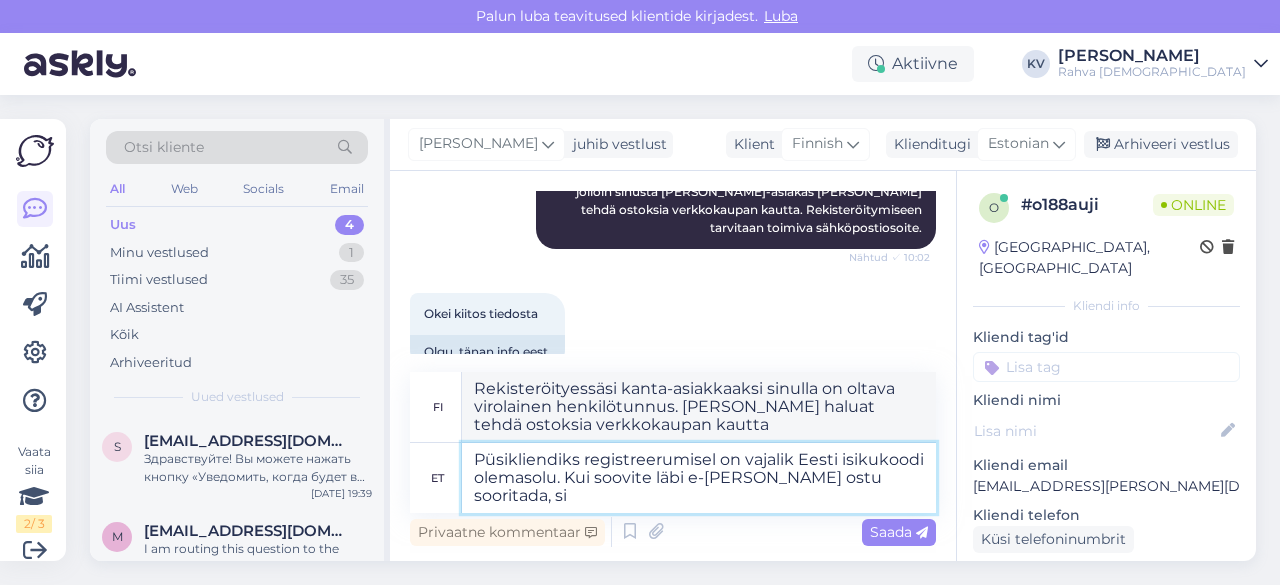 type on "Rekisteröityessäsi kanta-asiakkaaksi sinulla on oltava virolainen henkilötunnus. [PERSON_NAME] haluat tehdä ostoksia verkkokaupan kautta," 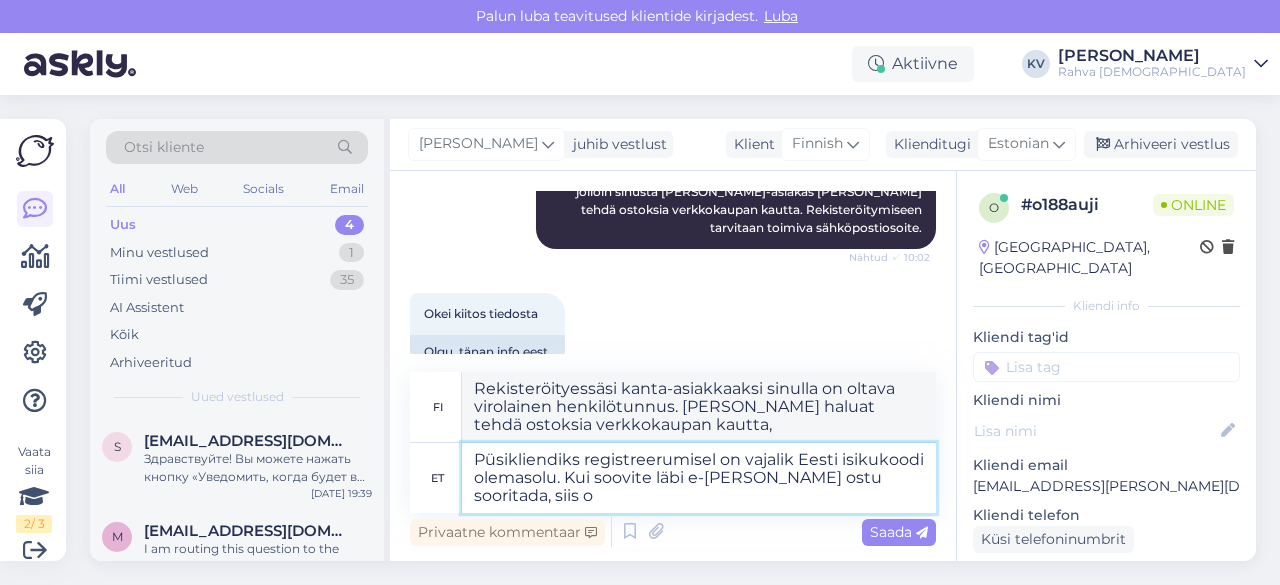 type on "Püsikliendiks registreerumisel on vajalik Eesti isikukoodi olemasolu. Kui soovite läbi e-[PERSON_NAME] ostu sooritada, siis on" 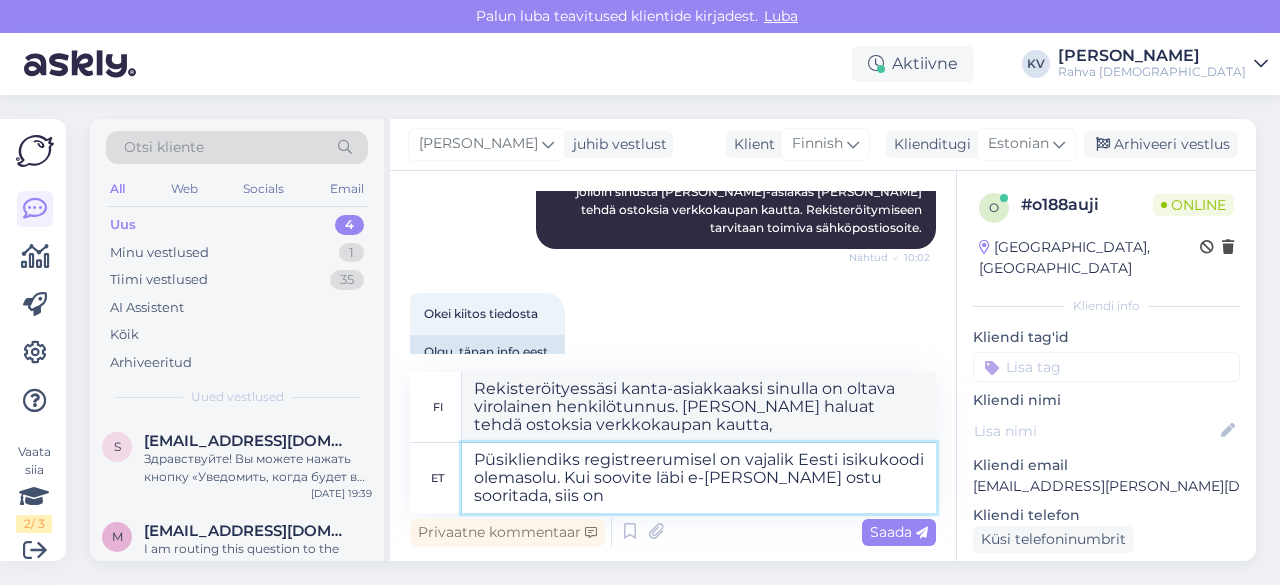 type on "Rekisteröityessäsi kanta-asiakkaaksi sinulla on oltava virolainen henkilötunnus. [PERSON_NAME] haluat tehdä ostoksia verkkokaupan kautta, niin" 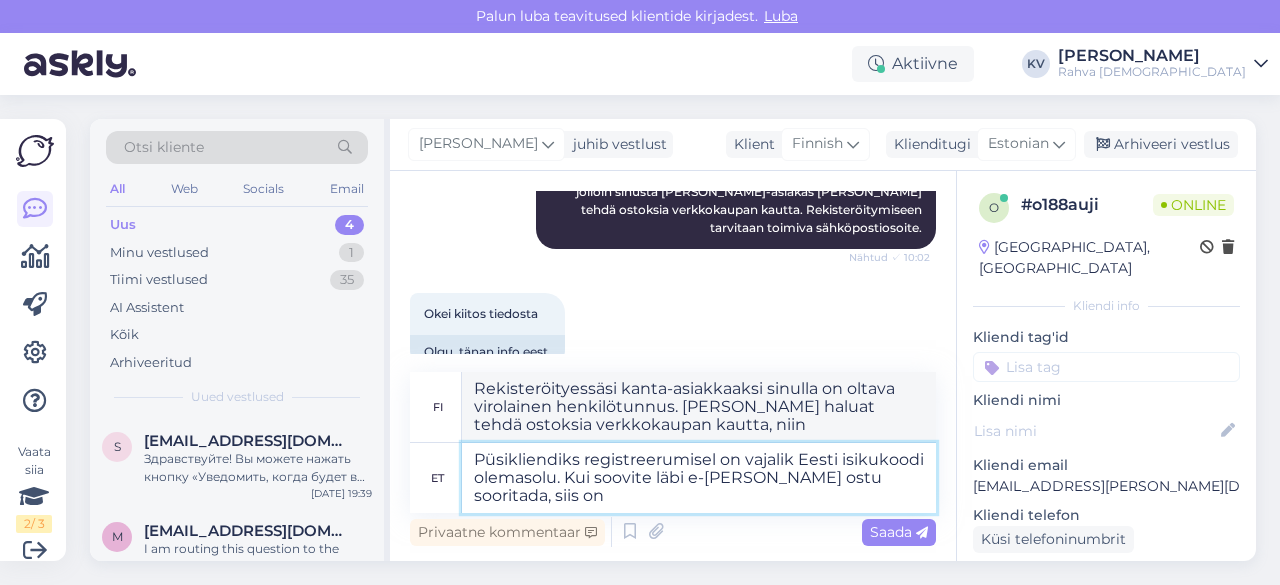 type on "Püsikliendiks registreerumisel on vajalik Eesti isikukoodi olemasolu. Kui soovite läbi e-[PERSON_NAME] ostu sooritada, siis on v" 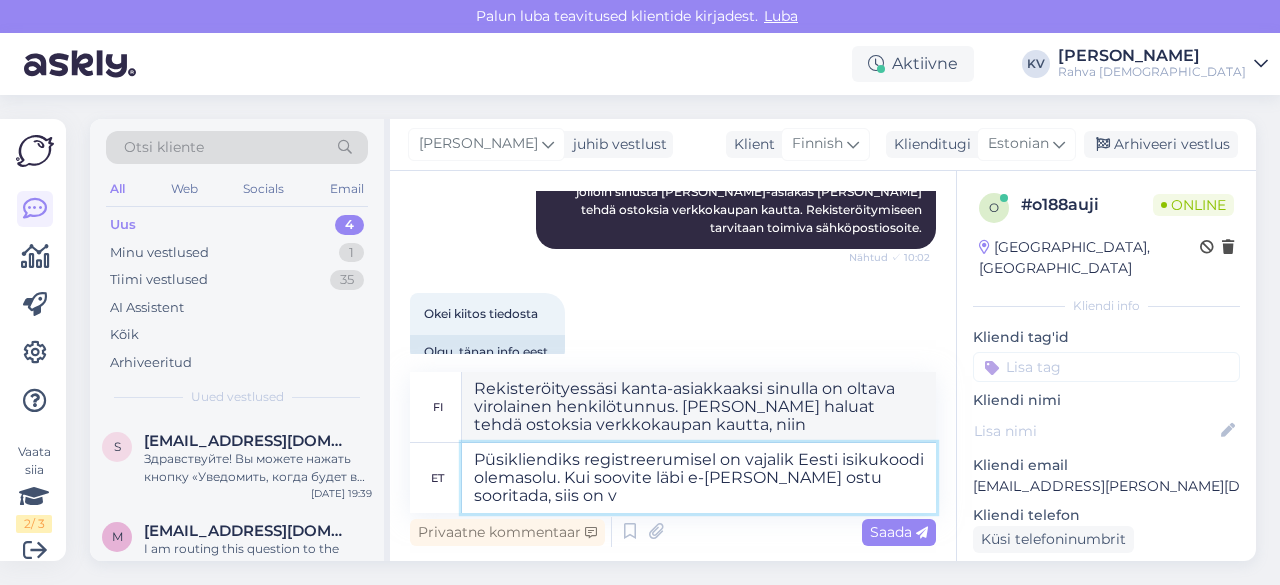 type on "Rekisteröityessäsi kanta-asiakkaaksi sinulla on oltava virolainen henkilötunnus. [PERSON_NAME] haluat tehdä ostoksia verkkokaupan kautta, sinun on" 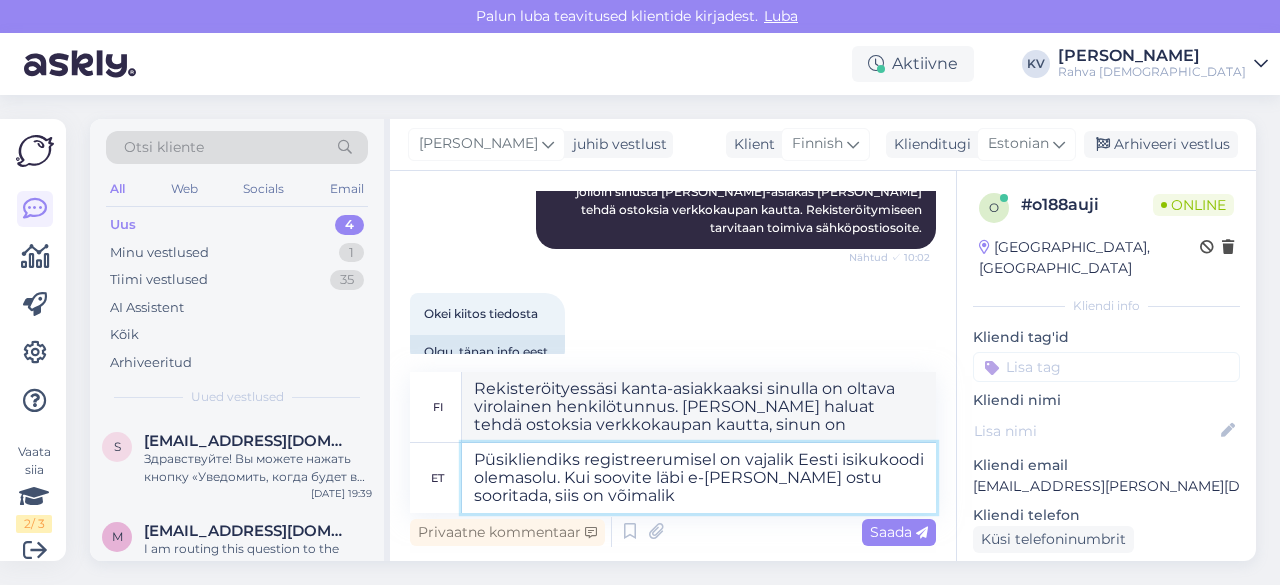 type on "Püsikliendiks registreerumisel on vajalik Eesti isikukoodi olemasolu. Kui soovite läbi e-[PERSON_NAME] ostu sooritada, siis on võimalik" 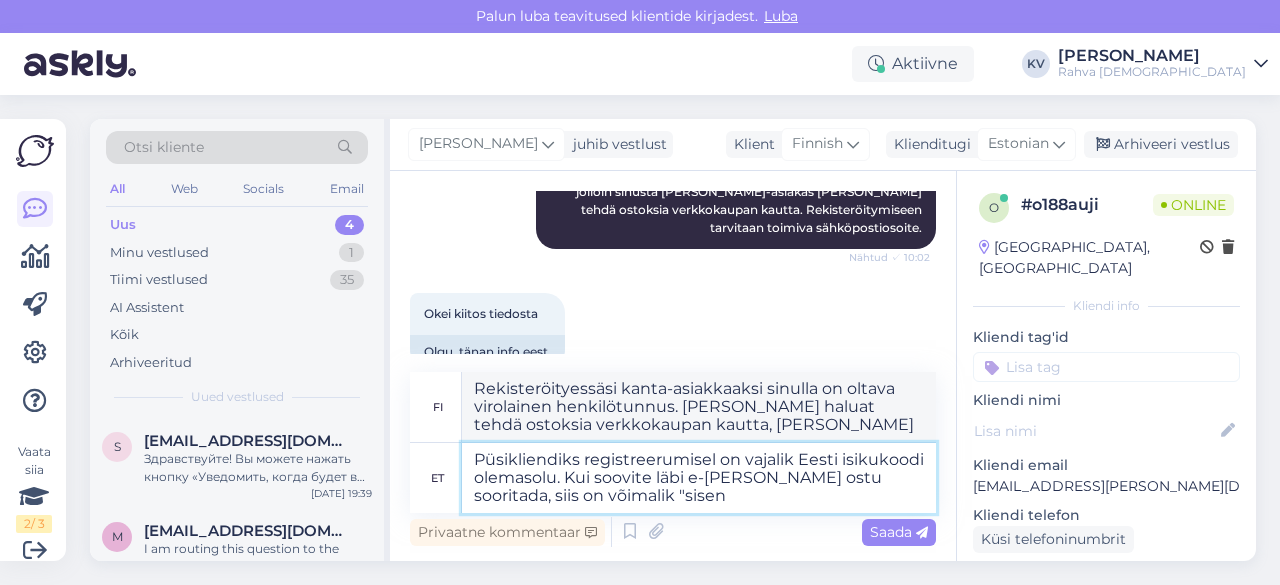 type on "Püsikliendiks registreerumisel on vajalik Eesti isikukoodi olemasolu. Kui soovite läbi e-[PERSON_NAME] ostu sooritada, siis on võimalik "sisene" 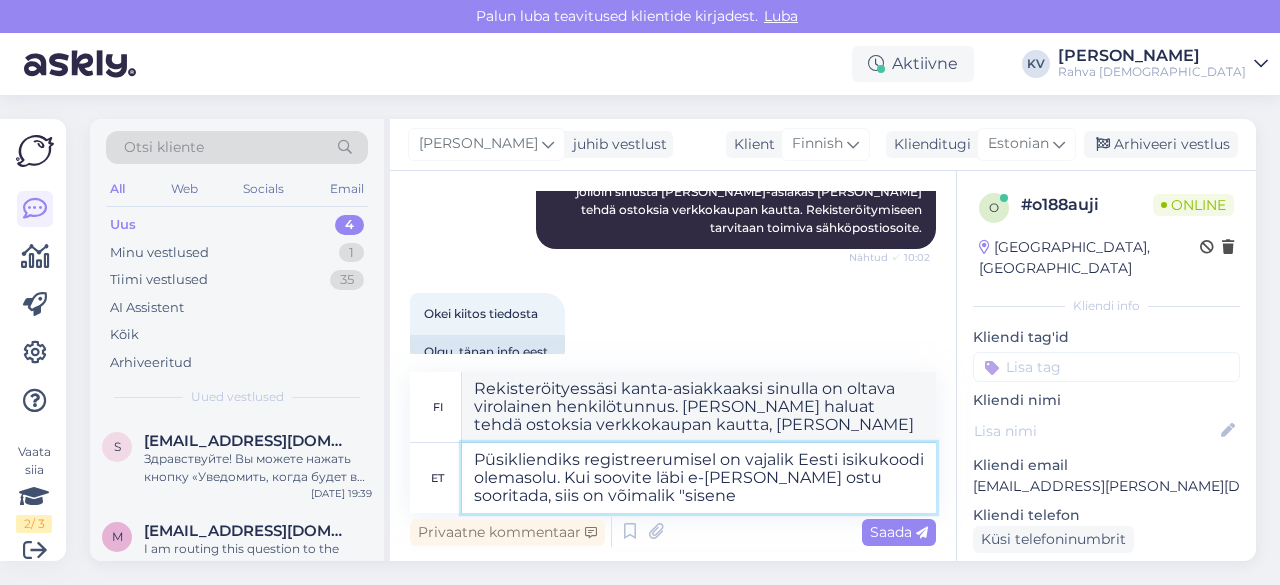 type on "Rekisteröityessäsi kanta-asiakkaaksi sinulla on oltava virolainen henkilötunnus. [PERSON_NAME] haluat tehdä ostoksia verkkokaupan kautta, [PERSON_NAME] käyttää "sisäistä"" 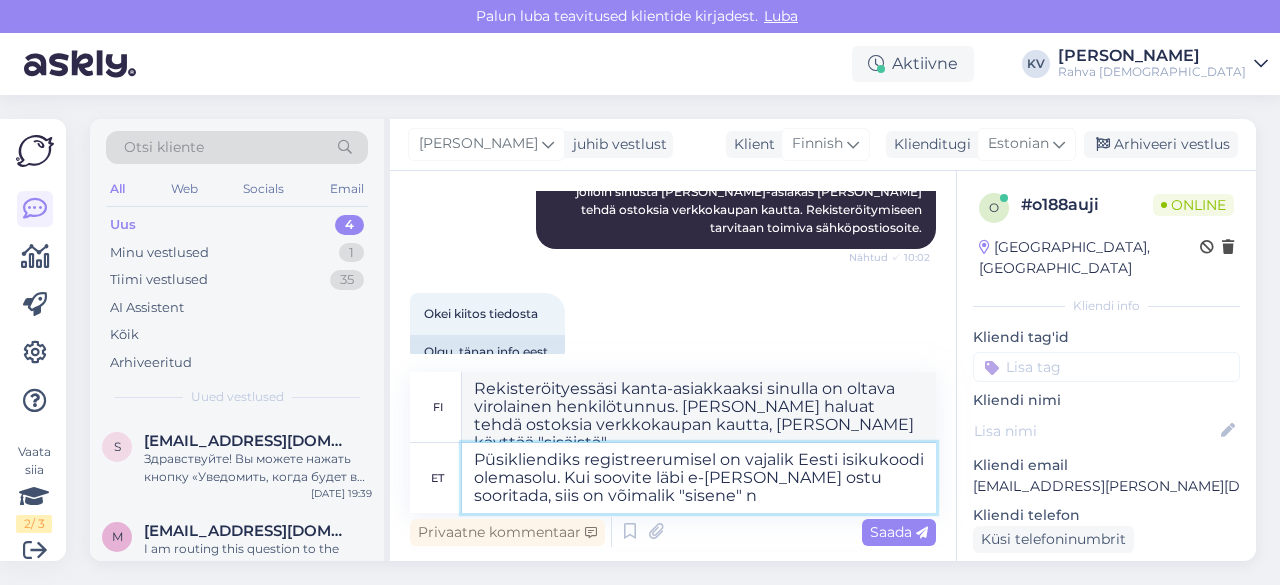 type on "Püsikliendiks registreerumisel on vajalik Eesti isikukoodi olemasolu. Kui soovite läbi e-[PERSON_NAME] ostu sooritada, siis on võimalik "sisene" nu" 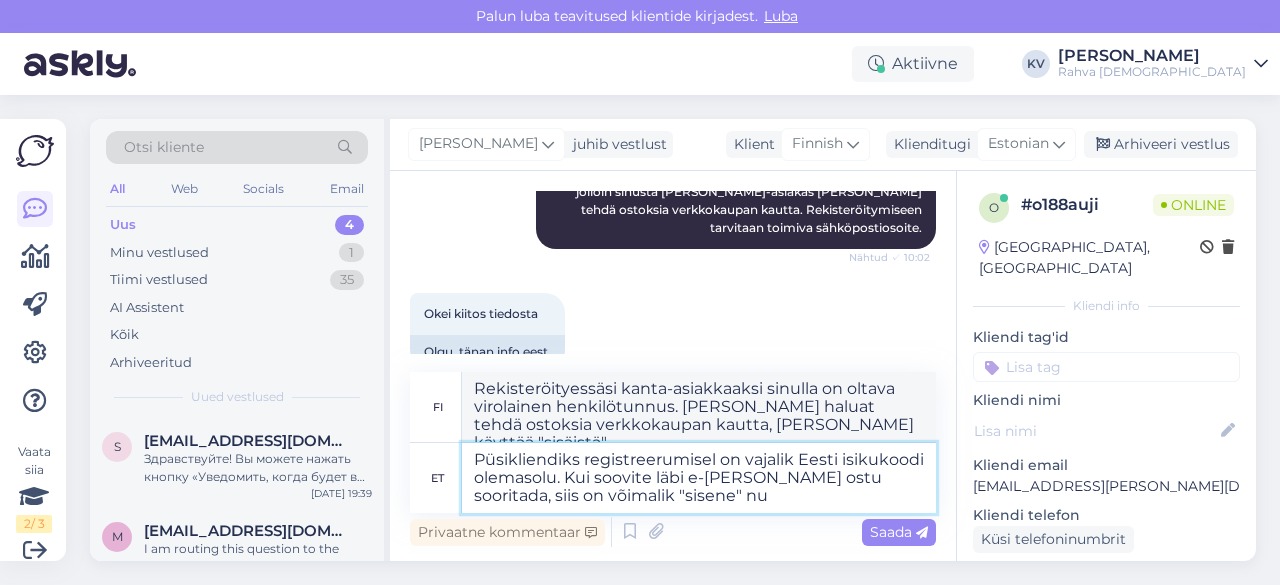 type on "Rekisteröityessäsi kanta-asiakkaaksi sinulla on oltava virolainen henkilötunnus. [PERSON_NAME] haluat tehdä ostoksia verkkokaupan kautta, [PERSON_NAME] käyttää "sisäistä"-vaihtoehtoa." 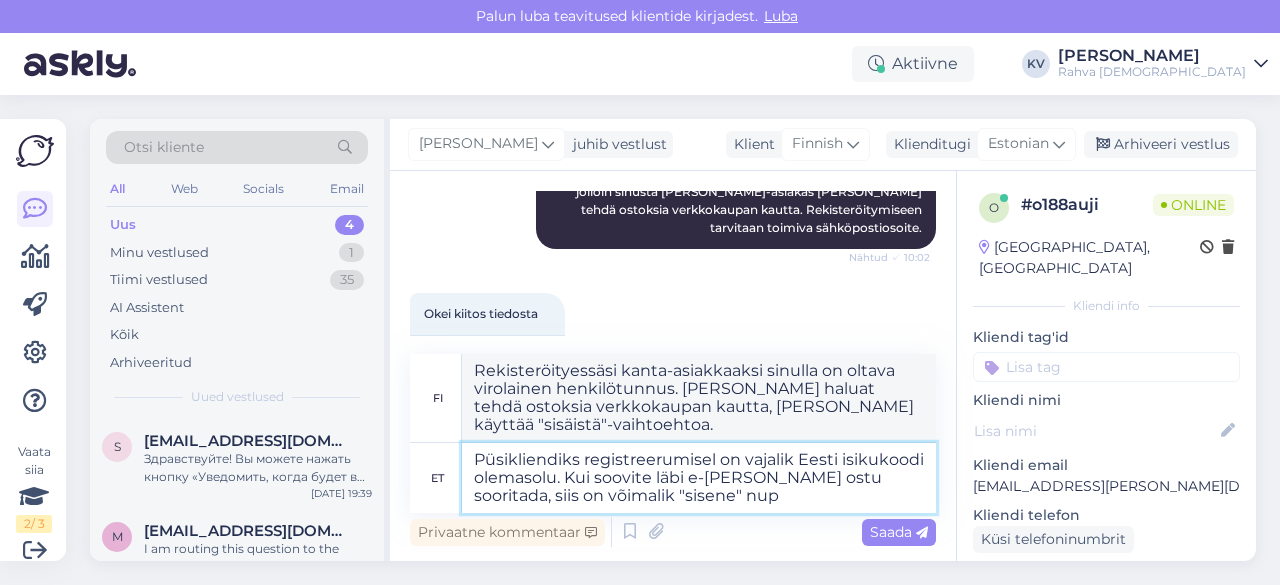 scroll, scrollTop: 363, scrollLeft: 0, axis: vertical 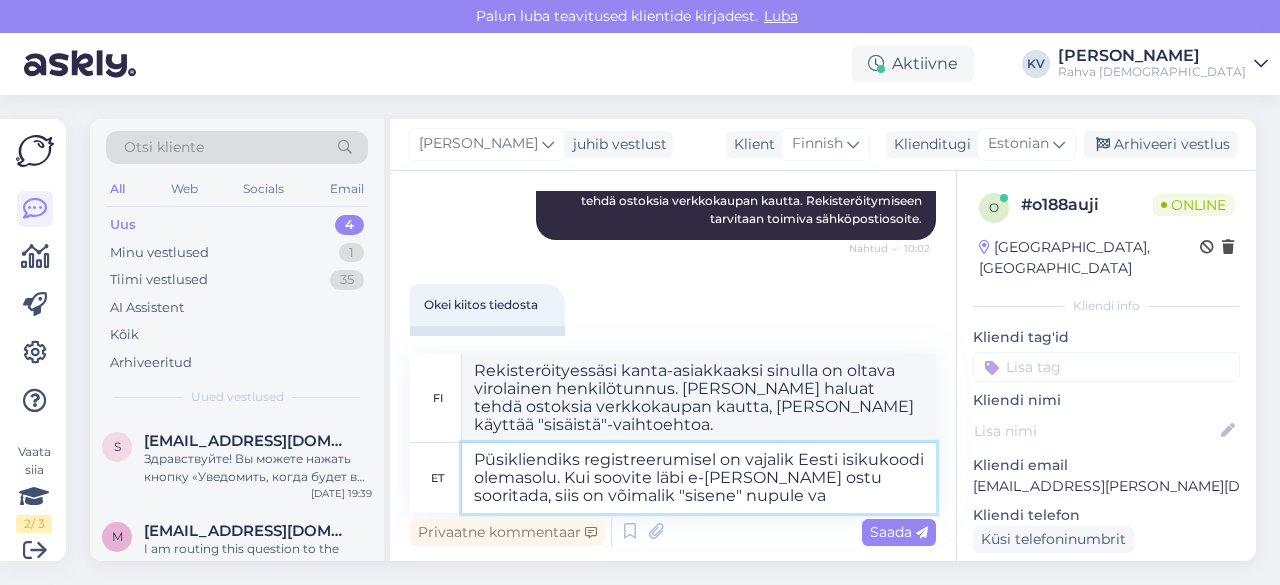type on "Püsikliendiks registreerumisel on vajalik Eesti isikukoodi olemasolu. Kui soovite läbi e-[PERSON_NAME] ostu sooritada, siis on võimalik "sisene" nupule vaj" 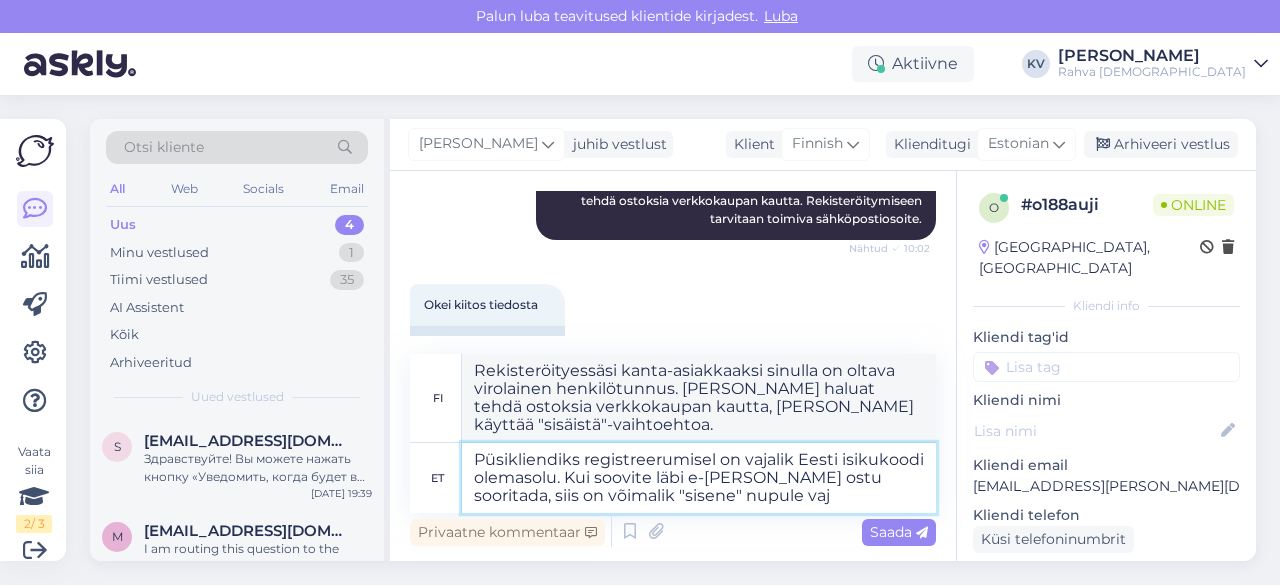 type on "Rekisteröityessäsi kanta-asiakkaaksi sinulla on oltava virolainen henkilötunnus. [PERSON_NAME] haluat tehdä ostoksia verkkokaupan kautta, [PERSON_NAME] napsauttaa "kirjaudu sisään" -painiketta." 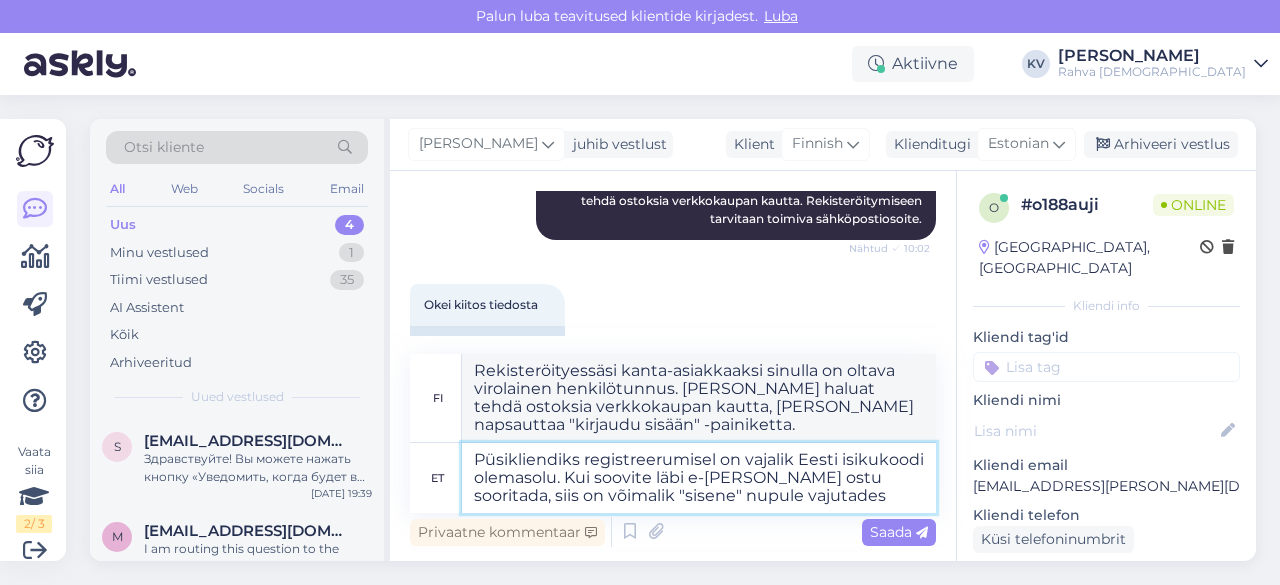 type on "Püsikliendiks registreerumisel on vajalik Eesti isikukoodi olemasolu. Kui soovite läbi e-[PERSON_NAME] ostu sooritada, siis on võimalik "sisene" nupule vajutades k" 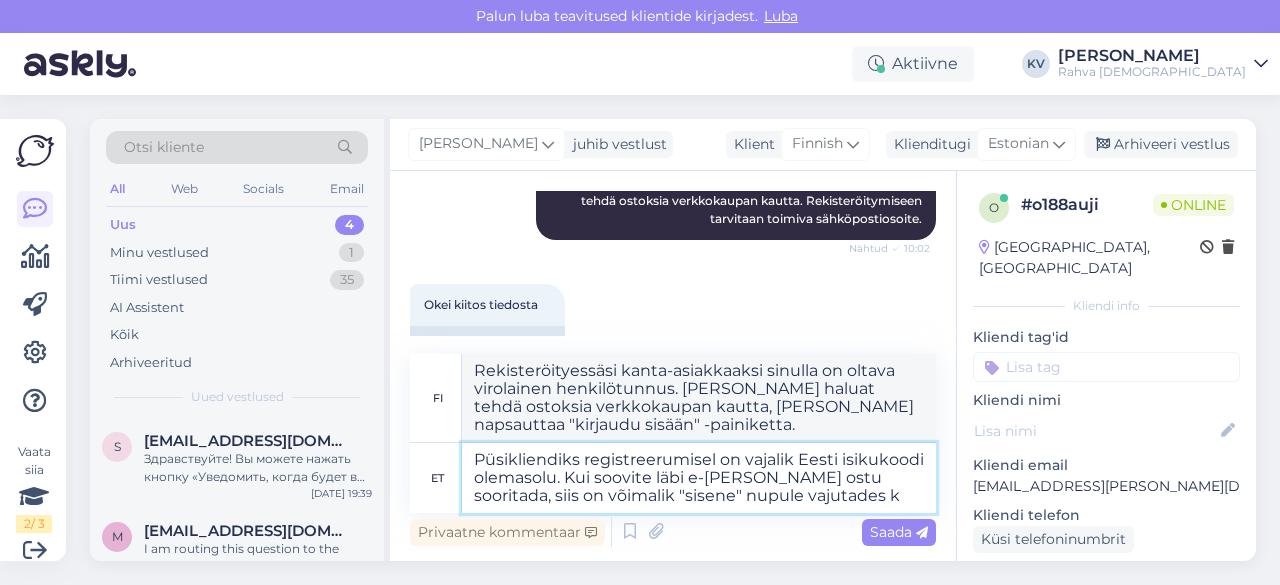 type on "Rekisteröityessäsi kanta-asiakkaaksi sinulla on oltava virolainen henkilötunnus. [PERSON_NAME] haluat tehdä ostoksen verkkokaupan kautta, [PERSON_NAME] tehdä sen napsauttamalla "kirjaudu sisään" -painiketta." 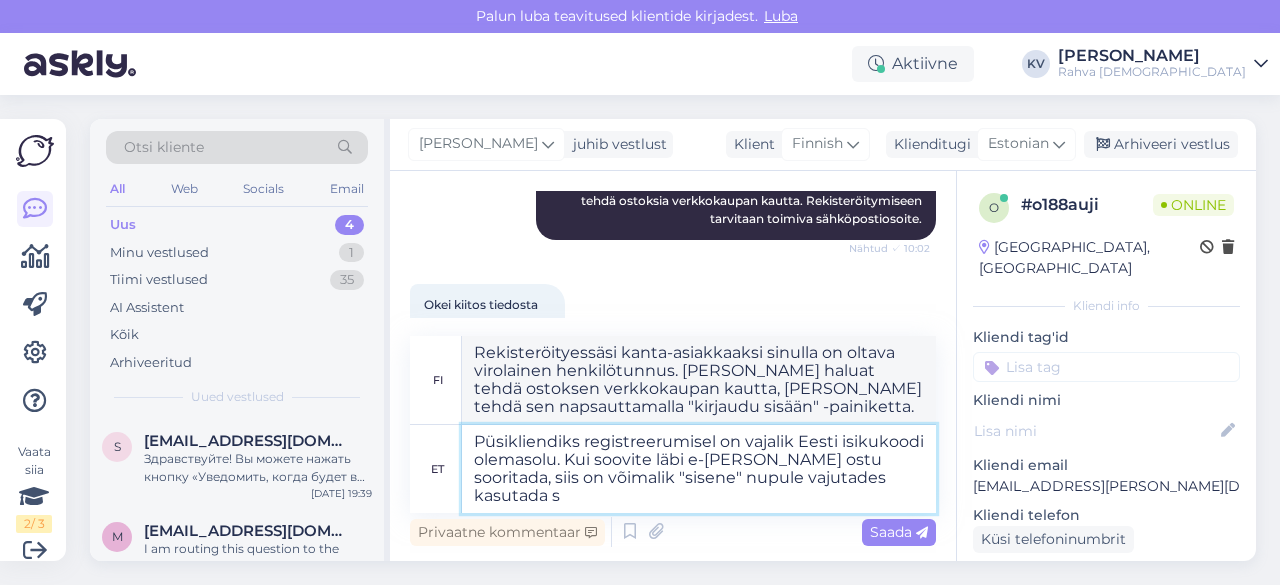 type on "Püsikliendiks registreerumisel on vajalik Eesti isikukoodi olemasolu. Kui soovite läbi e-[PERSON_NAME] ostu sooritada, siis on võimalik "sisene" nupule vajutades kasutada si" 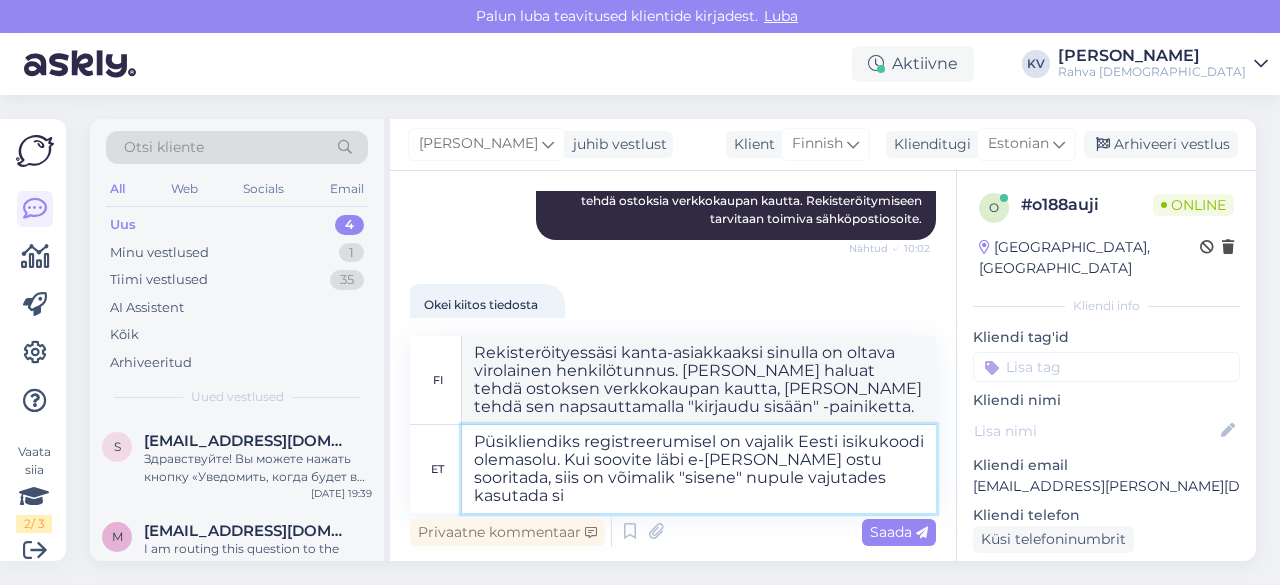 type on "Rekisteröityessäsi kanta-asiakkaaksi sinulla on oltava virolainen henkilötunnus. [PERSON_NAME] haluat tehdä ostoksia verkkokaupan kautta, [PERSON_NAME] käyttää "kirjaudu sisään" -painiketta." 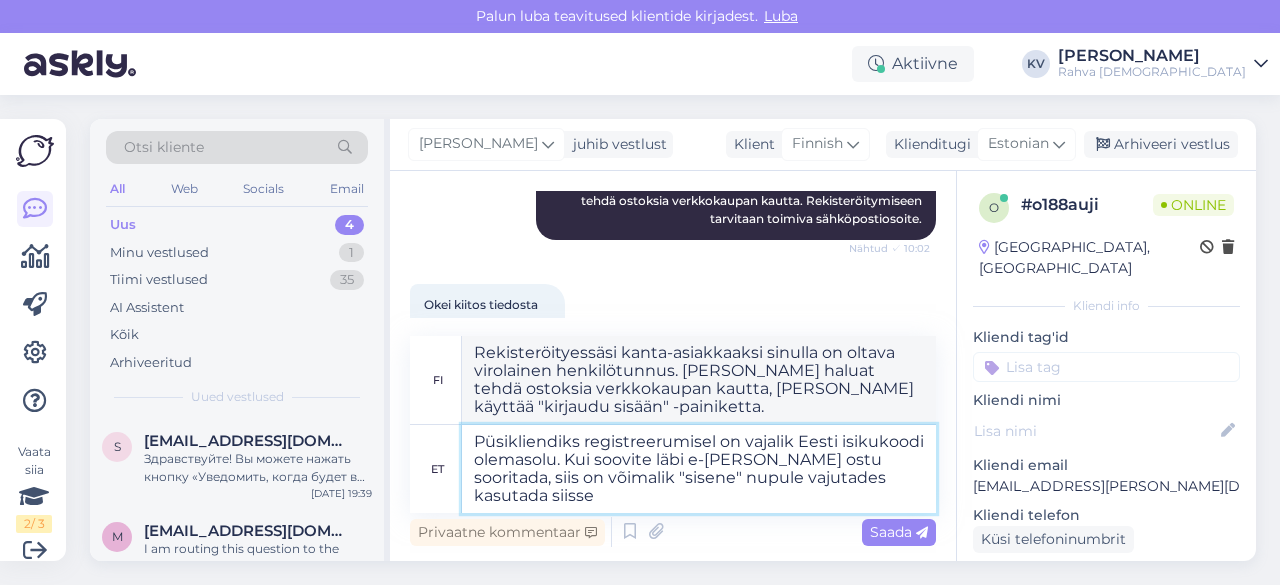 type on "Püsikliendiks registreerumisel on vajalik Eesti isikukoodi olemasolu. Kui soovite läbi e-[PERSON_NAME] ostu sooritada, siis on võimalik "sisene" nupule vajutades kasutada siisse" 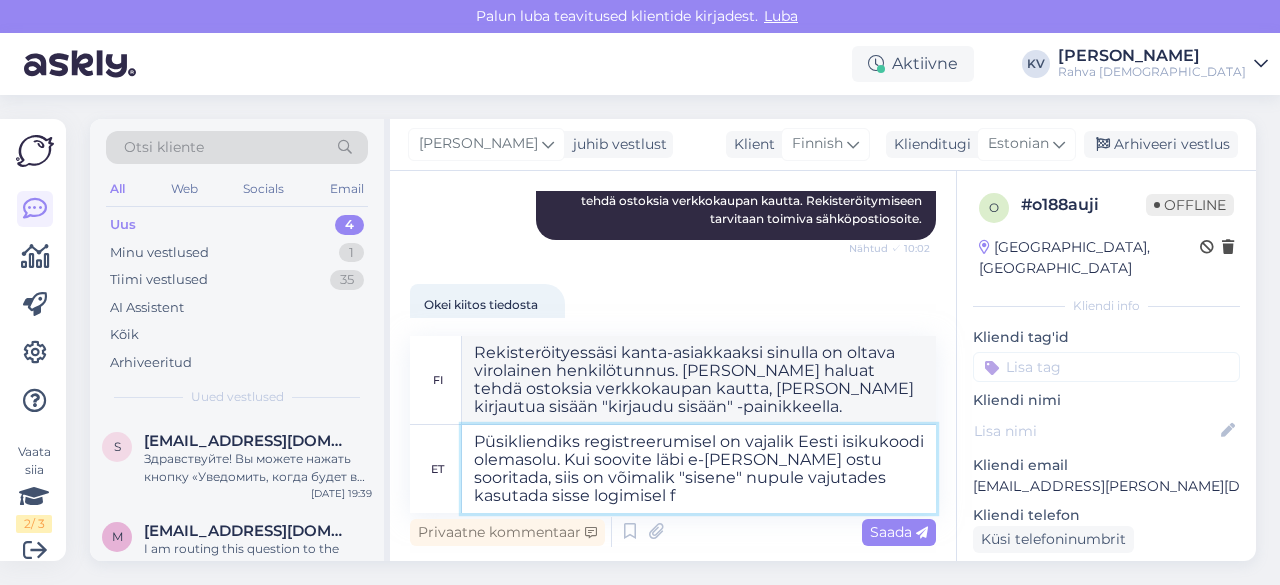 type on "Püsikliendiks registreerumisel on vajalik Eesti isikukoodi olemasolu. Kui soovite läbi e-[PERSON_NAME] ostu sooritada, siis on võimalik "sisene" nupule vajutades kasutada sisse logimisel fo" 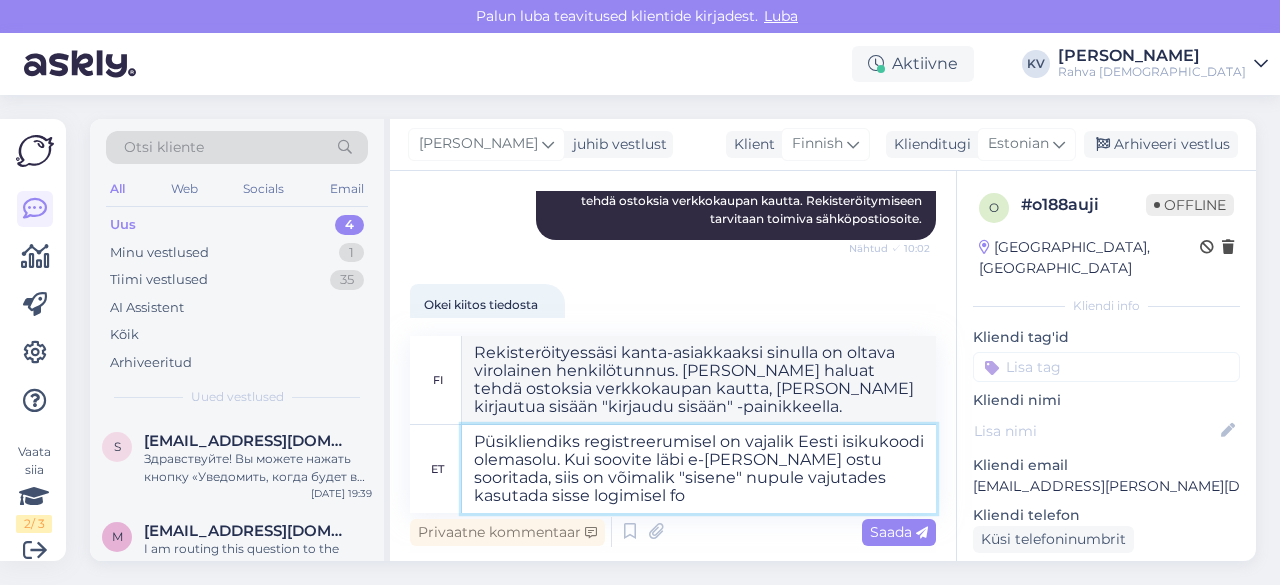 type on "Rekisteröityessäsi kanta-asiakkaaksi sinulla on oltava virolainen henkilötunnus. [PERSON_NAME] haluat tehdä ostoksia verkkokaupan kautta, [PERSON_NAME] kirjautua sisään sillä napsauttamalla "kirjaudu sisään" -painiketta." 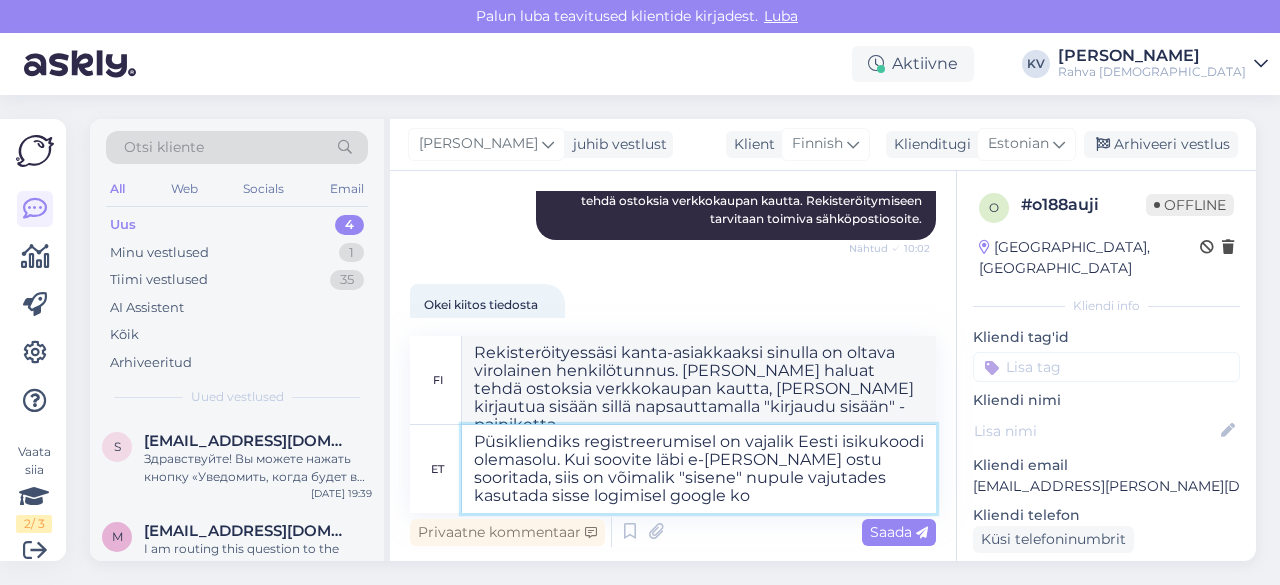 type on "Püsikliendiks registreerumisel on vajalik Eesti isikukoodi olemasolu. Kui soovite läbi e-[PERSON_NAME] ostu sooritada, siis on võimalik "sisene" nupule vajutades kasutada sisse logimisel google kon" 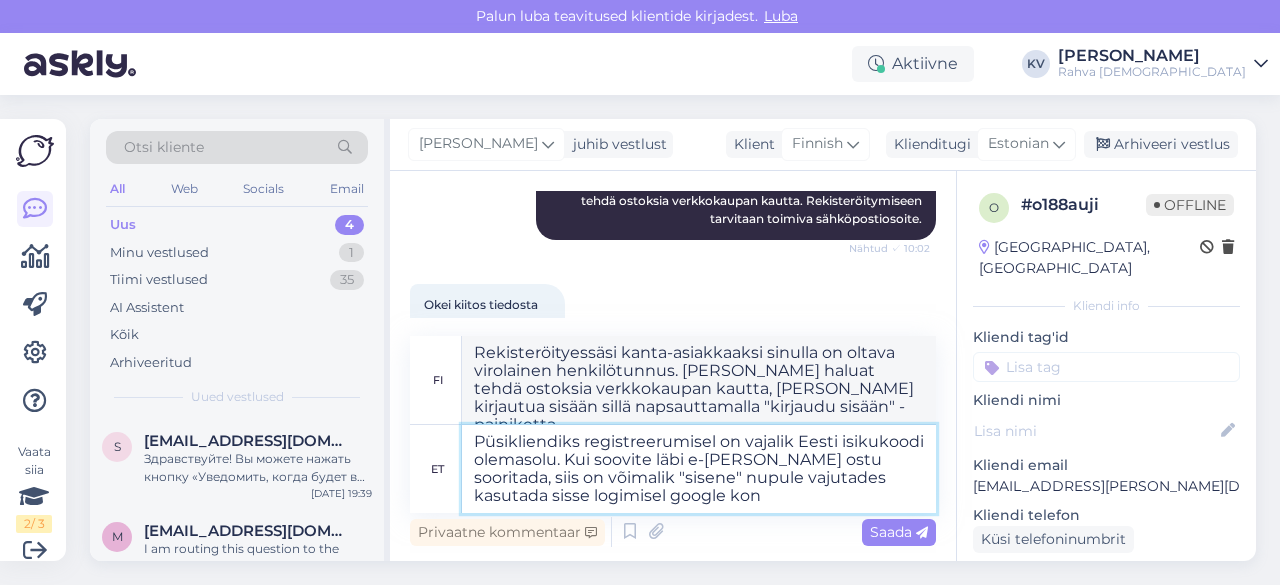 type on "Rekisteröityessäsi kanta-asiakkaaksi sinulla on oltava virolainen henkilötunnus. [PERSON_NAME] haluat tehdä ostoksia verkkokaupan kautta, [PERSON_NAME] kirjautua sisään Googlella napsauttamalla "Kirjaudu sisään" -painiketta." 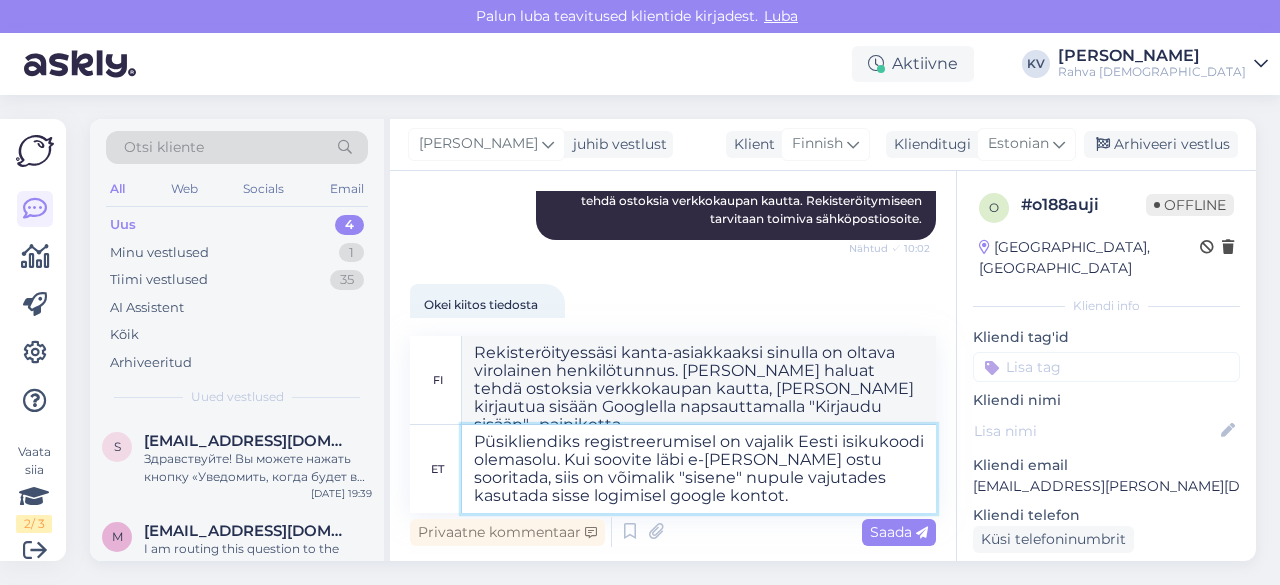 type on "Püsikliendiks registreerumisel on vajalik Eesti isikukoodi olemasolu. Kui soovite läbi e-[PERSON_NAME] ostu sooritada, siis on võimalik "sisene" nupule vajutades kasutada sisse logimisel google kontot." 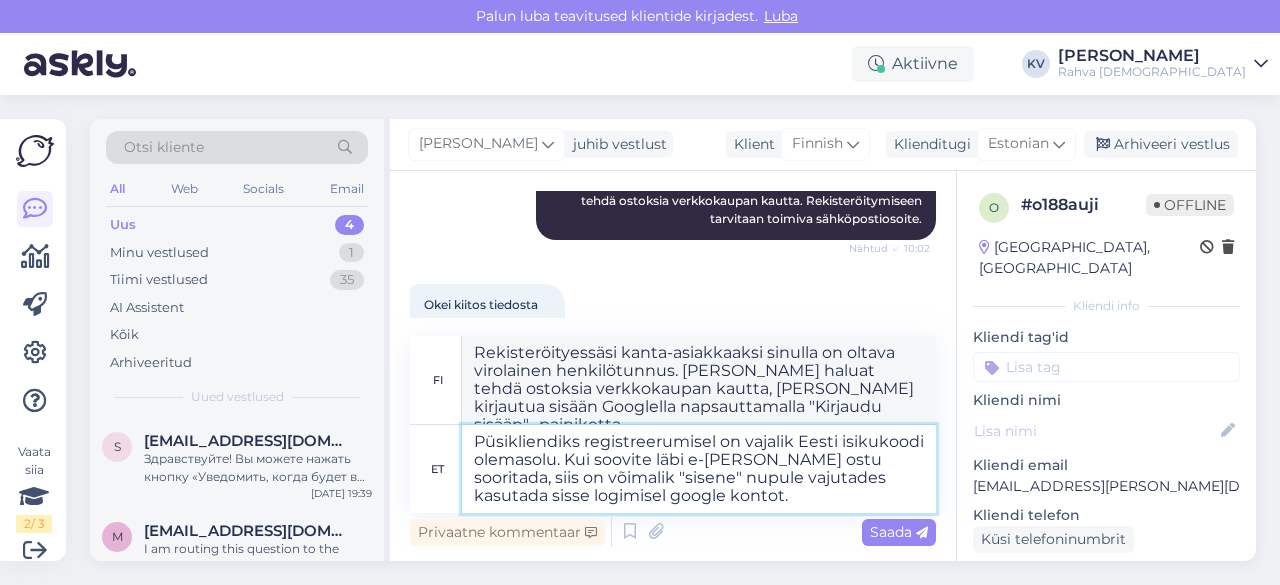 type on "Rekisteröityessäsi kanta-asiakkaaksi sinulla on oltava virolainen henkilötunnus. [PERSON_NAME] haluat tehdä ostoksia verkkokaupan kautta, [PERSON_NAME] kirjautua sisään Google-tililläsi napsauttamalla "Kirjaudu sisään" -painiketta." 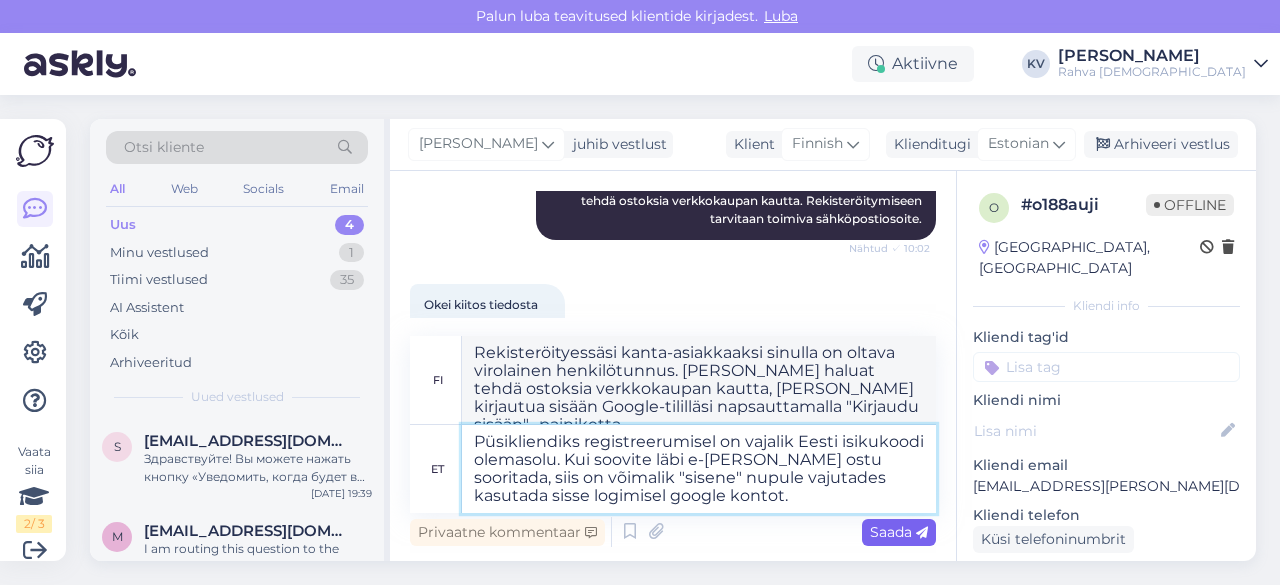 type on "Püsikliendiks registreerumisel on vajalik Eesti isikukoodi olemasolu. Kui soovite läbi e-[PERSON_NAME] ostu sooritada, siis on võimalik "sisene" nupule vajutades kasutada sisse logimisel google kontot." 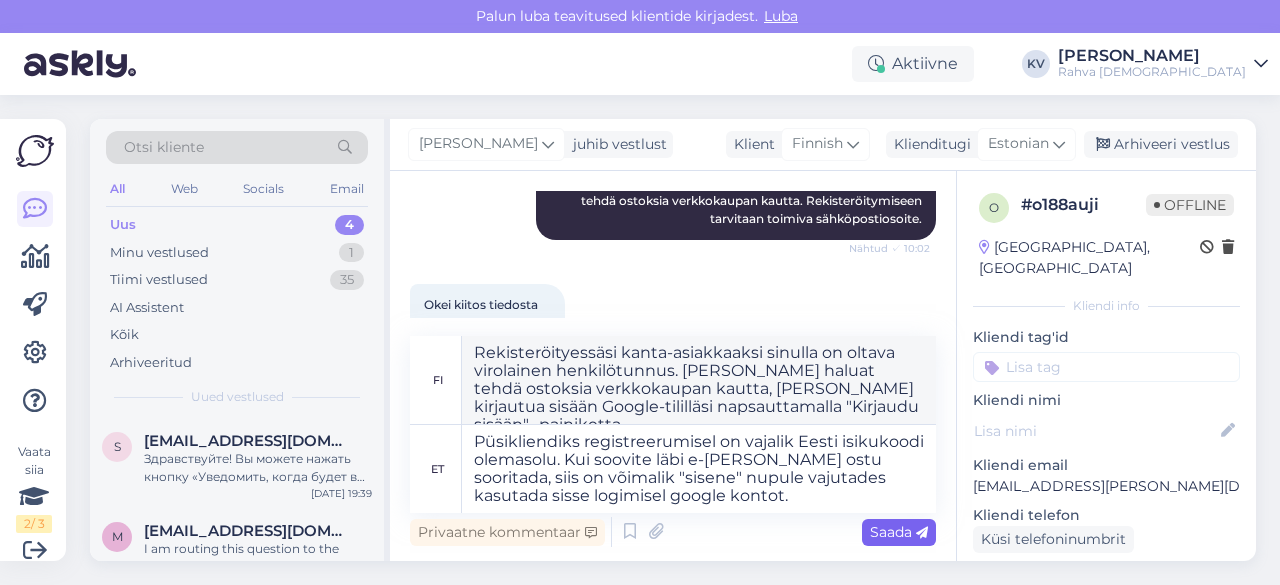 click on "Saada" at bounding box center [899, 532] 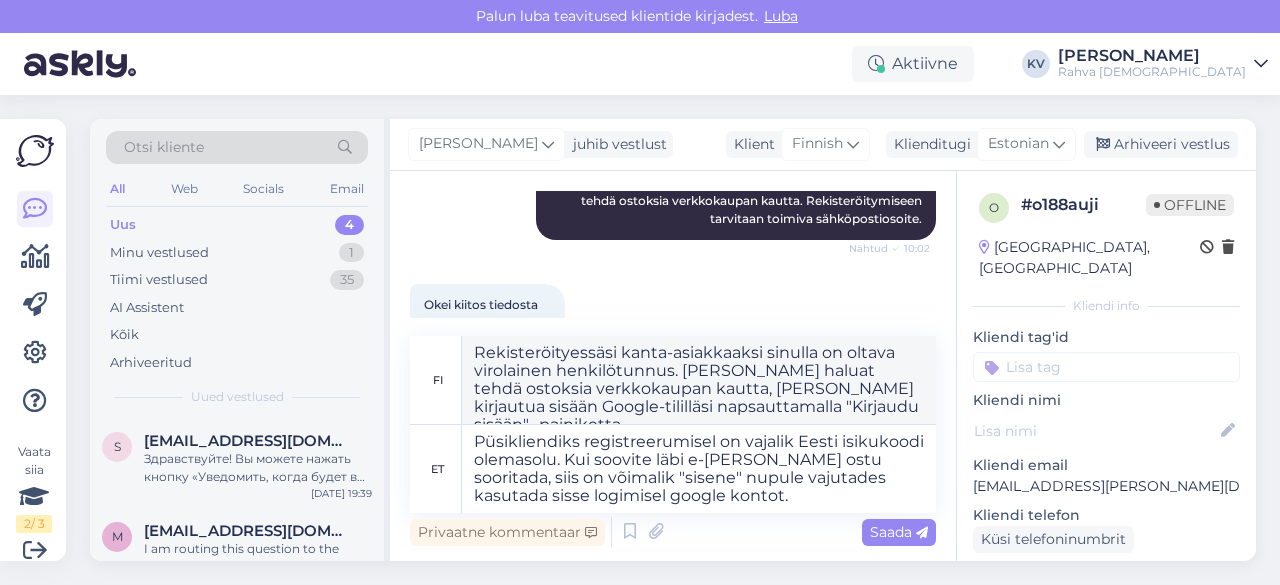 type 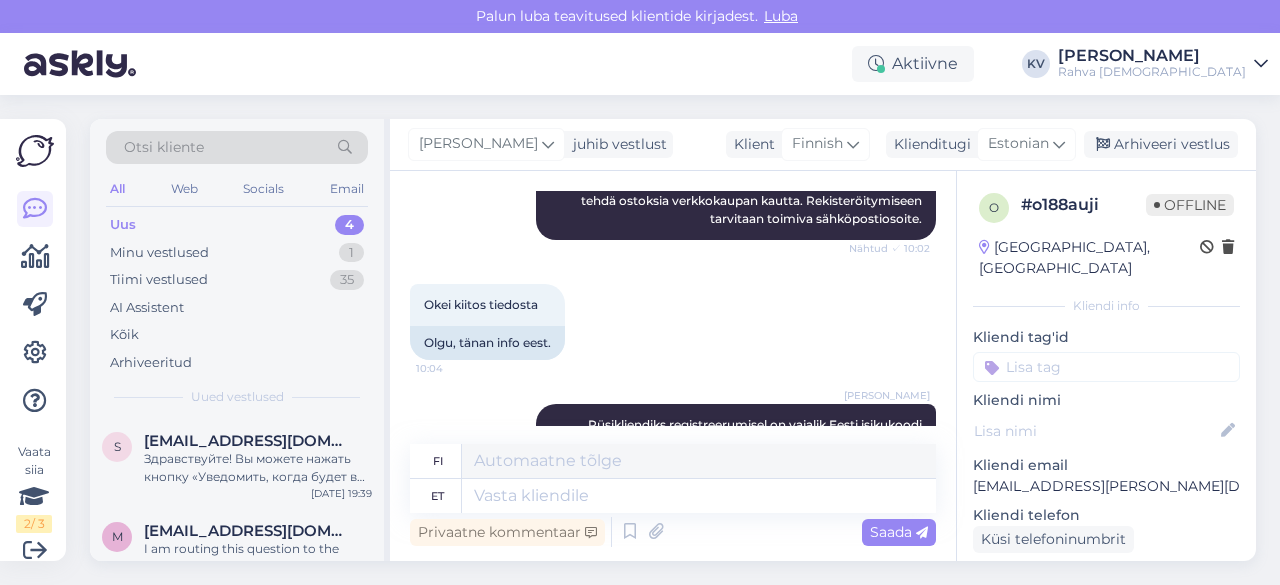 scroll, scrollTop: 510, scrollLeft: 0, axis: vertical 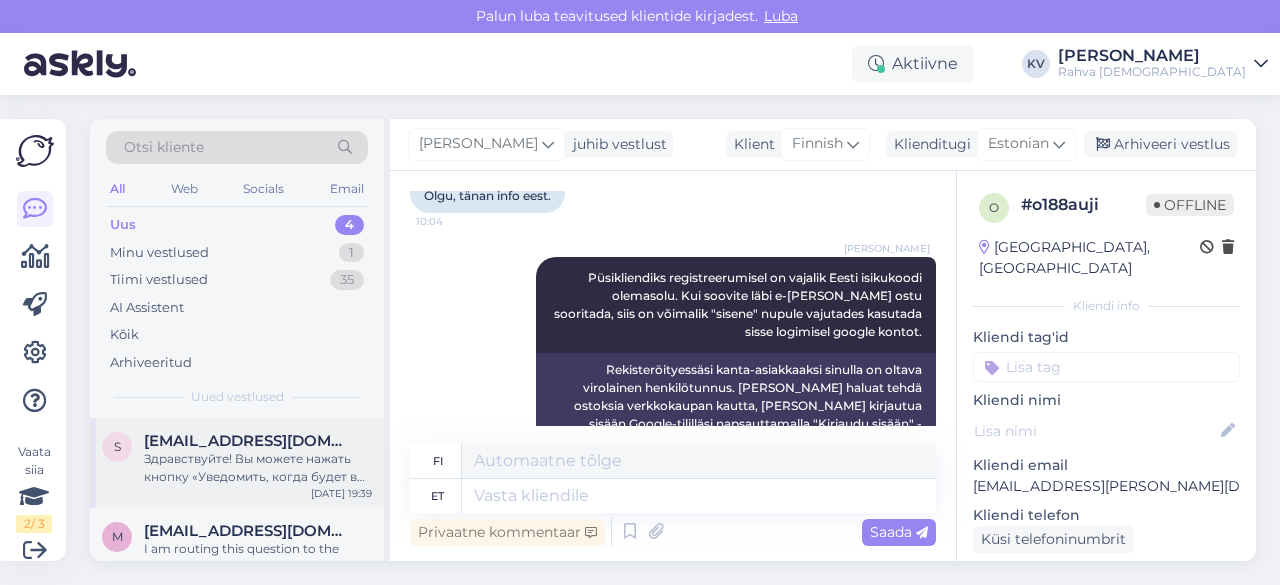 click on "s [EMAIL_ADDRESS][DOMAIN_NAME] Здравствуйте!
Вы можете нажать кнопку «Уведомить, когда будет в наличии» на странице товара, чтобы получить автоматическое уведомление о наличии товара. [DATE] 19:39" at bounding box center [237, 463] 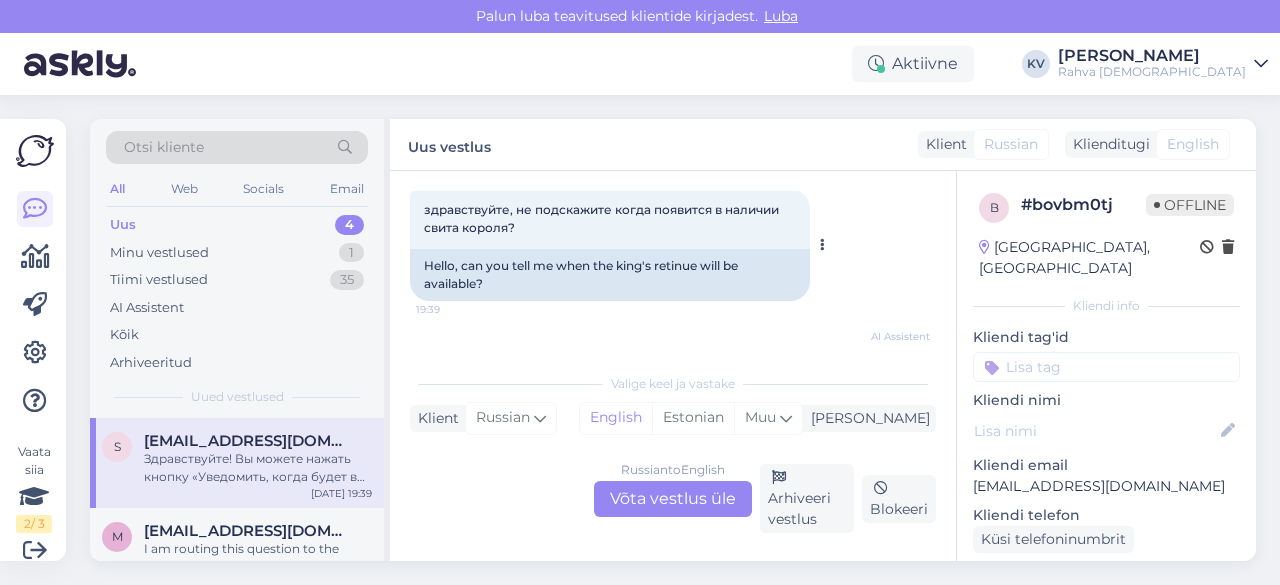 scroll, scrollTop: 140, scrollLeft: 0, axis: vertical 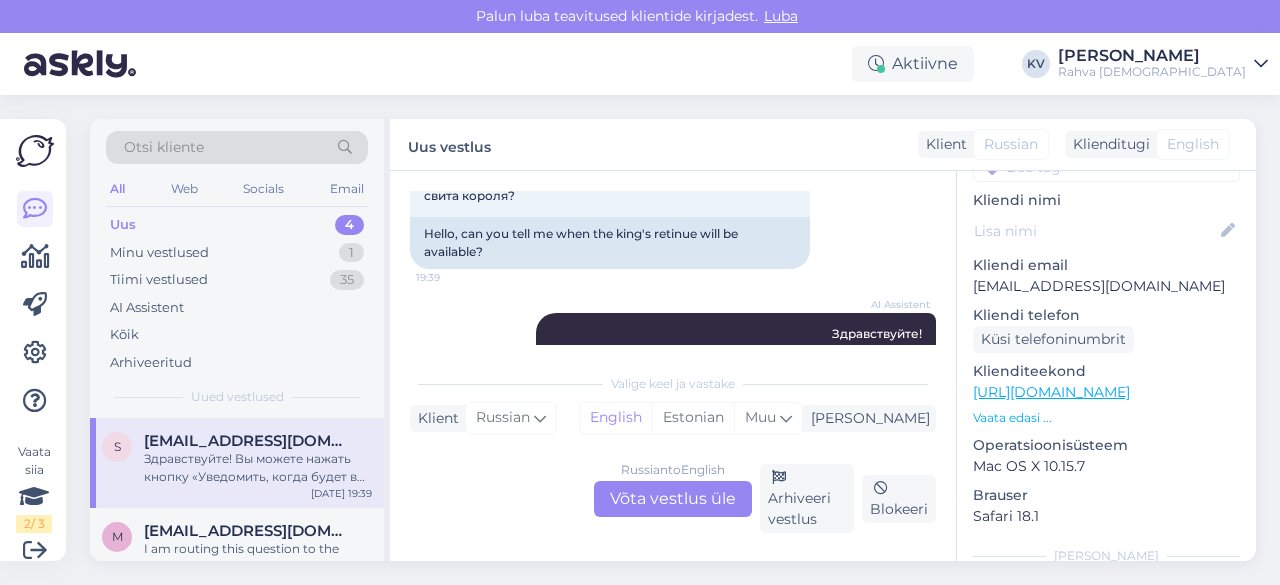 click on "[URL][DOMAIN_NAME]" at bounding box center (1051, 392) 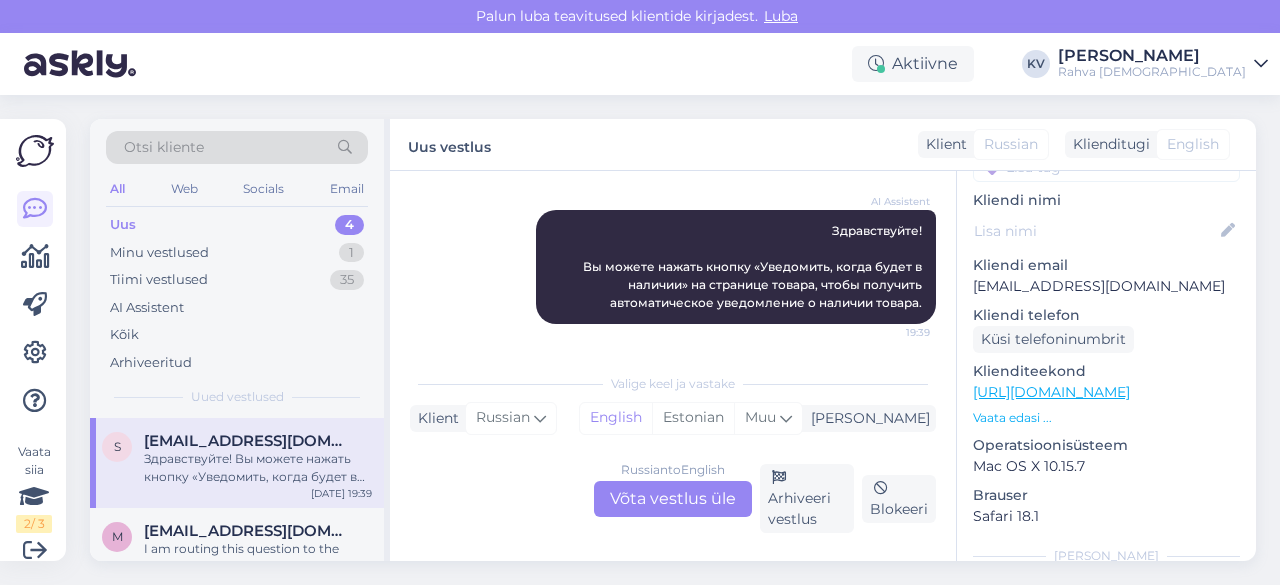 click on "Russian  to  English Võta vestlus üle" at bounding box center [673, 499] 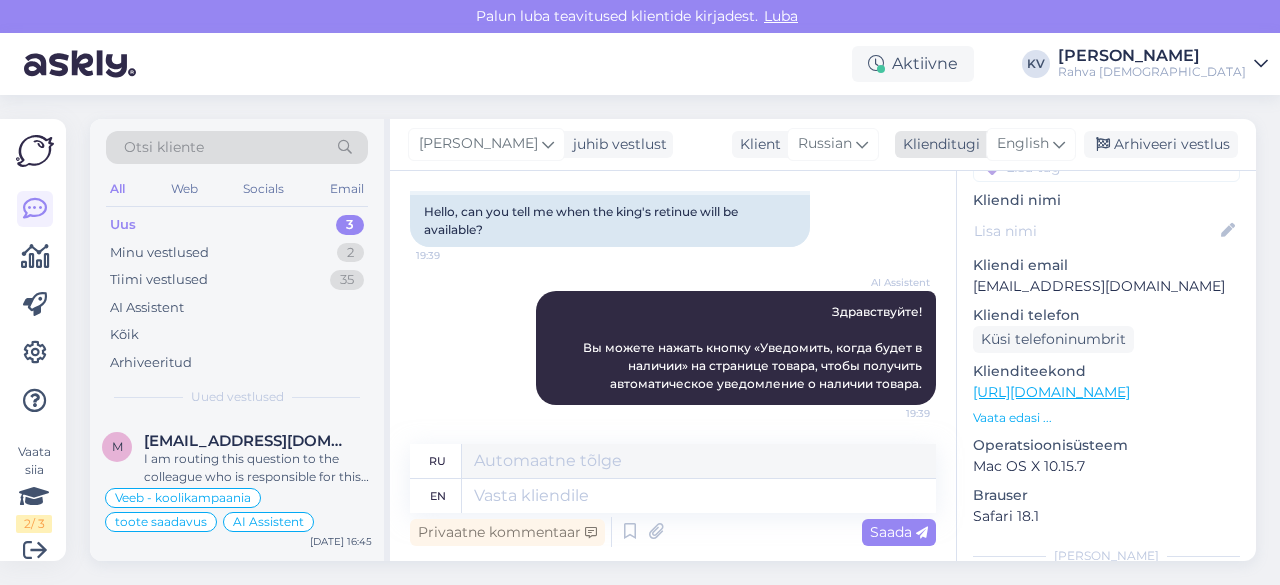 click on "English" at bounding box center (1023, 144) 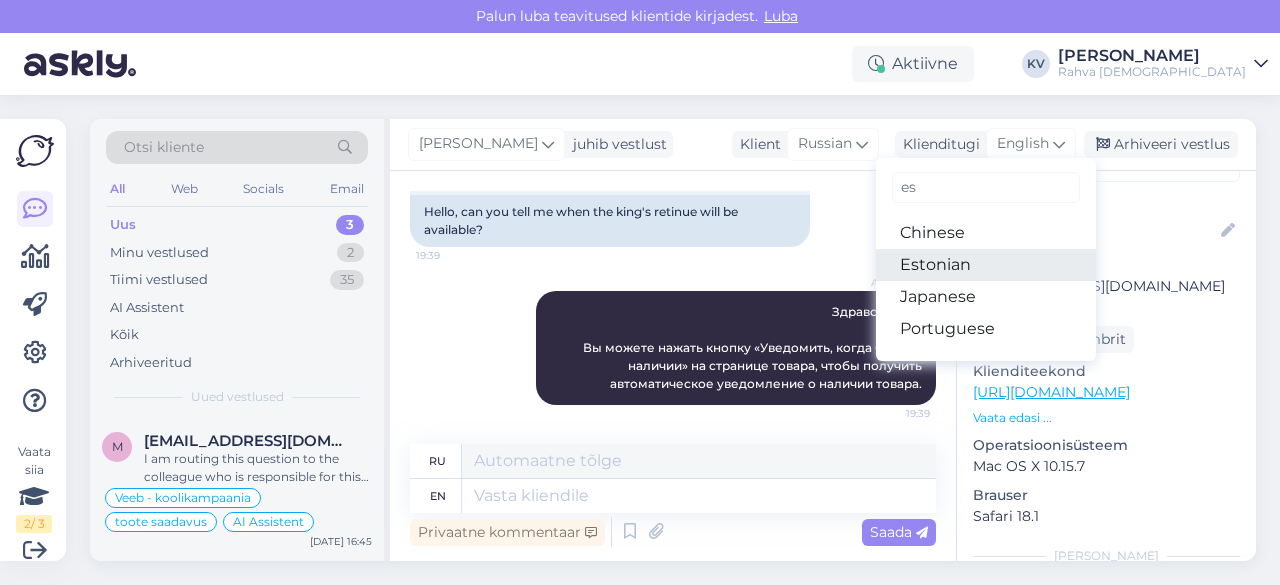 click on "Estonian" at bounding box center [986, 265] 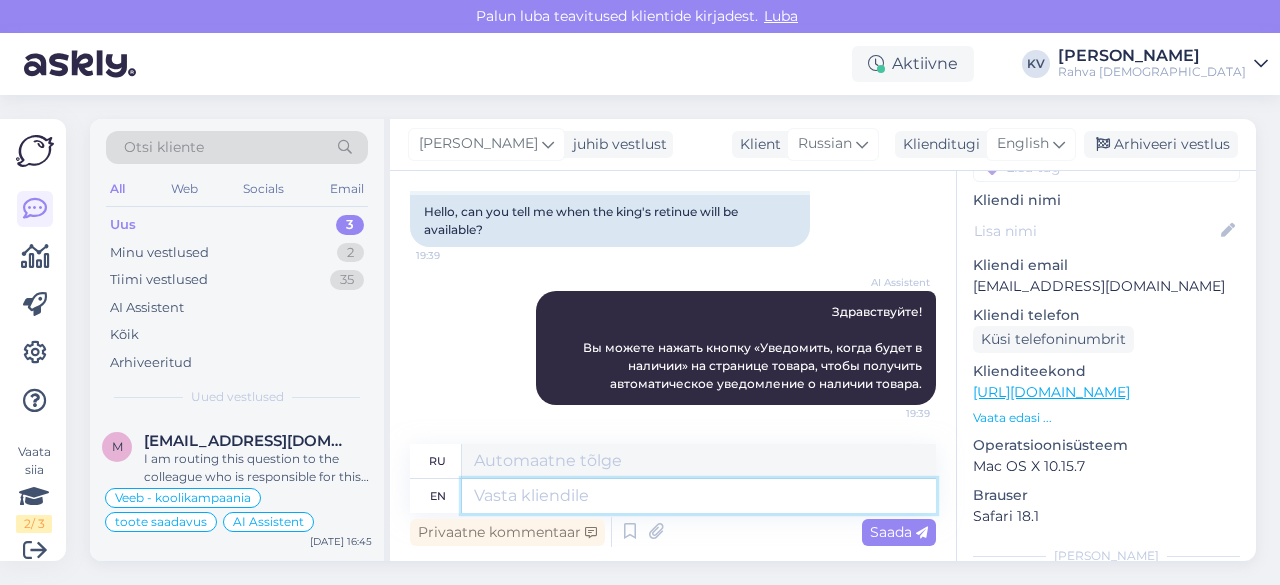 click at bounding box center [699, 496] 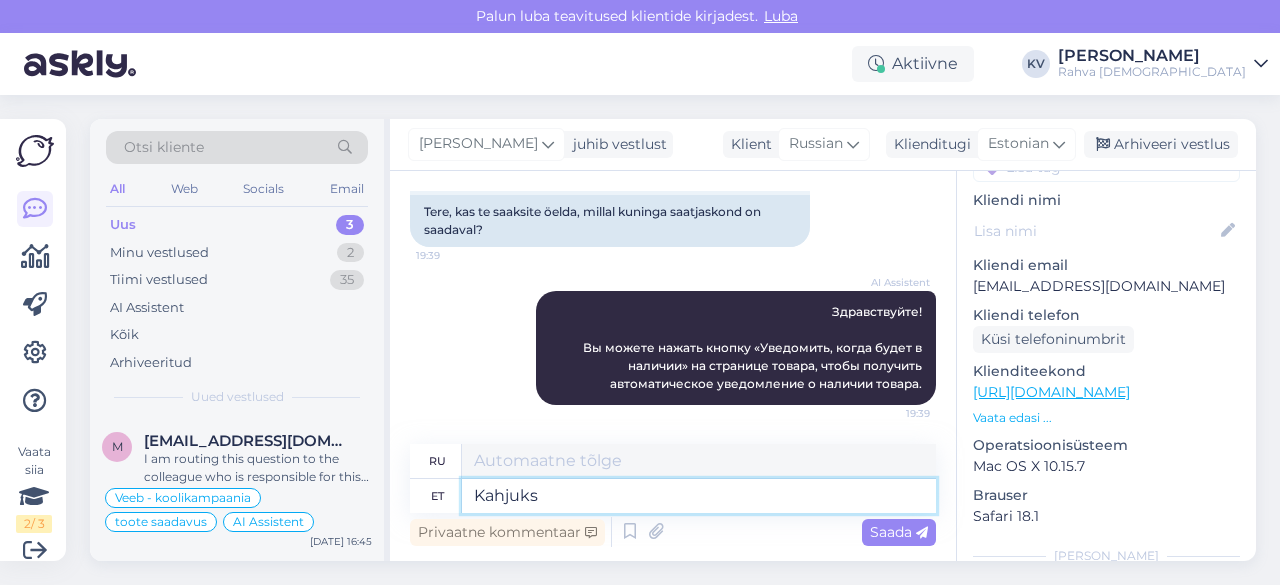 type on "Kahjuks h" 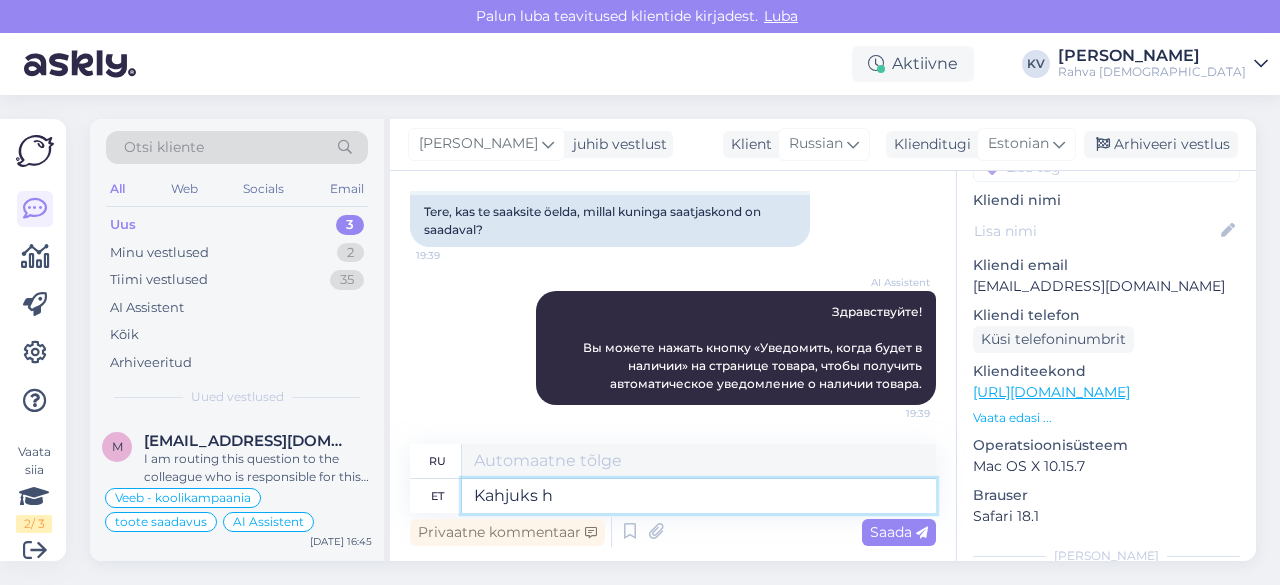 type on "К сожалению" 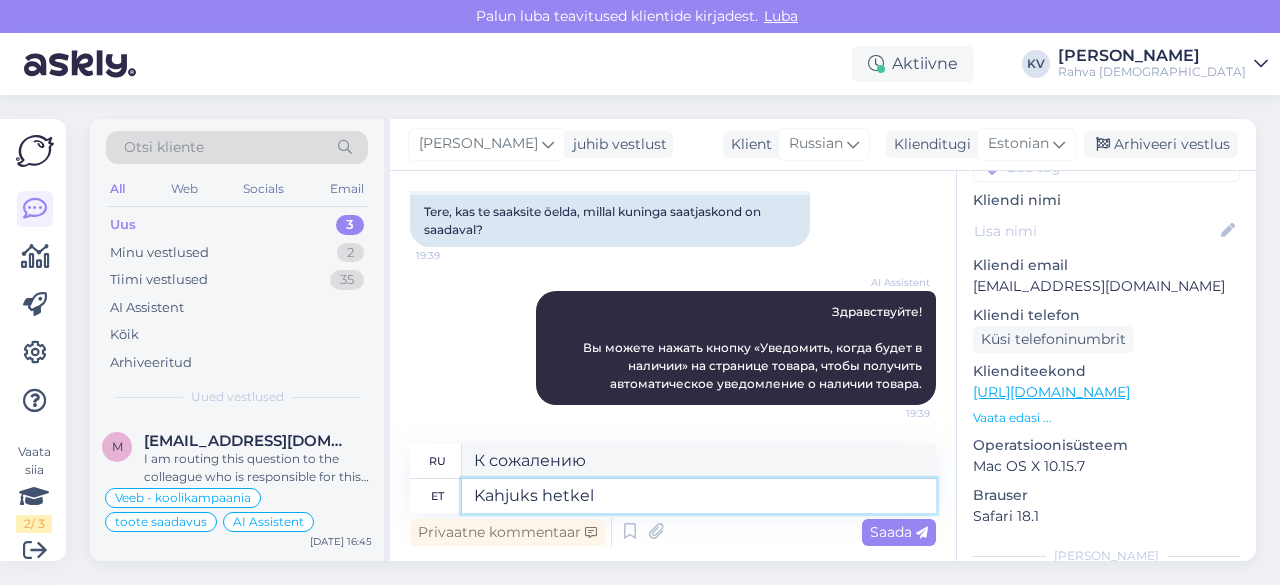 type on "Kahjuks hetkel" 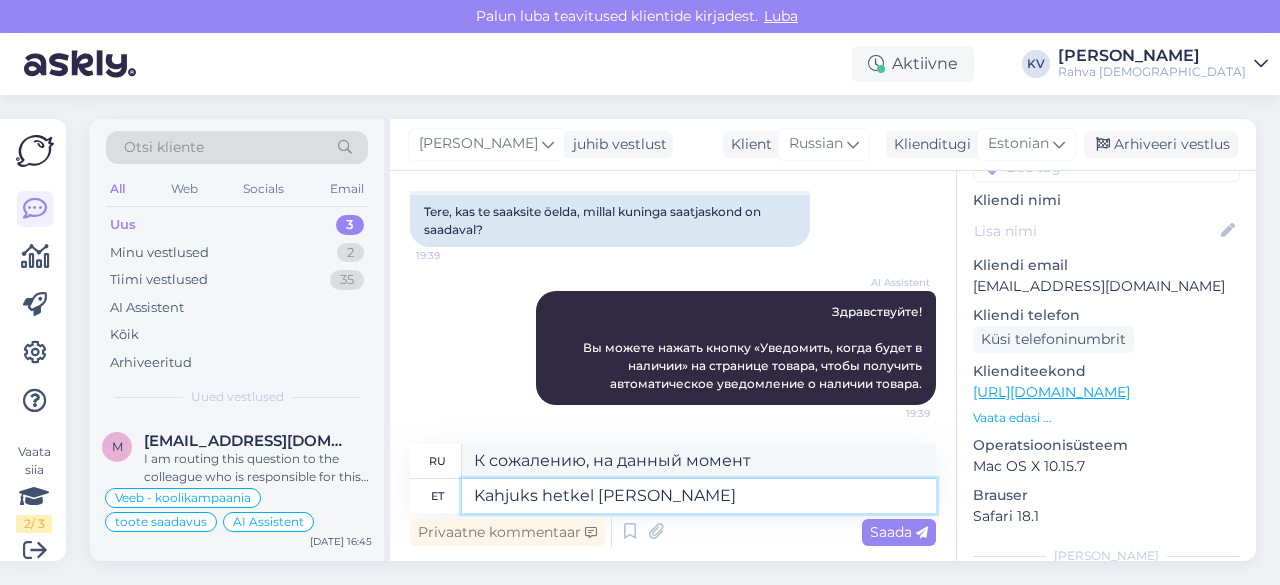 type on "Kahjuks hetkel seda raa" 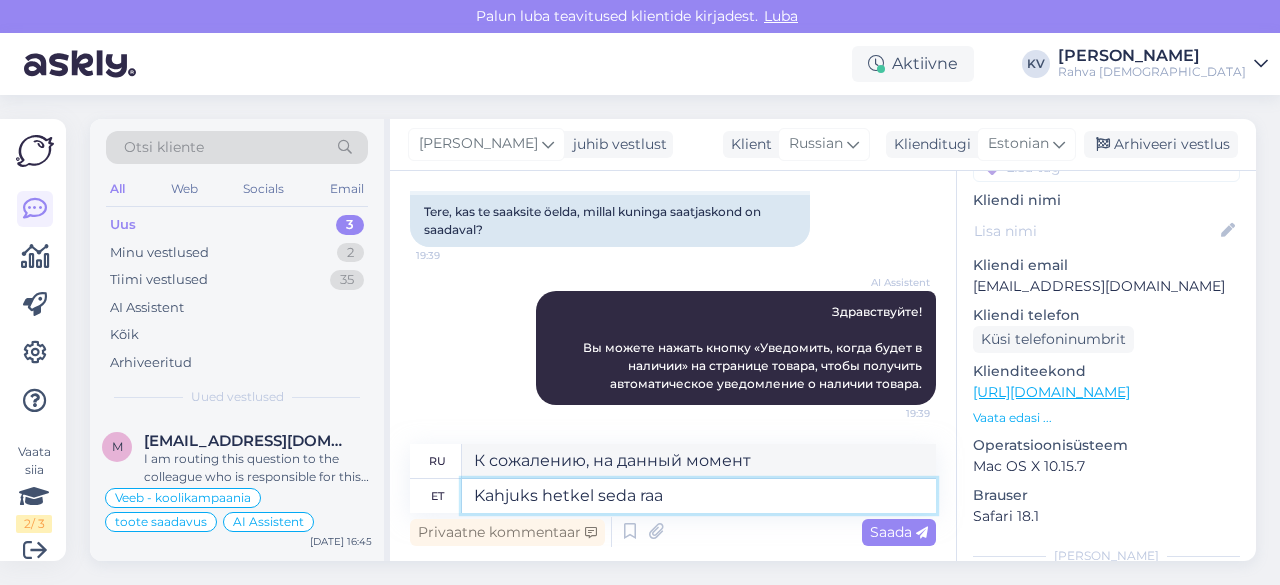 type on "К сожалению, на данный момент это" 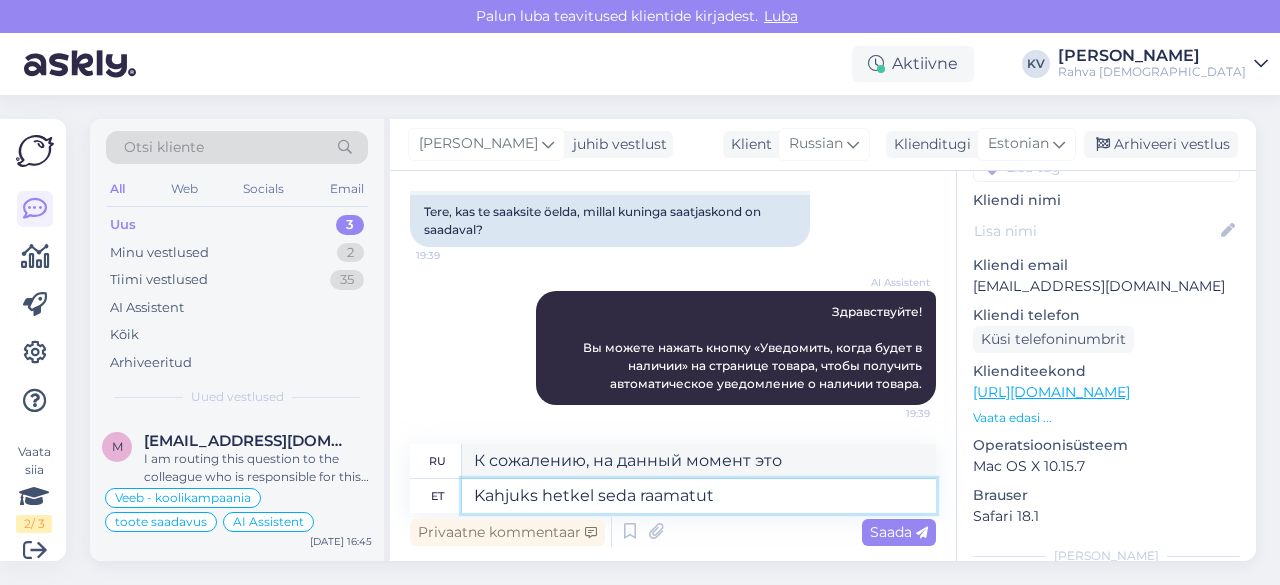 type on "Kahjuks hetkel seda raamatut j" 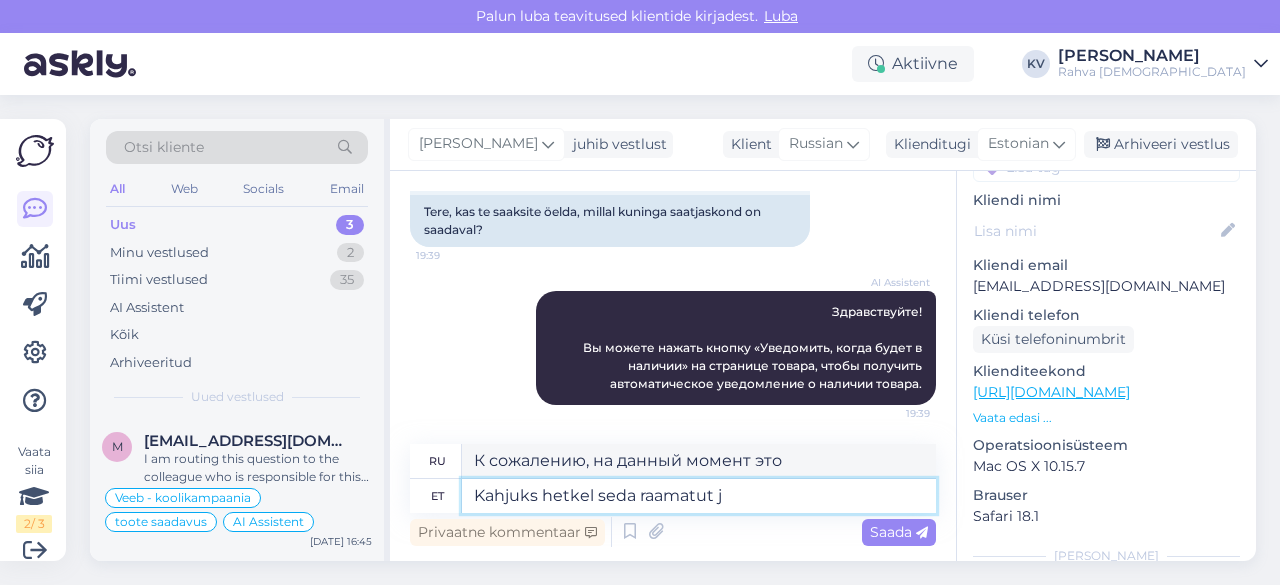 type on "К сожалению, эта книга в настоящее время недоступна." 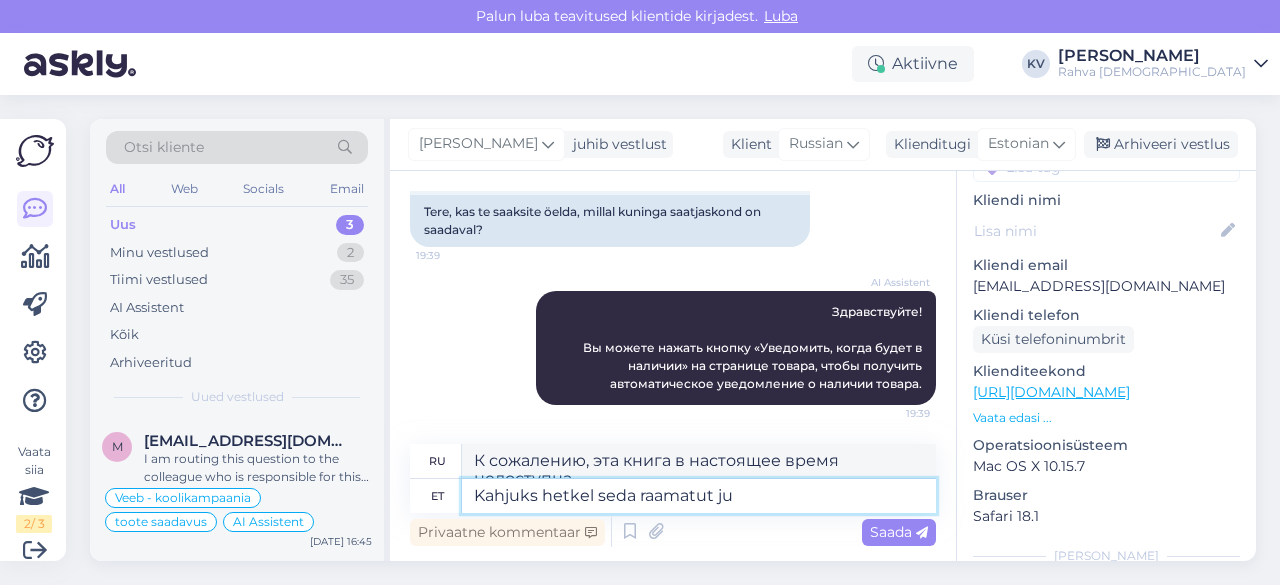 scroll, scrollTop: 180, scrollLeft: 0, axis: vertical 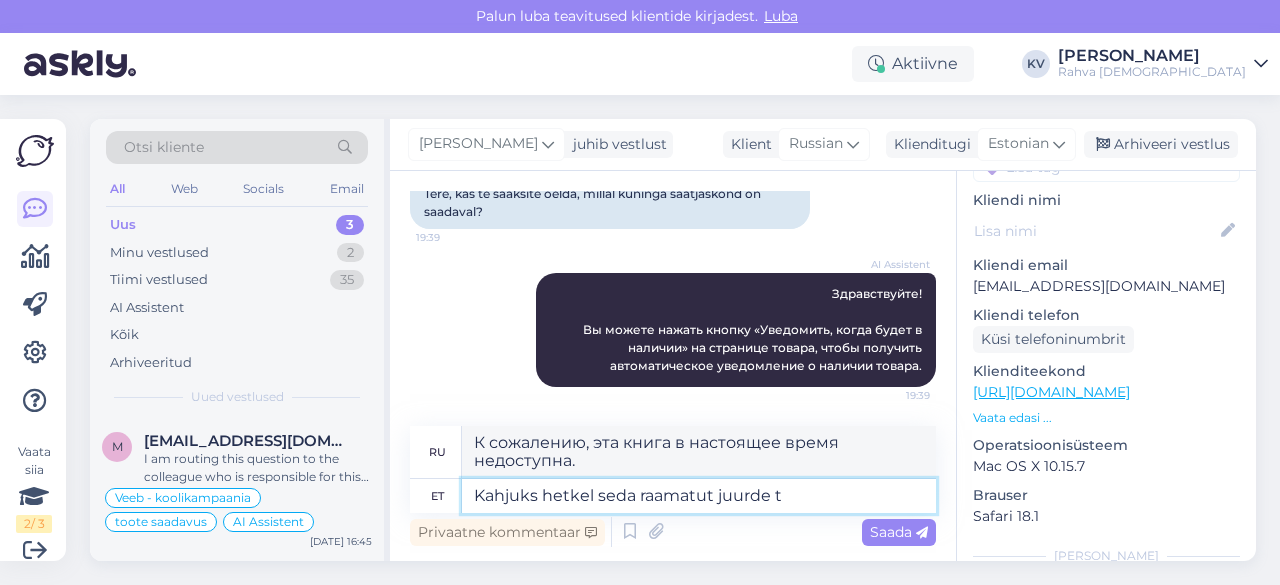 type on "Kahjuks hetkel seda raamatut juurde tu" 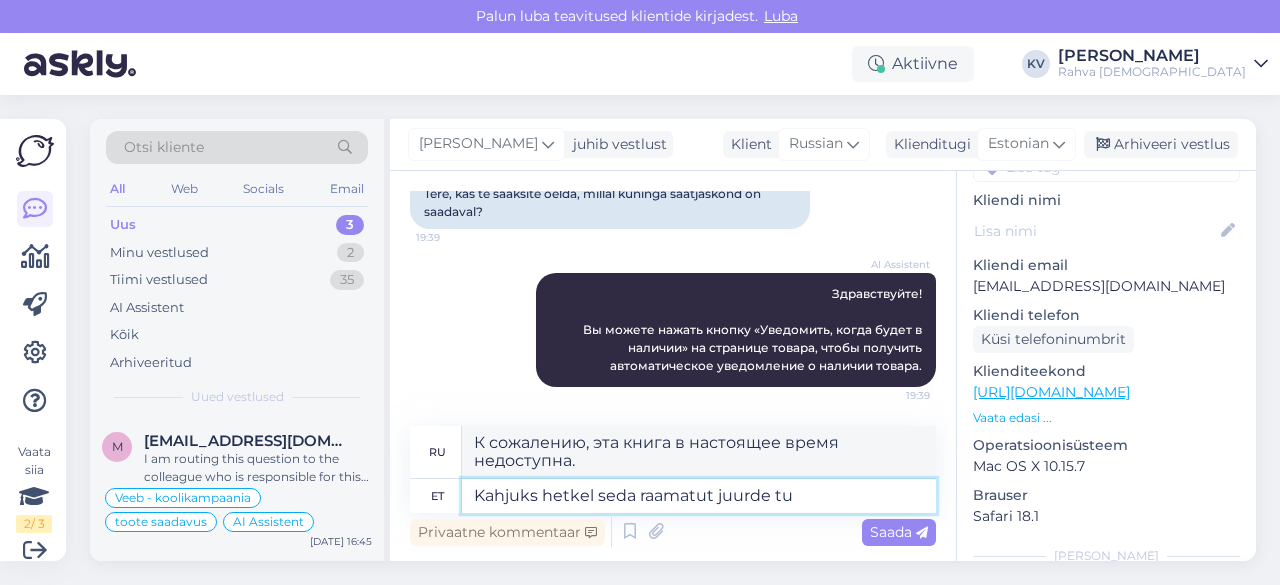 type on "К сожалению, в данный момент эта книга недоступна." 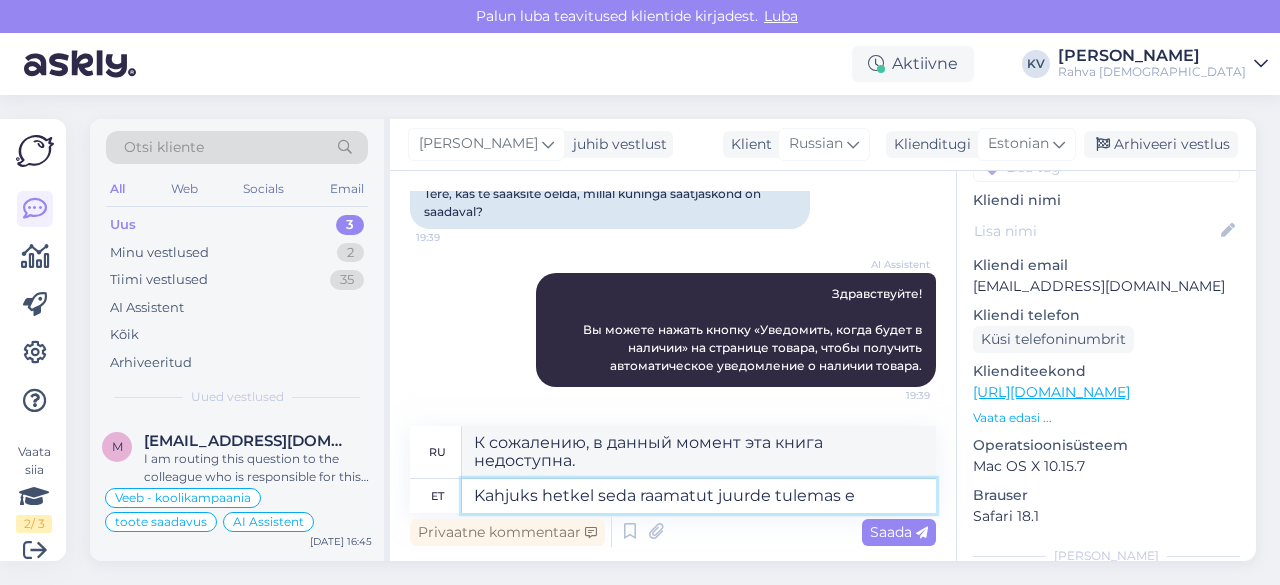 type on "Kahjuks hetkel seda raamatut juurde tulemas ei" 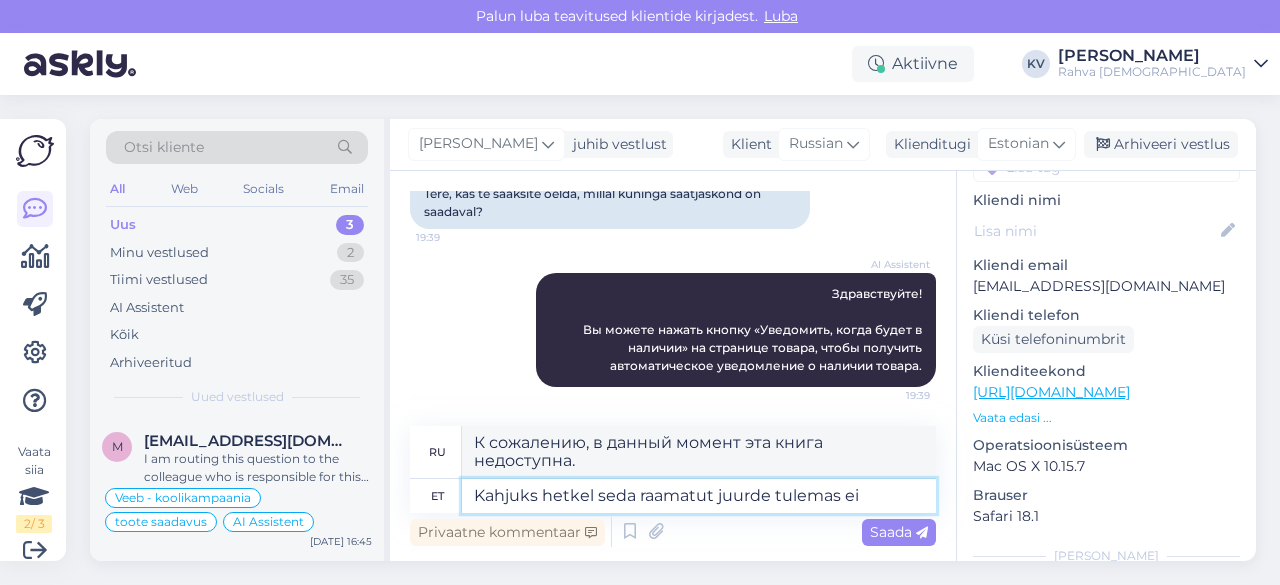 type on "К сожалению, эта книга в настоящее время добавляется." 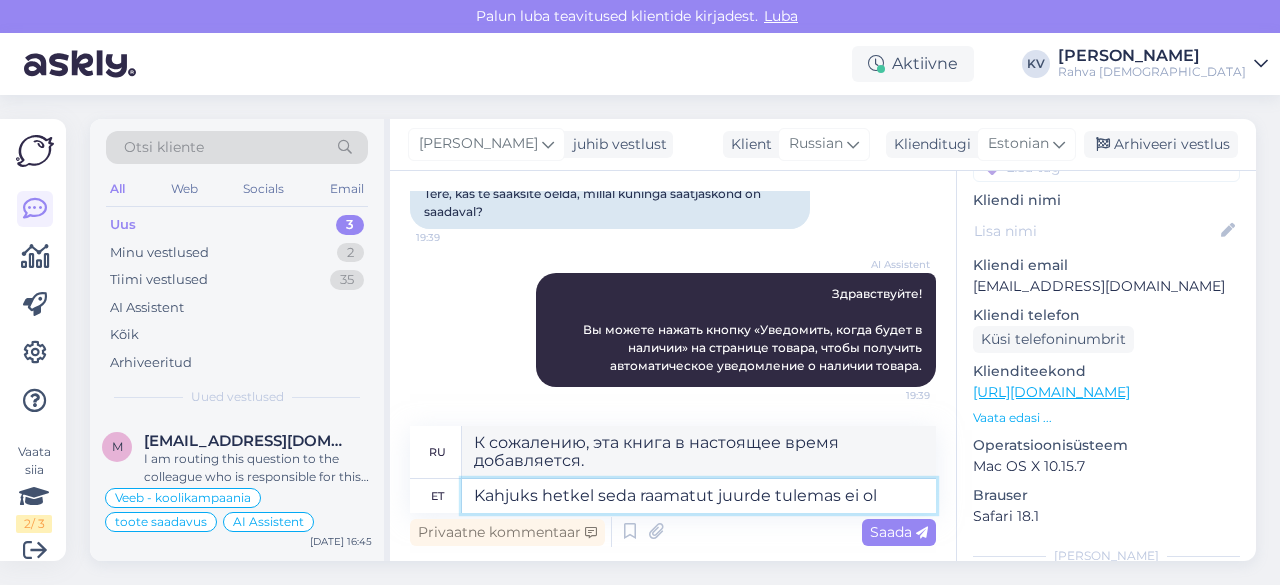 type on "Kahjuks hetkel seda raamatut juurde tulemas ei ole" 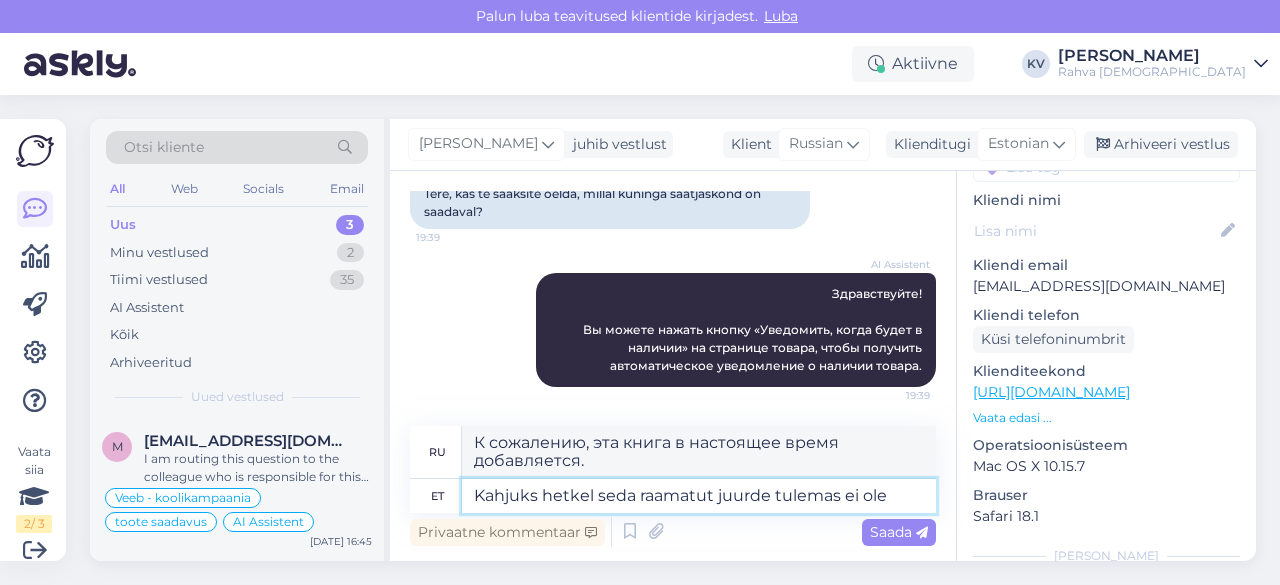 type on "К сожалению, в данный момент эта книга недоступна." 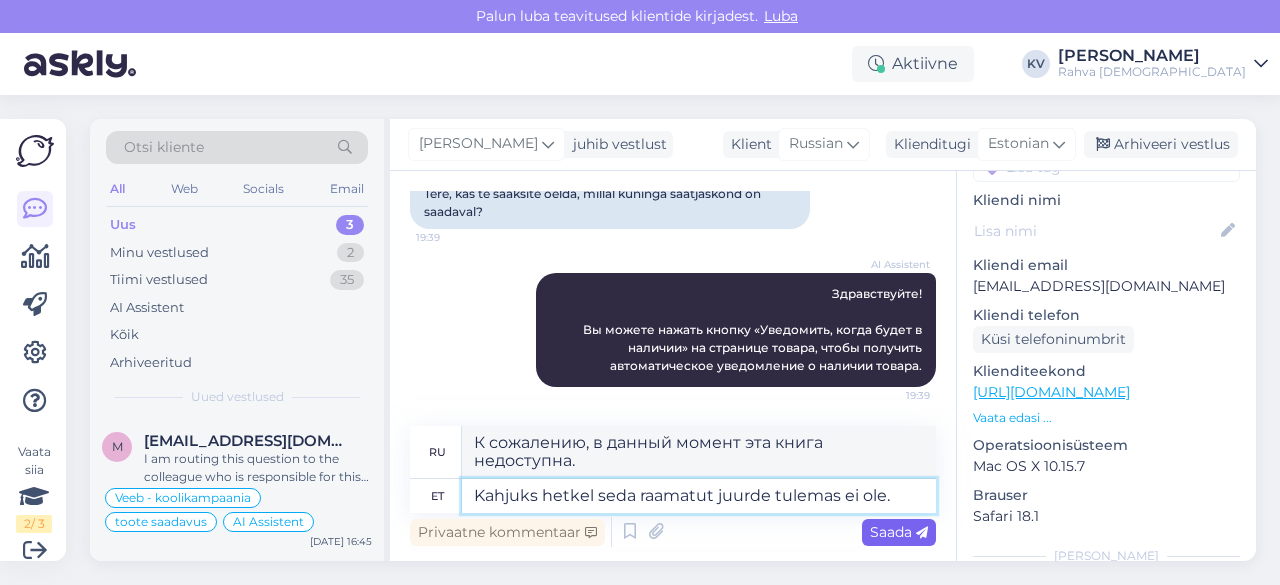 type on "Kahjuks hetkel seda raamatut juurde tulemas ei ole." 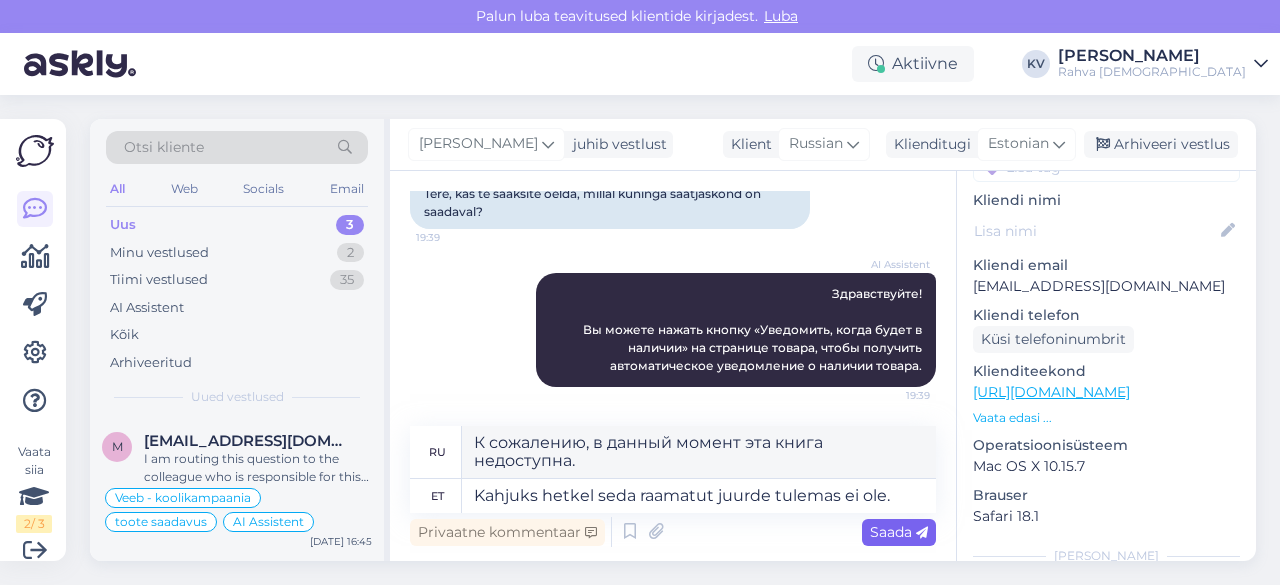click on "Saada" at bounding box center (899, 532) 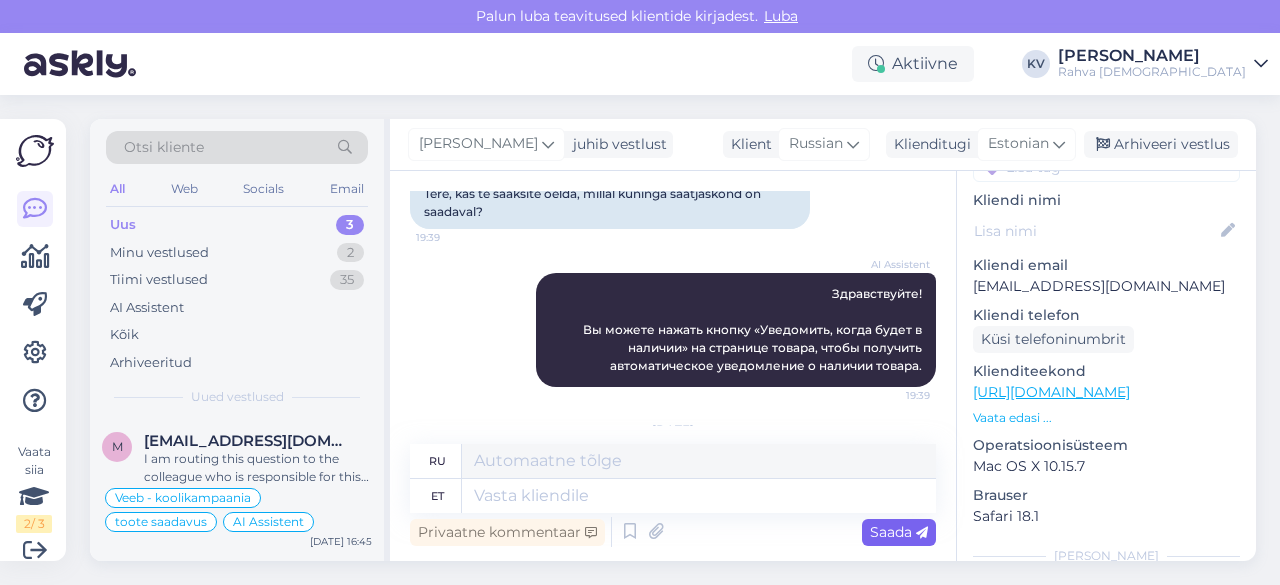 scroll, scrollTop: 324, scrollLeft: 0, axis: vertical 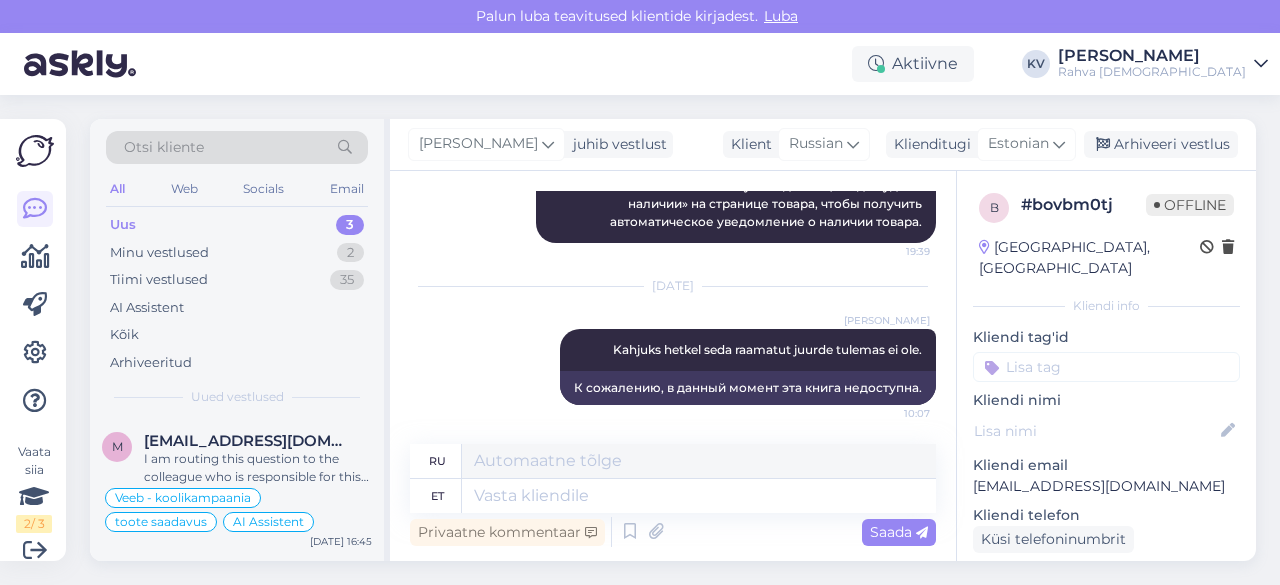 click at bounding box center [1106, 367] 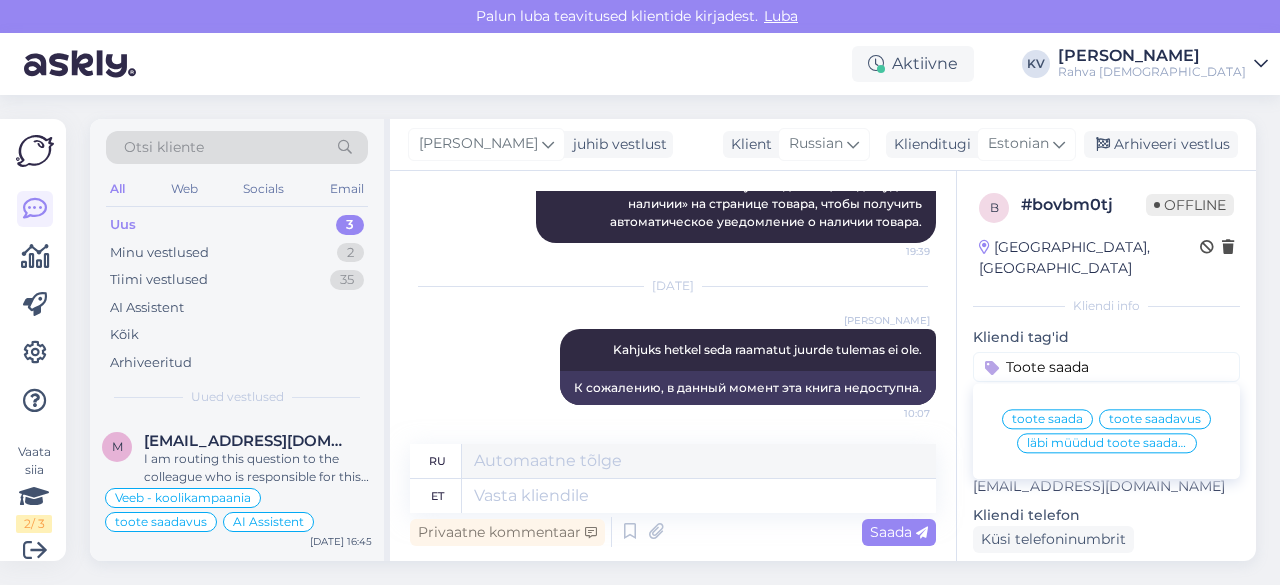 type on "Toote saada" 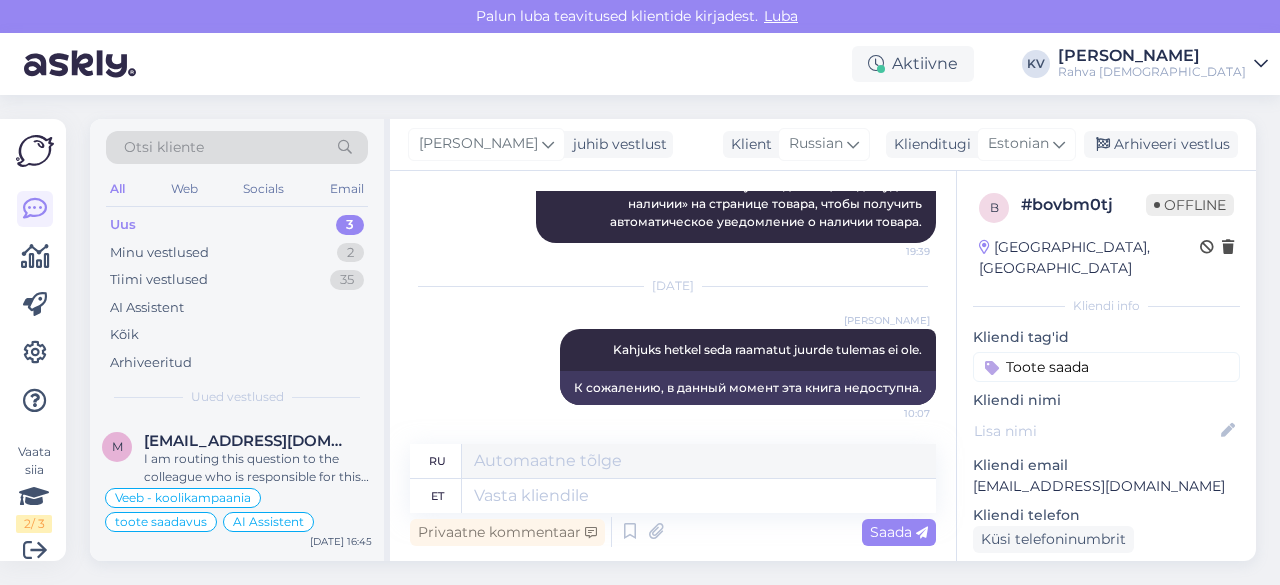 type 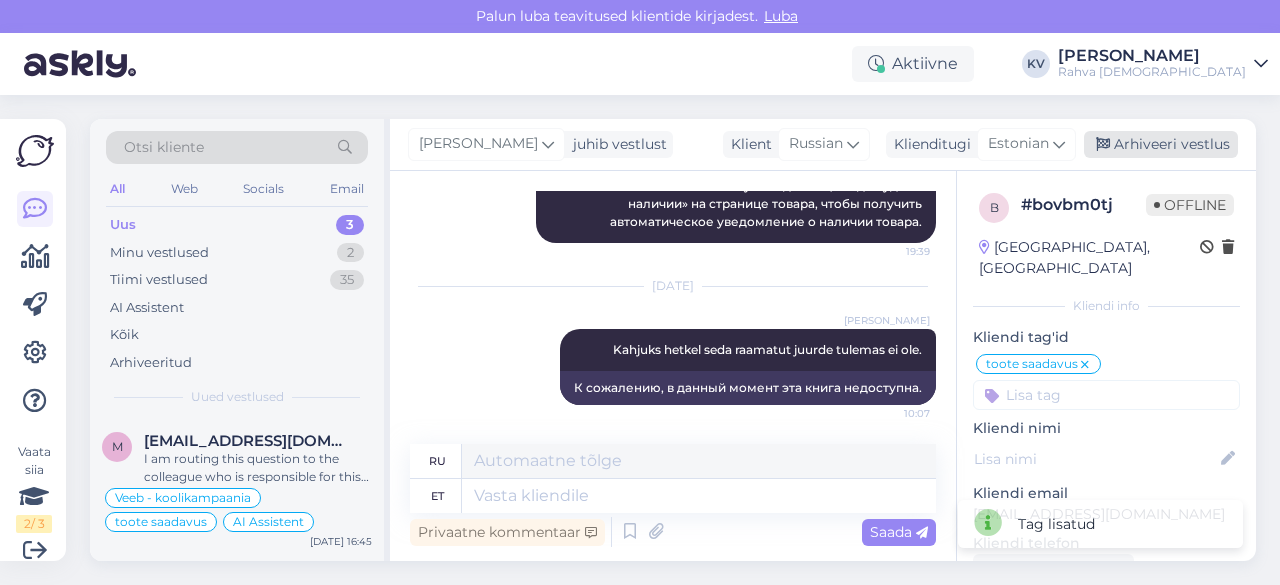 click on "Arhiveeri vestlus" at bounding box center (1161, 144) 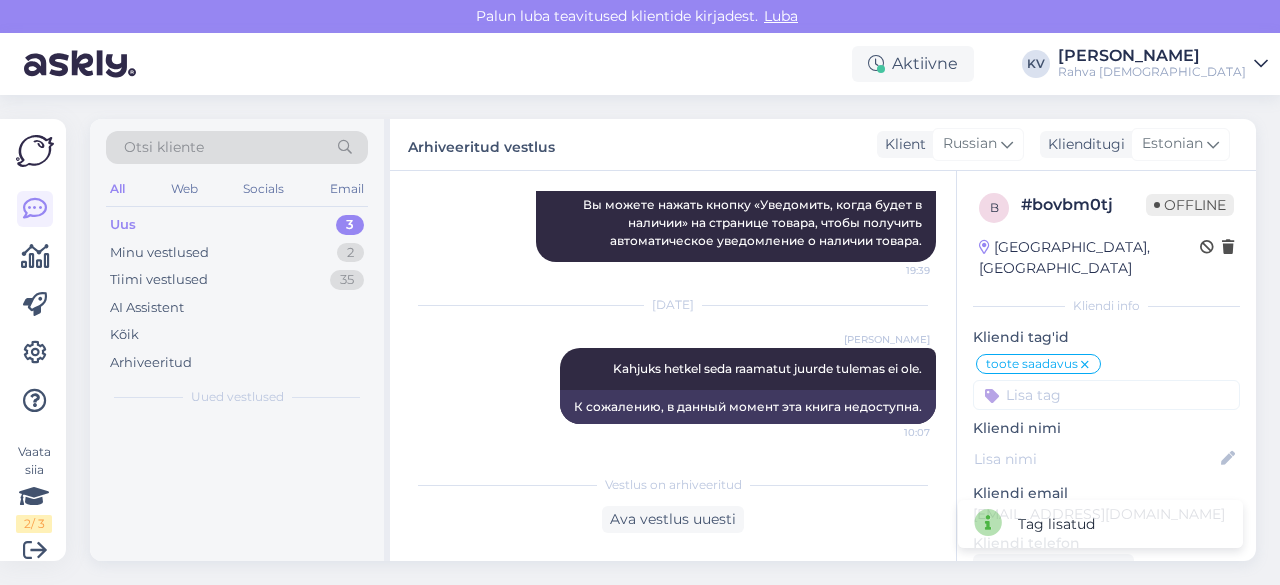 scroll, scrollTop: 304, scrollLeft: 0, axis: vertical 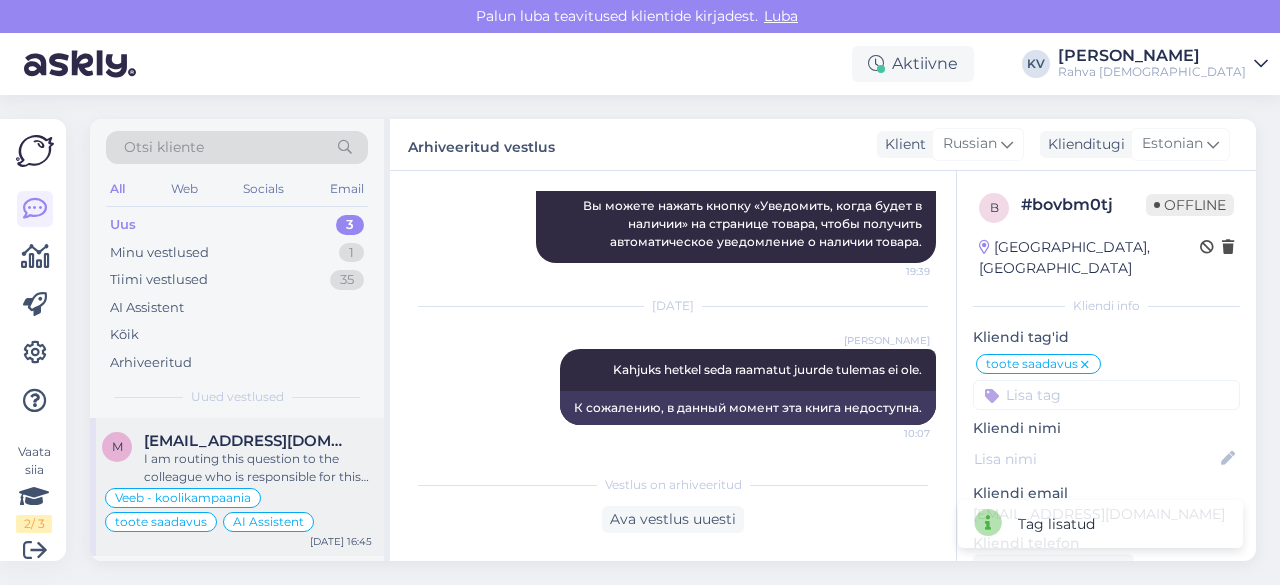 click on "I am routing this question to the colleague who is responsible for this topic. The reply might take a bit. But it’ll be saved here for you to read later." at bounding box center (258, 468) 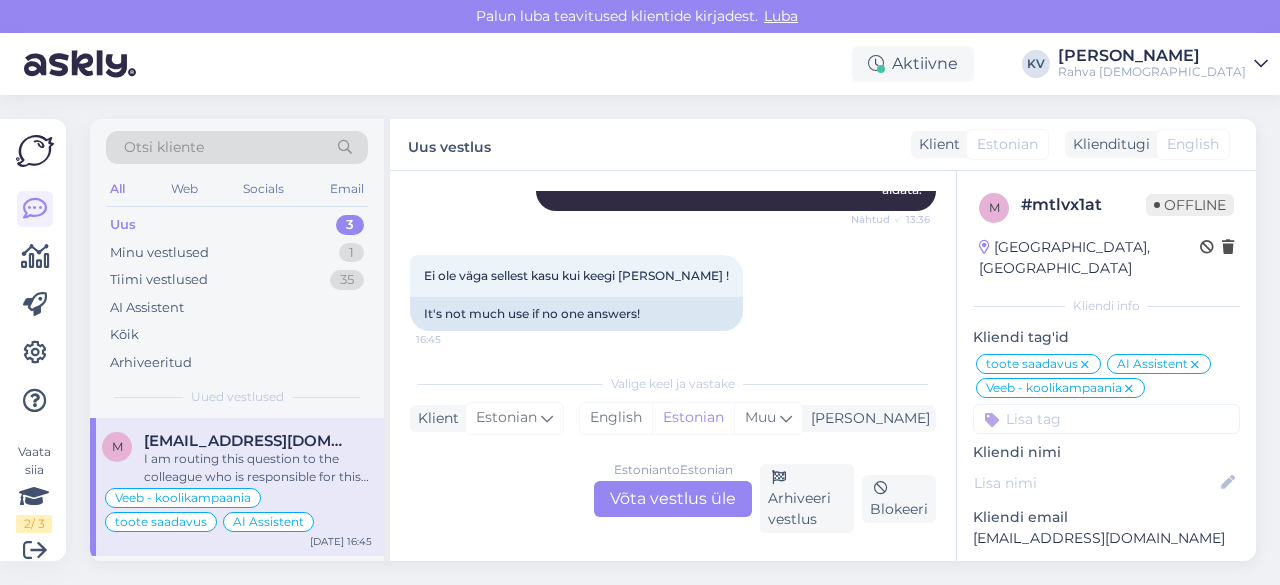 scroll, scrollTop: 1539, scrollLeft: 0, axis: vertical 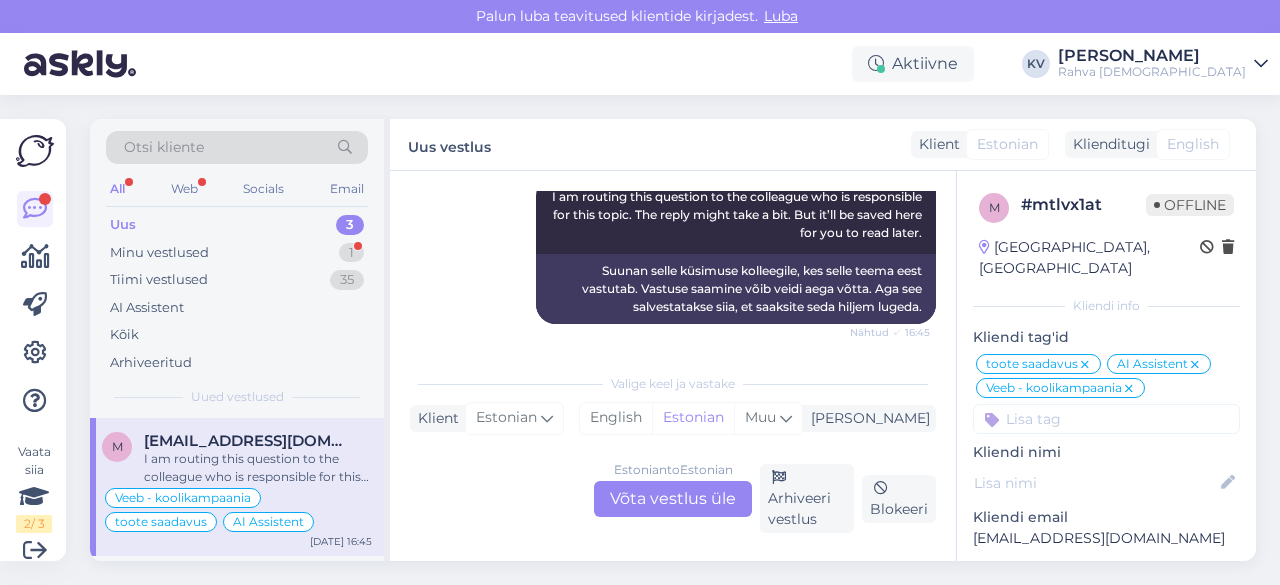 click on "Estonian  to  Estonian Võta vestlus üle" at bounding box center (673, 499) 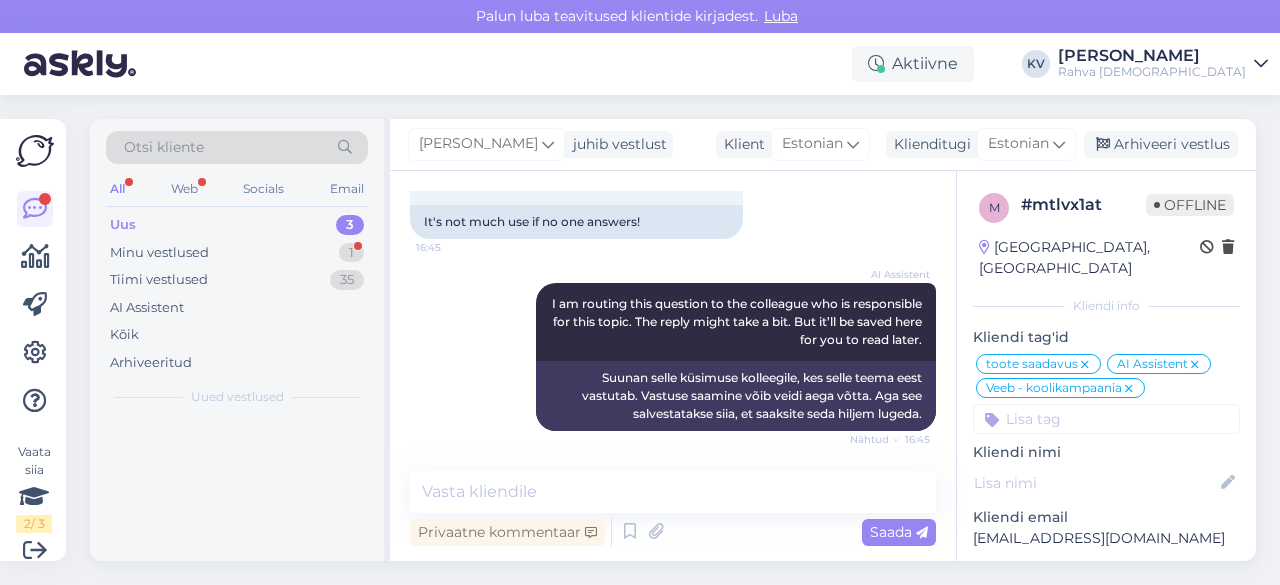 scroll, scrollTop: 1431, scrollLeft: 0, axis: vertical 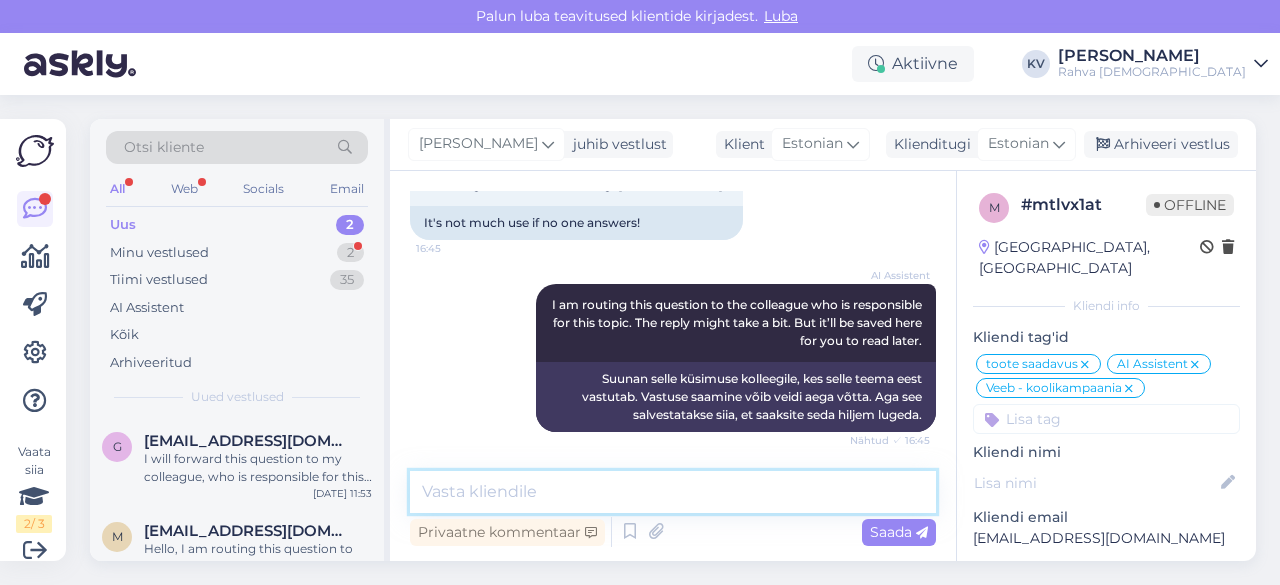 click at bounding box center (673, 492) 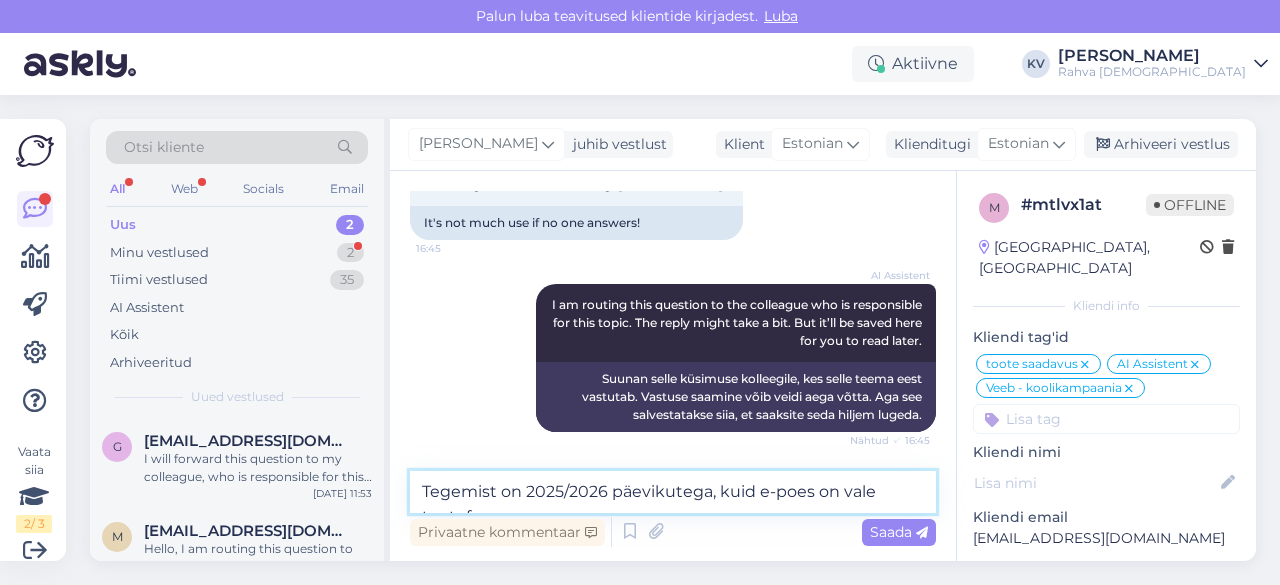 scroll, scrollTop: 1455, scrollLeft: 0, axis: vertical 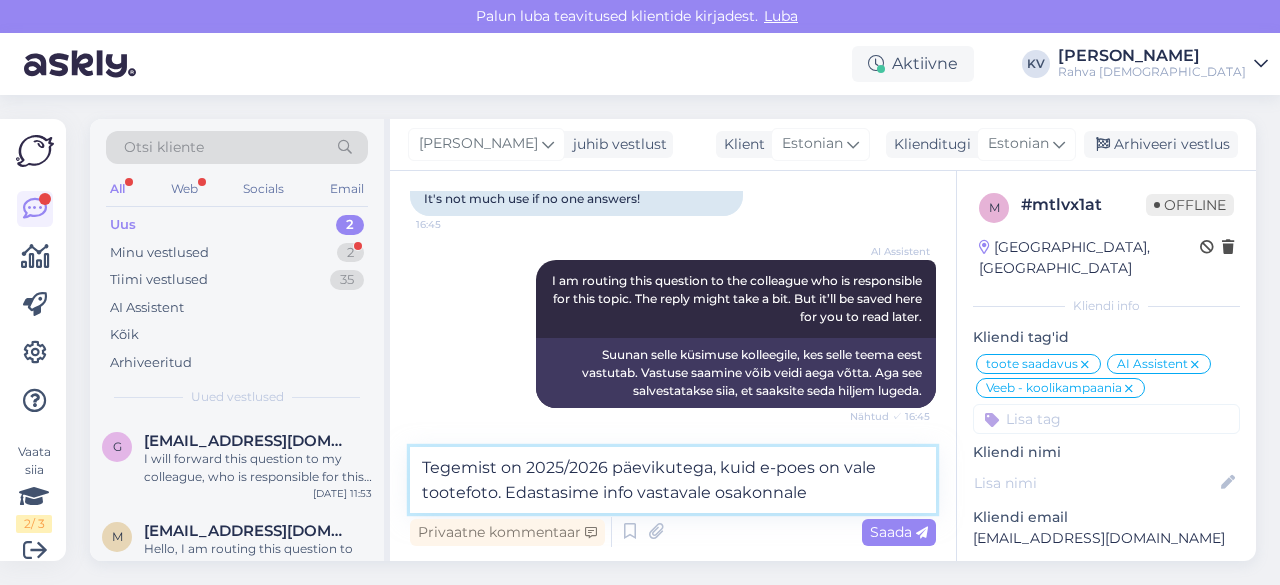type on "Tegemist on 2025/2026 päevikutega, kuid e-poes on vale tootefoto. Edastasime info vastavale osakonnale." 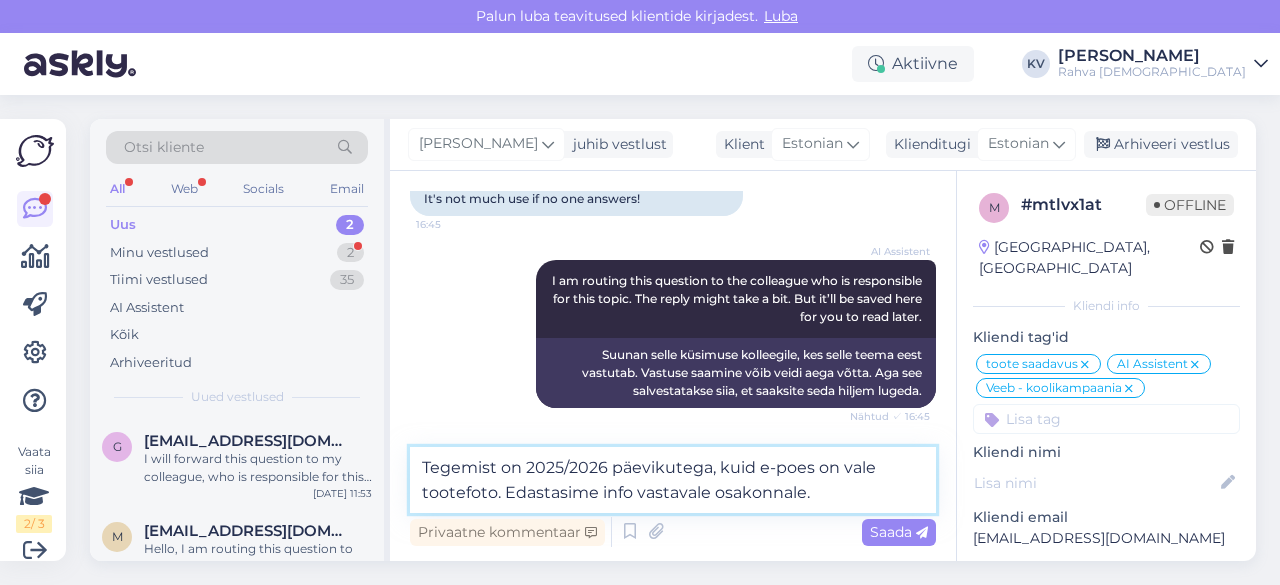 type 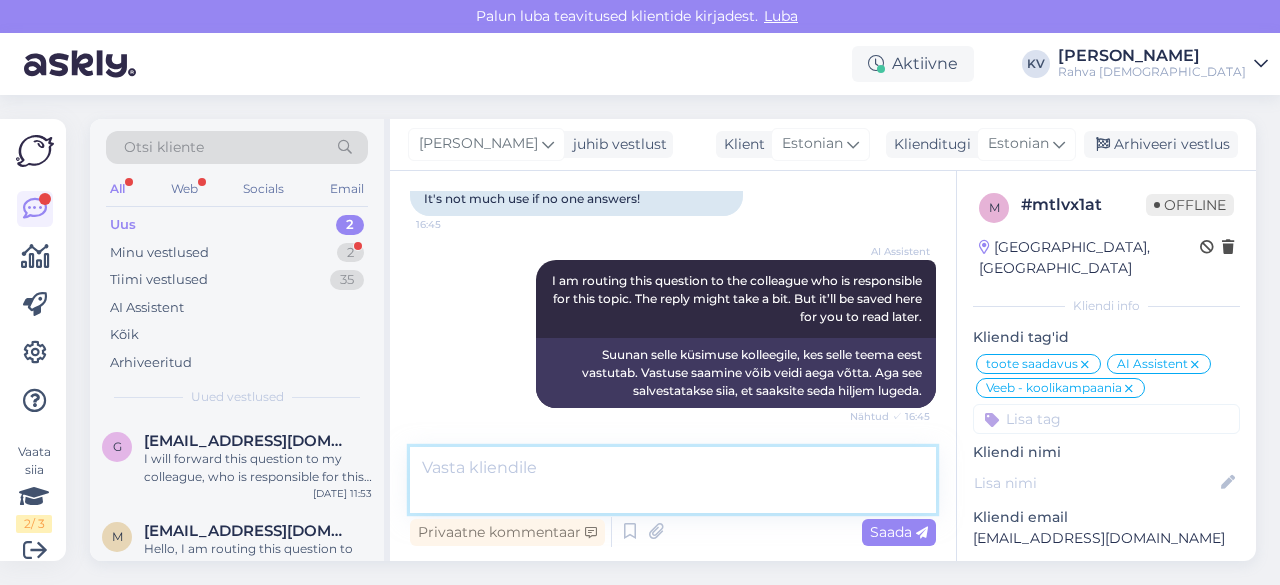scroll, scrollTop: 1577, scrollLeft: 0, axis: vertical 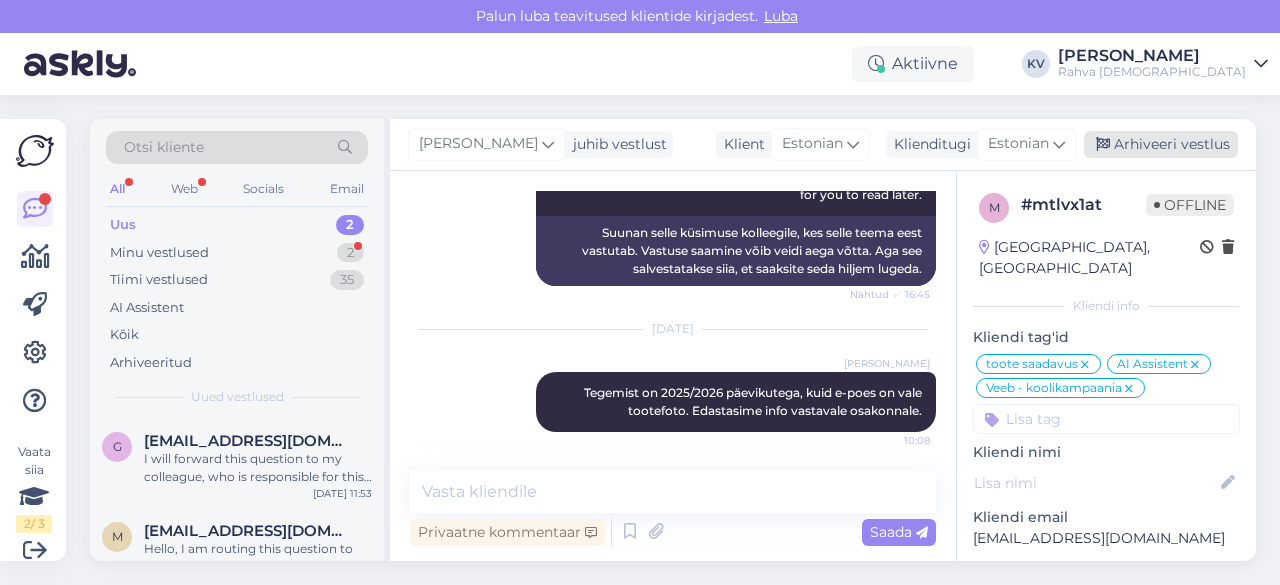 click on "Arhiveeri vestlus" at bounding box center [1161, 144] 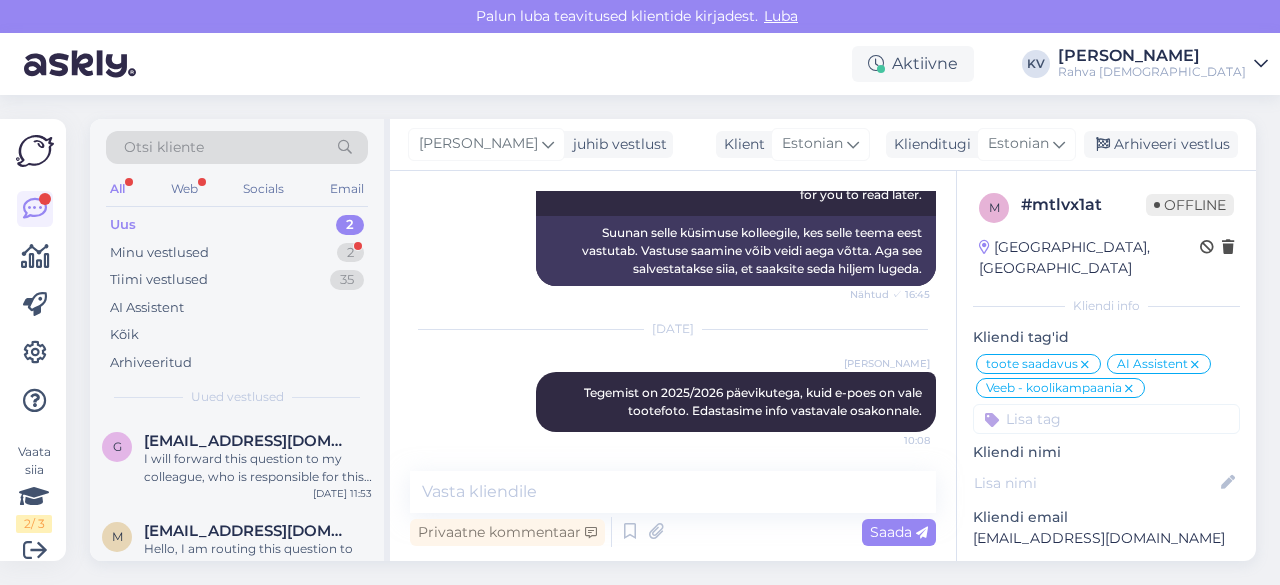 scroll, scrollTop: 1584, scrollLeft: 0, axis: vertical 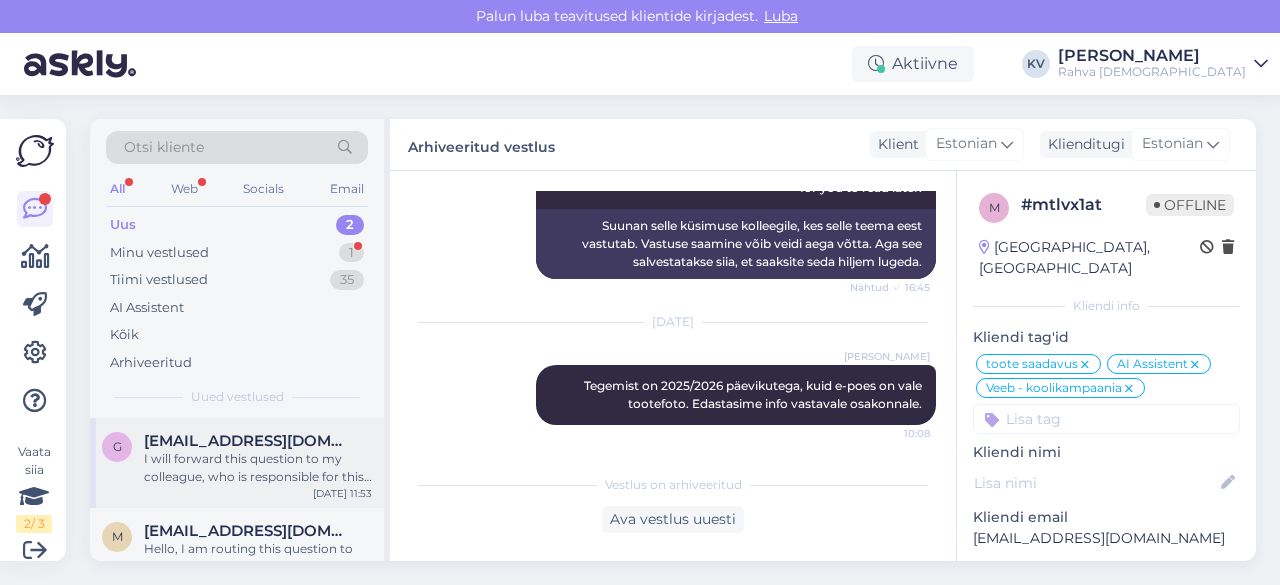 click on "I will forward this question to my colleague, who is responsible for this. The reply will be here during our working hours." at bounding box center (258, 468) 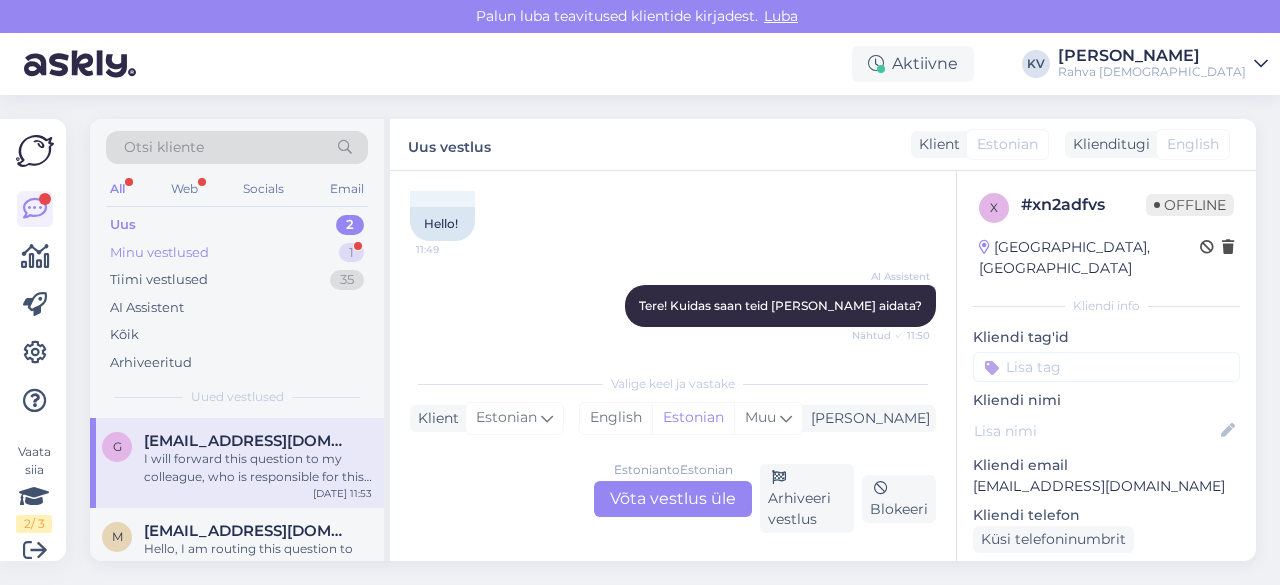 scroll, scrollTop: 126, scrollLeft: 0, axis: vertical 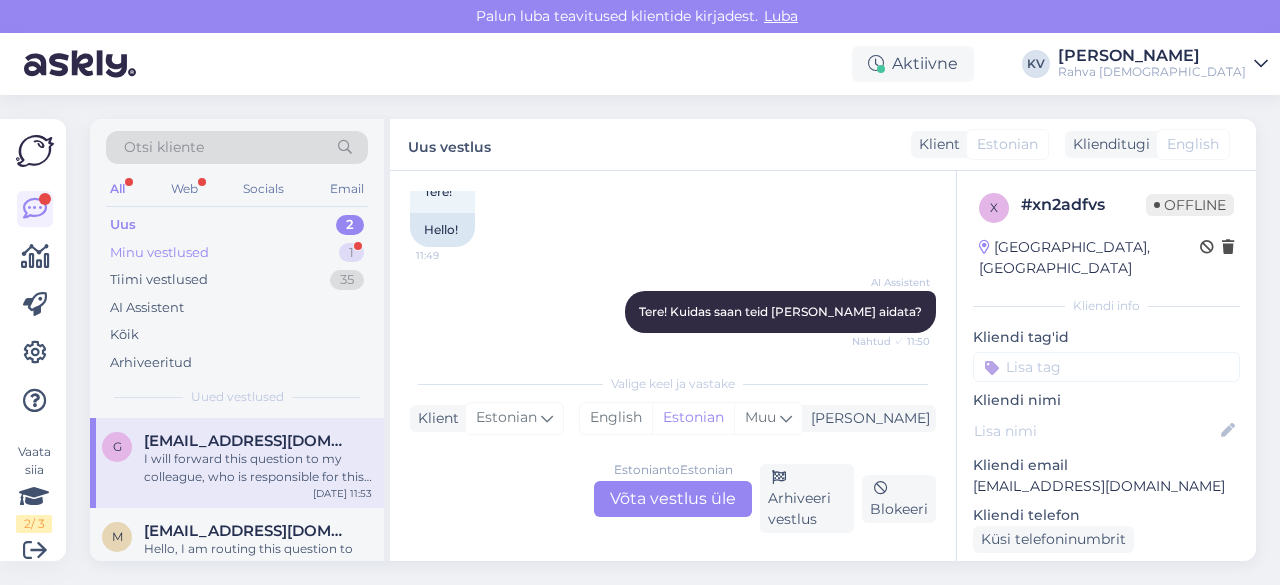 click on "Minu vestlused" at bounding box center (159, 253) 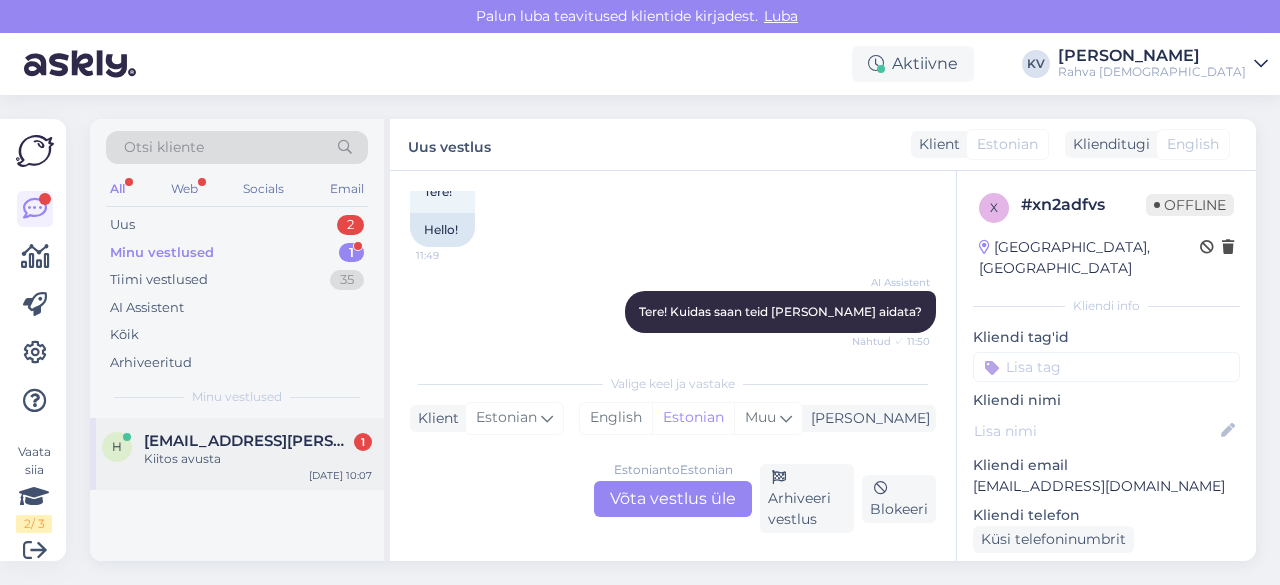 click on "Kiitos avusta" at bounding box center (258, 459) 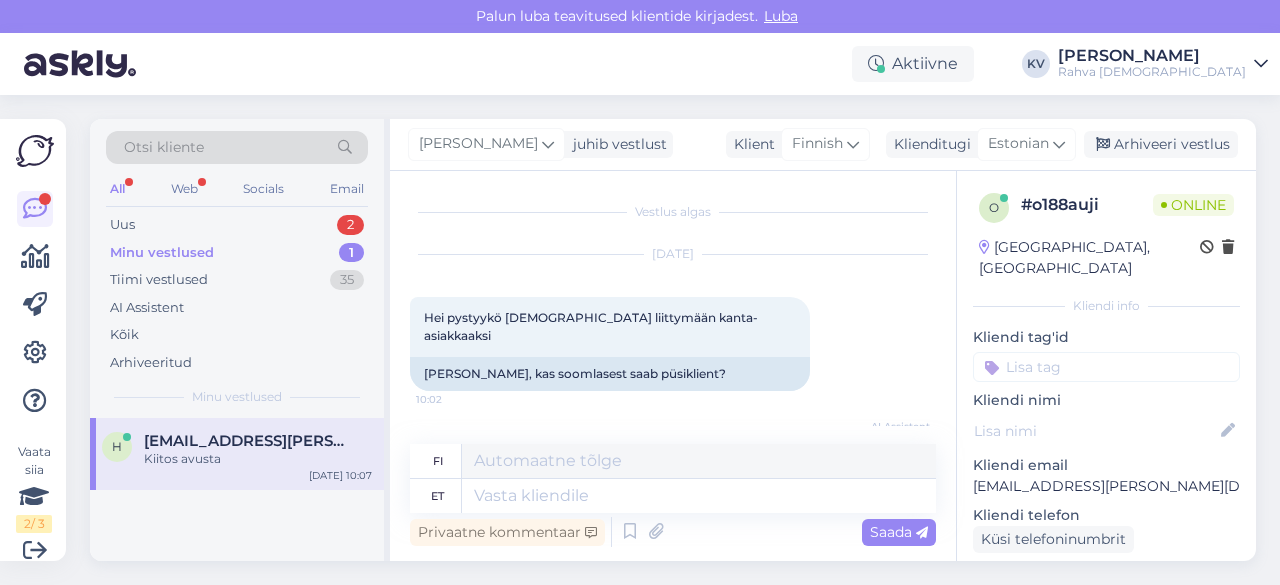 scroll, scrollTop: 630, scrollLeft: 0, axis: vertical 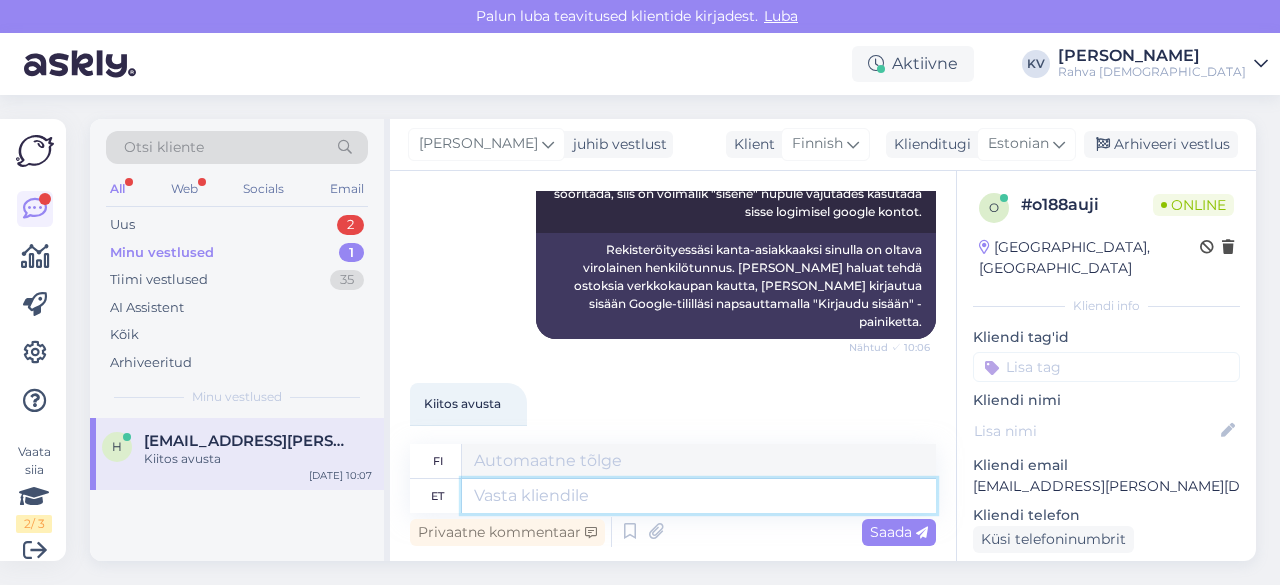click at bounding box center [699, 496] 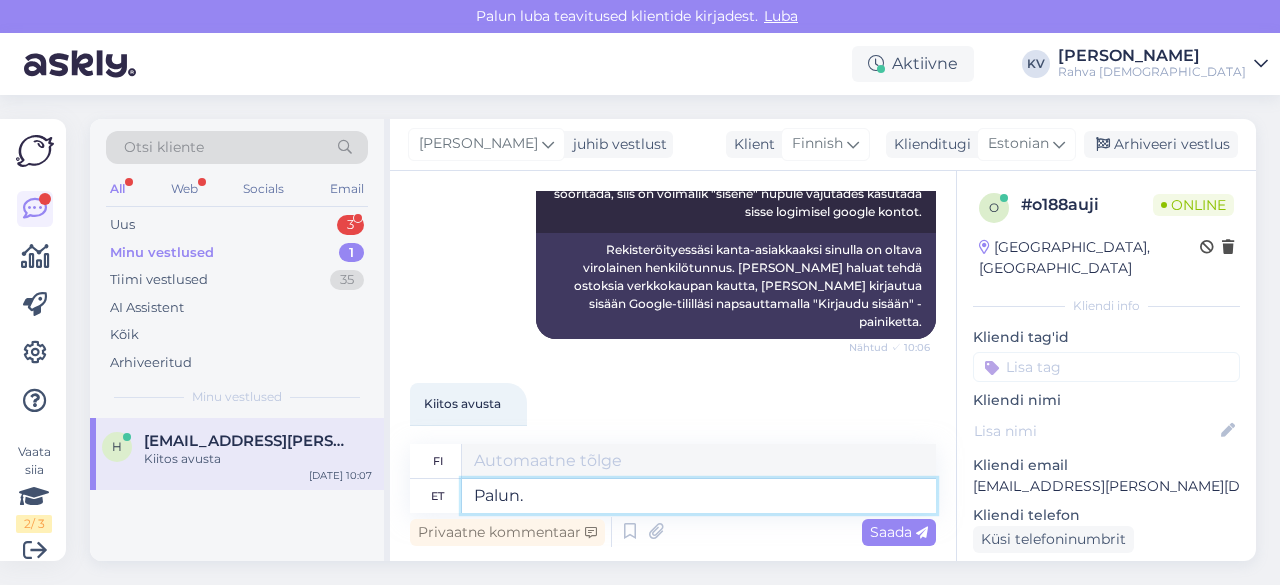 type on "Palun. K" 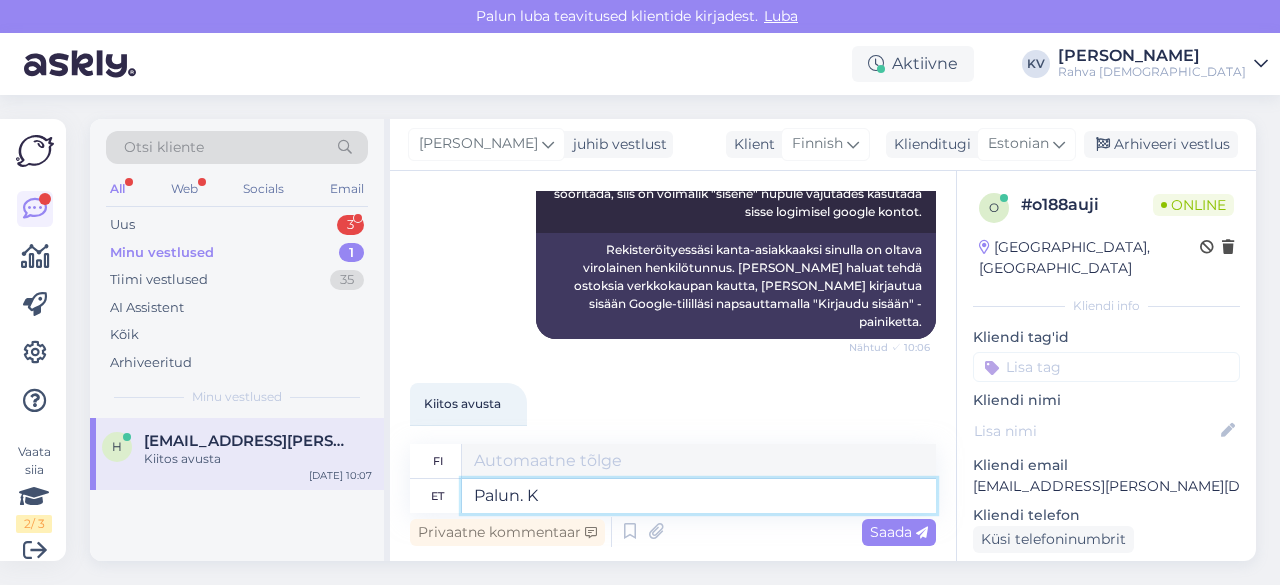 type on "Ole hyvä." 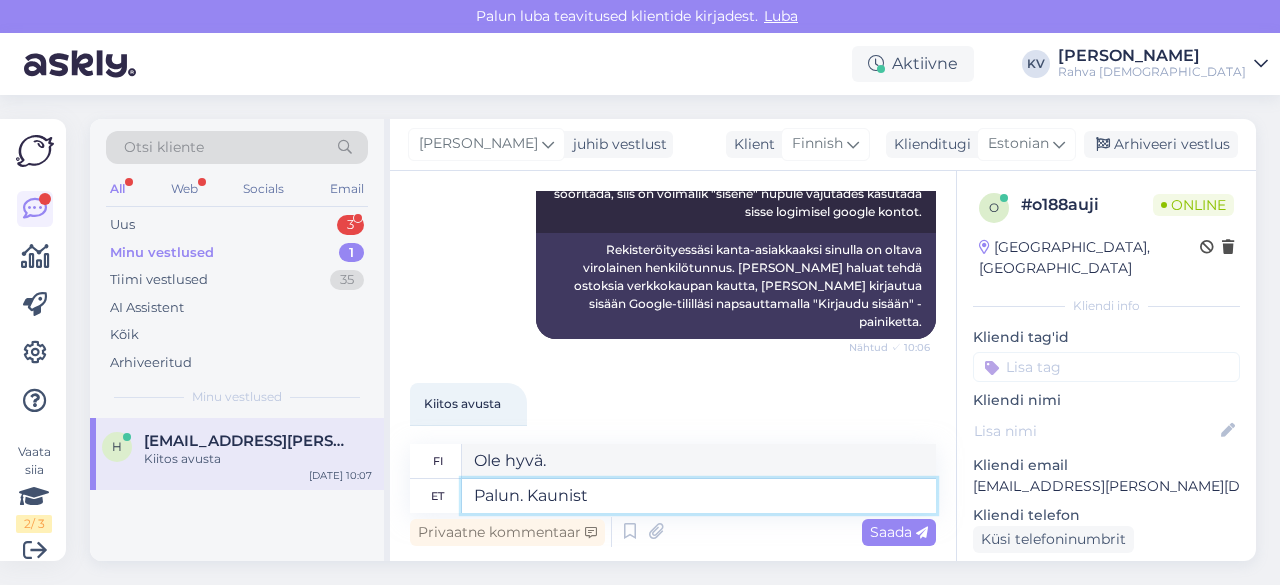 type on "Palun. Kaunist" 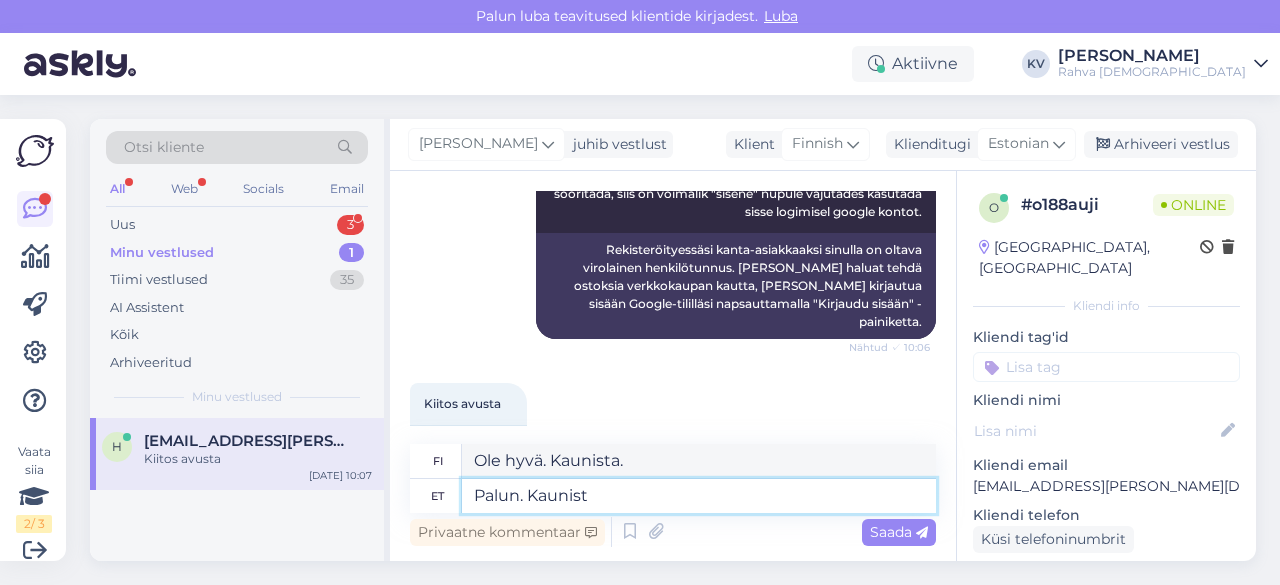 click on "Palun. Kaunist" at bounding box center [699, 496] 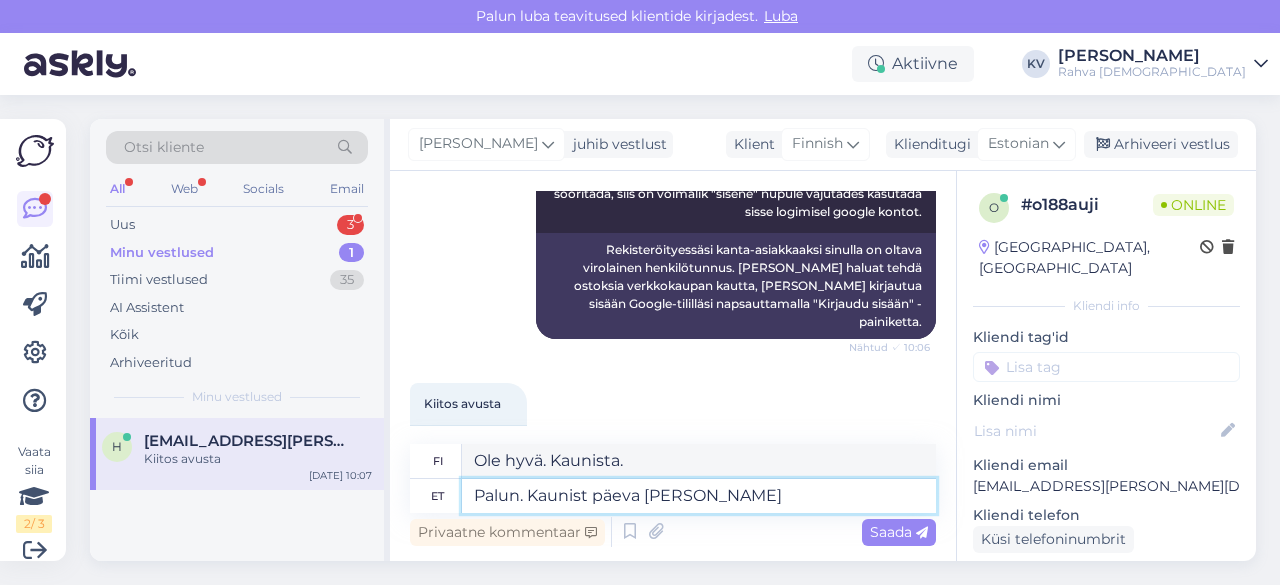 type on "Palun. Kaunist päeva jät" 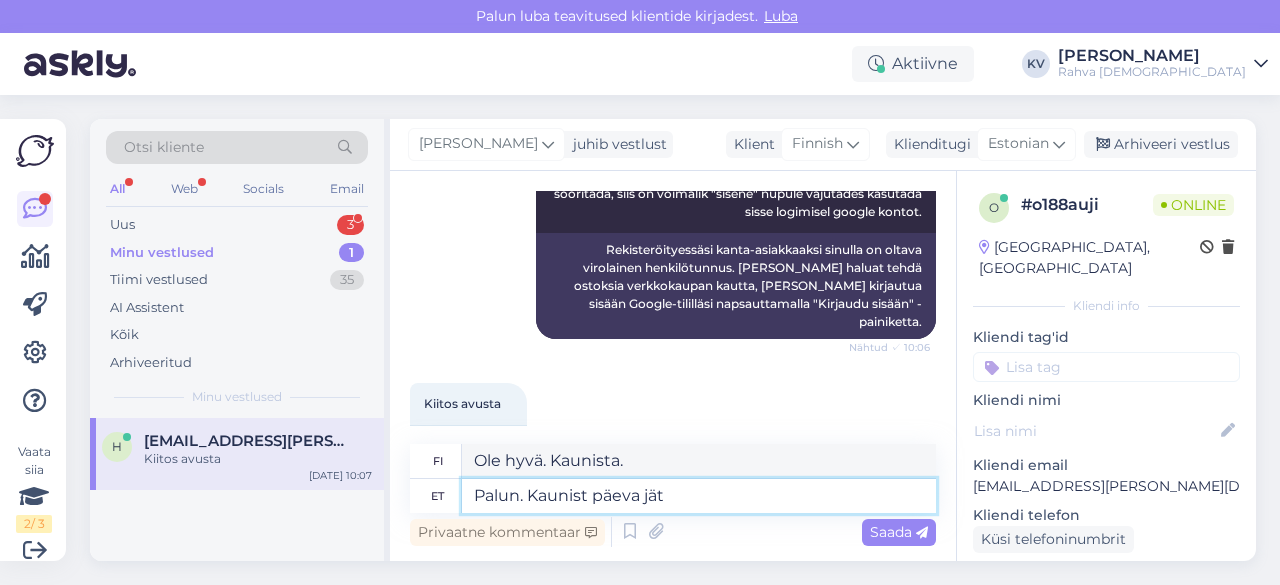 type on "Ole hyvä. Hyvää päivänjatkoa." 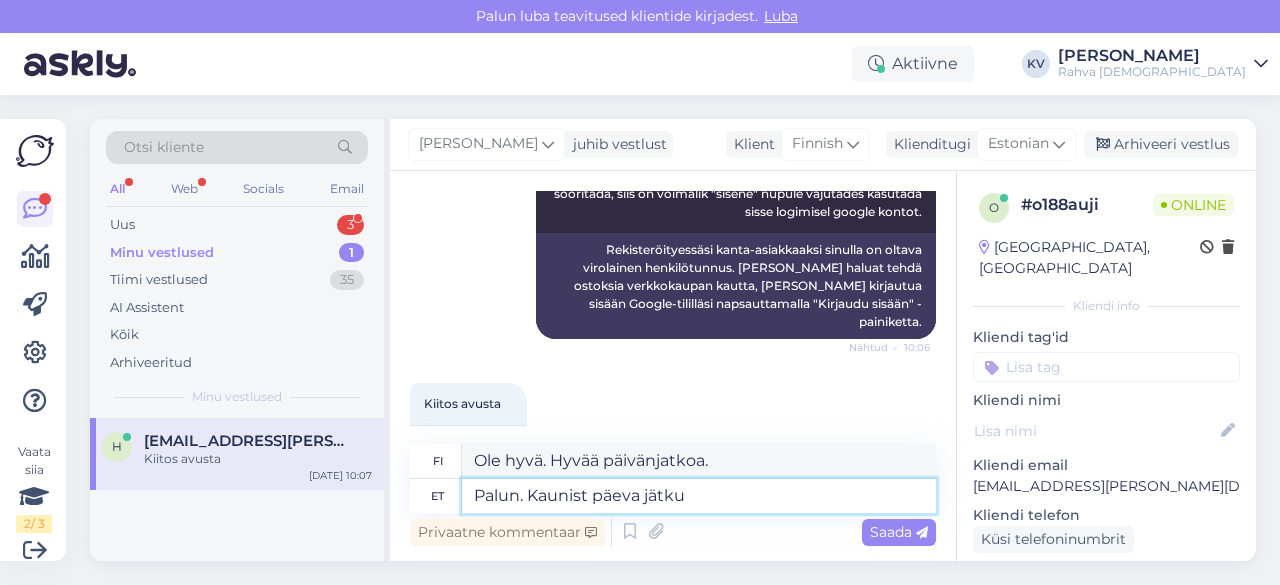 type on "Palun. Kaunist päeva jätku!" 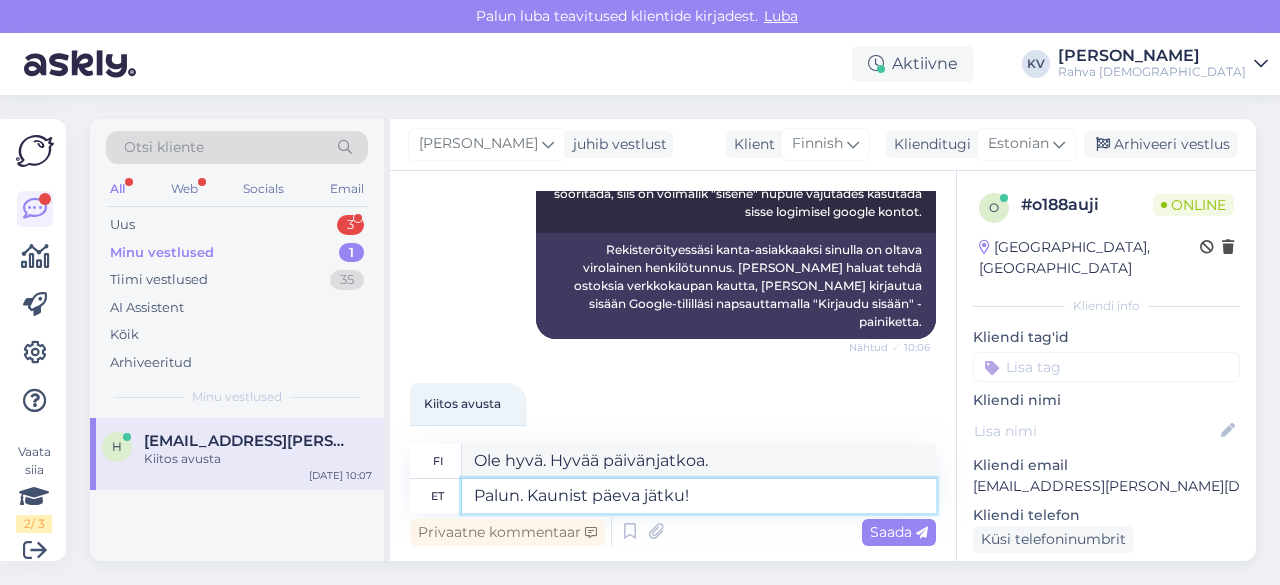type on "Ole hyvä. Hyvää päivänjatkoa!" 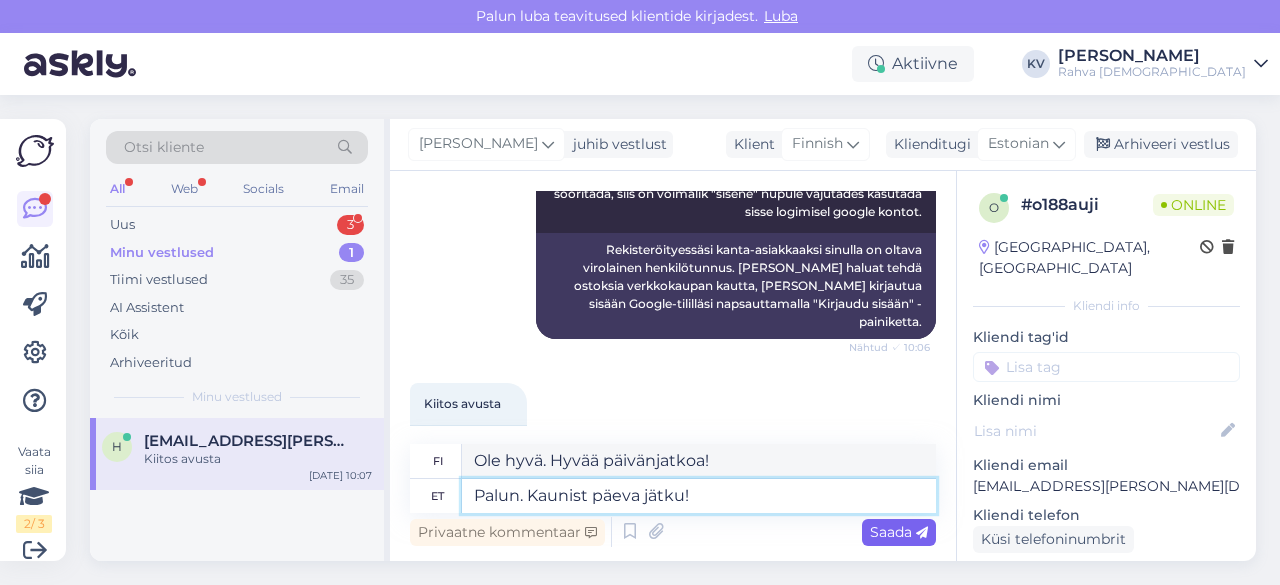 type on "Palun. Kaunist päeva jätku!" 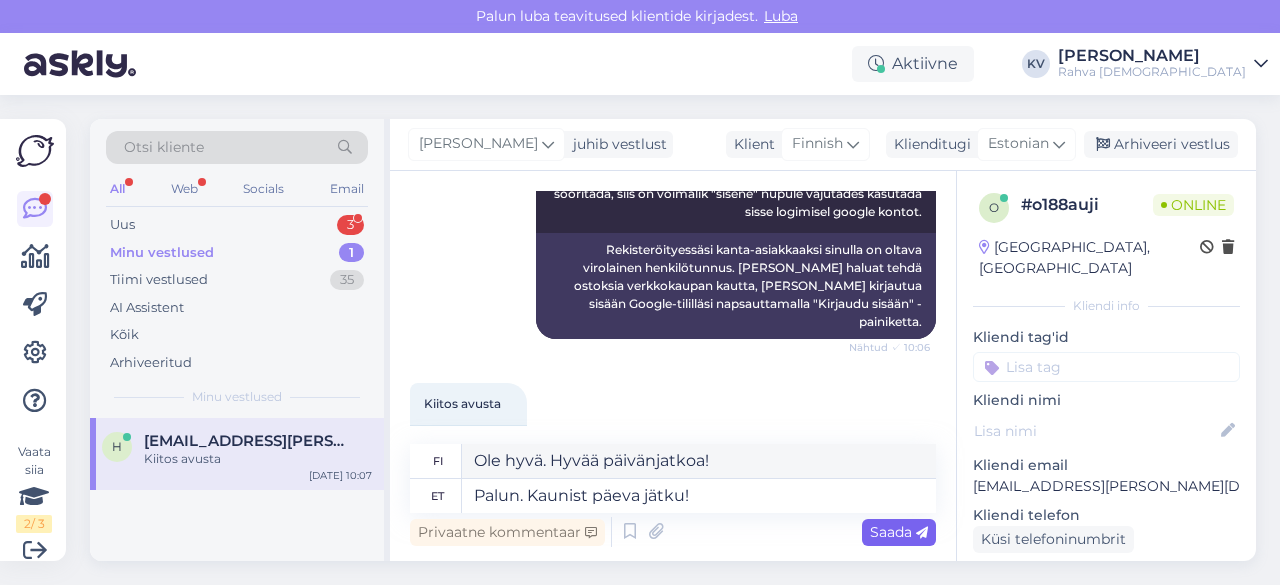 click on "Saada" at bounding box center (899, 532) 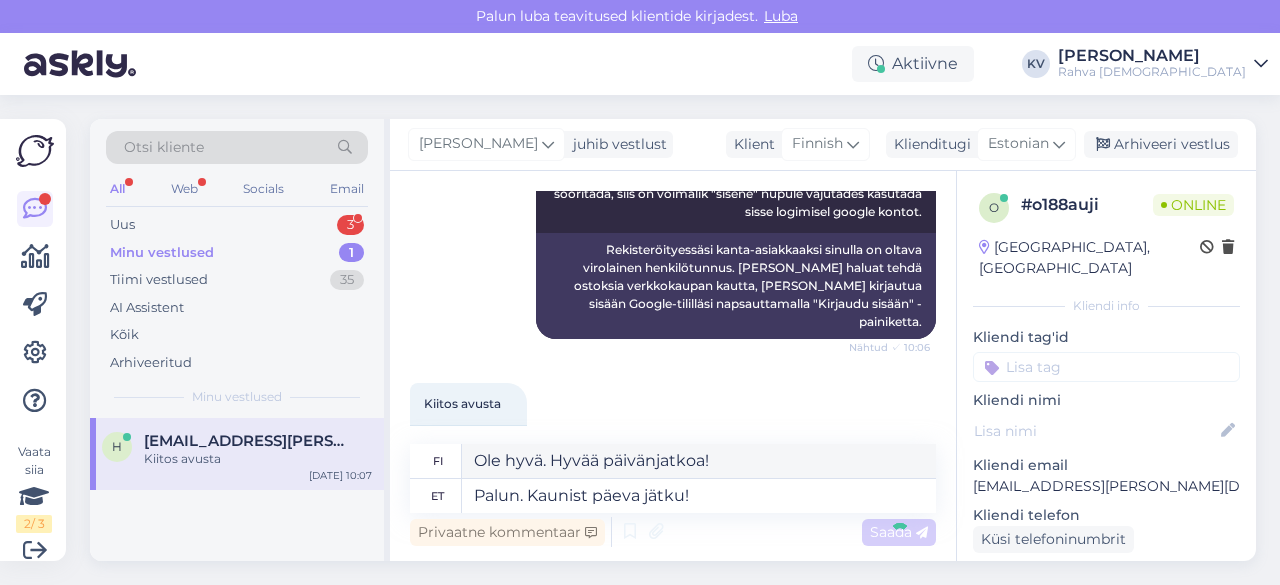 type 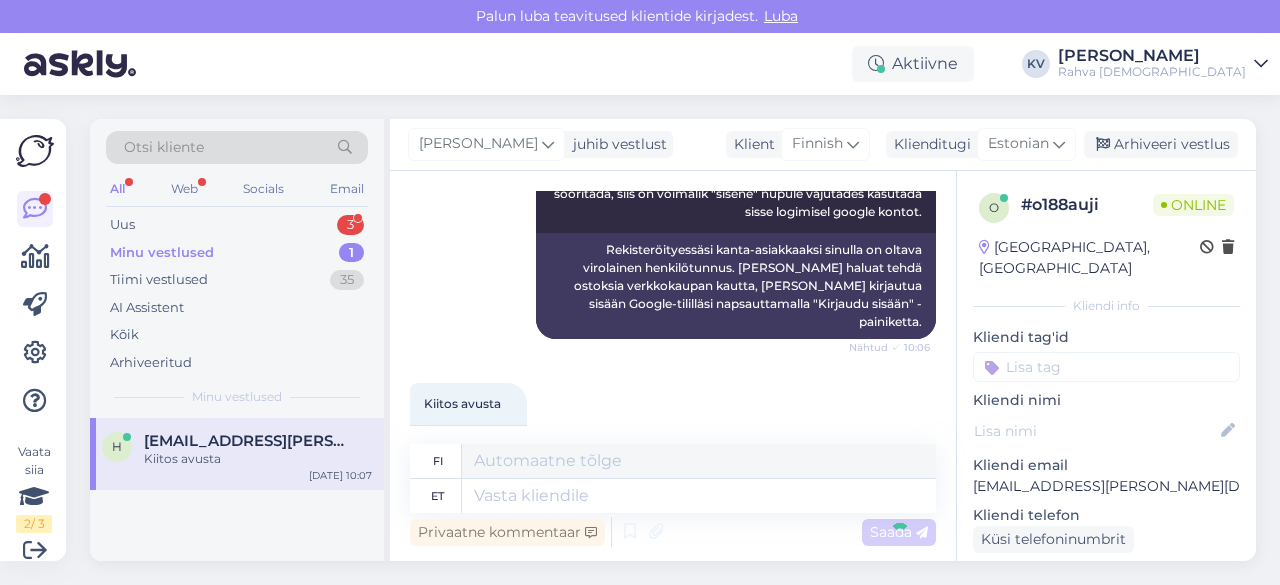 scroll, scrollTop: 750, scrollLeft: 0, axis: vertical 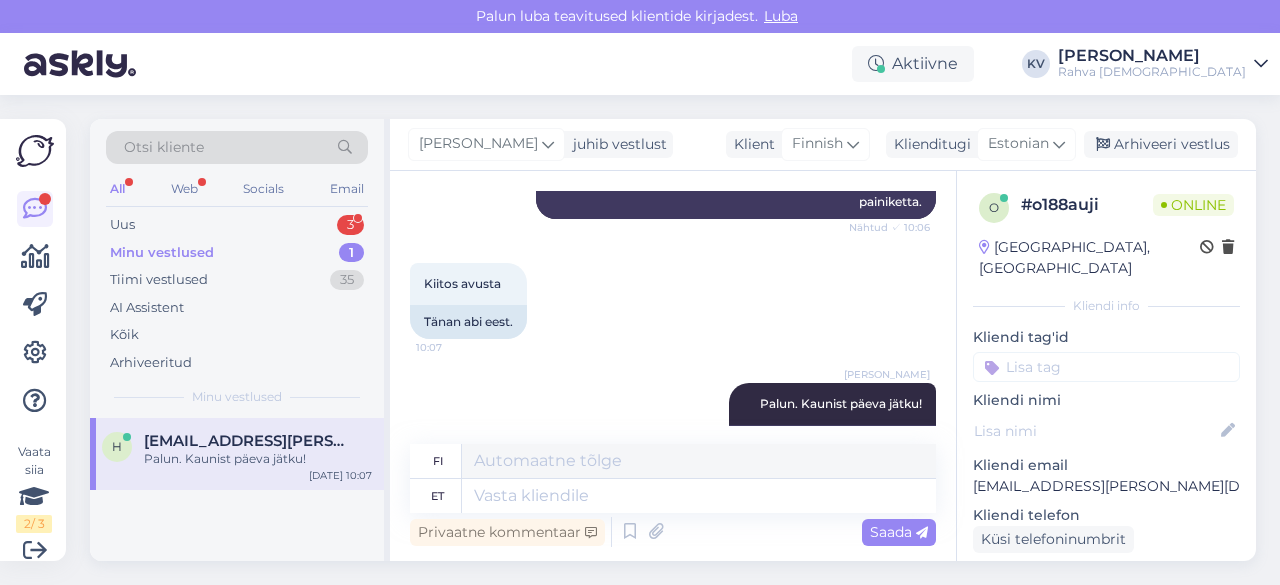 click at bounding box center [1106, 367] 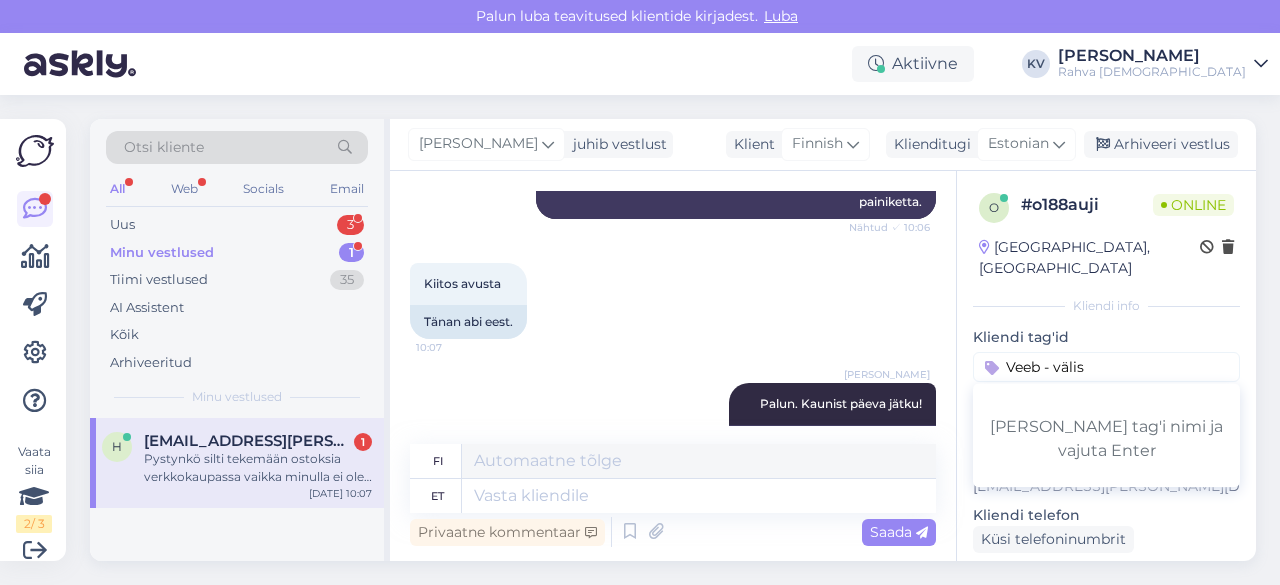 scroll, scrollTop: 924, scrollLeft: 0, axis: vertical 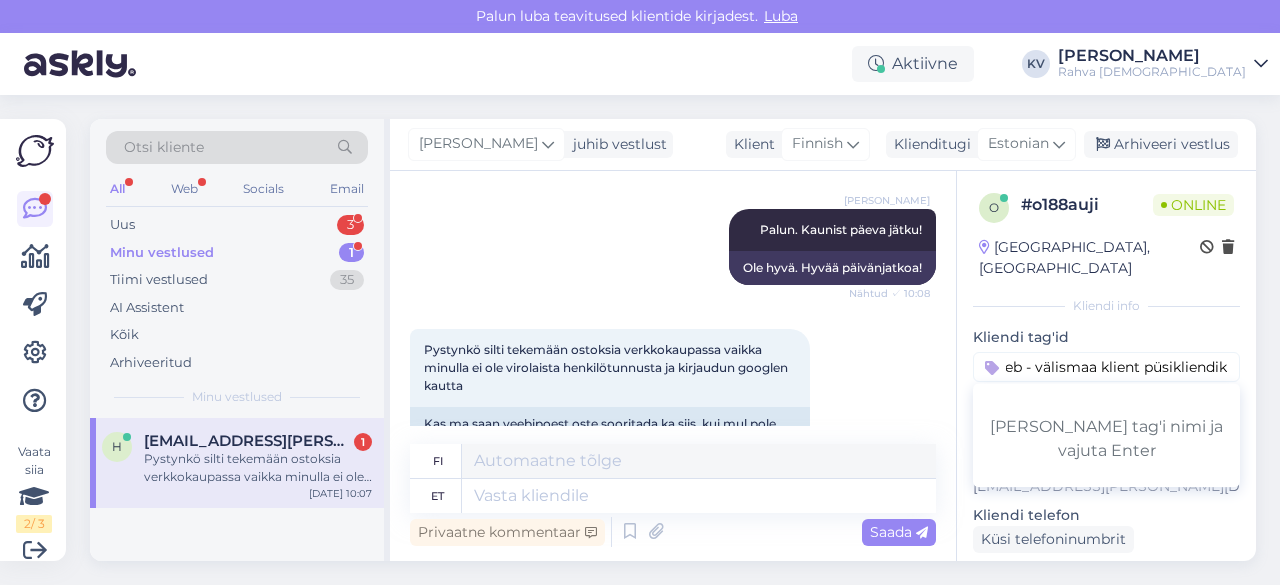 type on "Veeb - välismaa klient püsikliendiks" 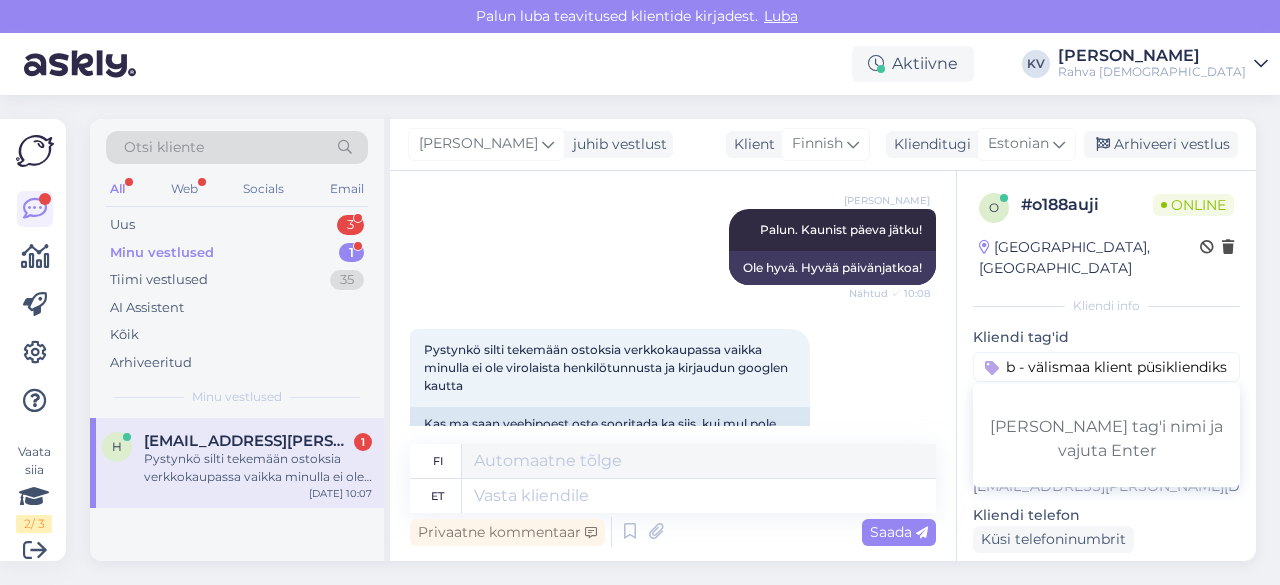 scroll, scrollTop: 0, scrollLeft: 41, axis: horizontal 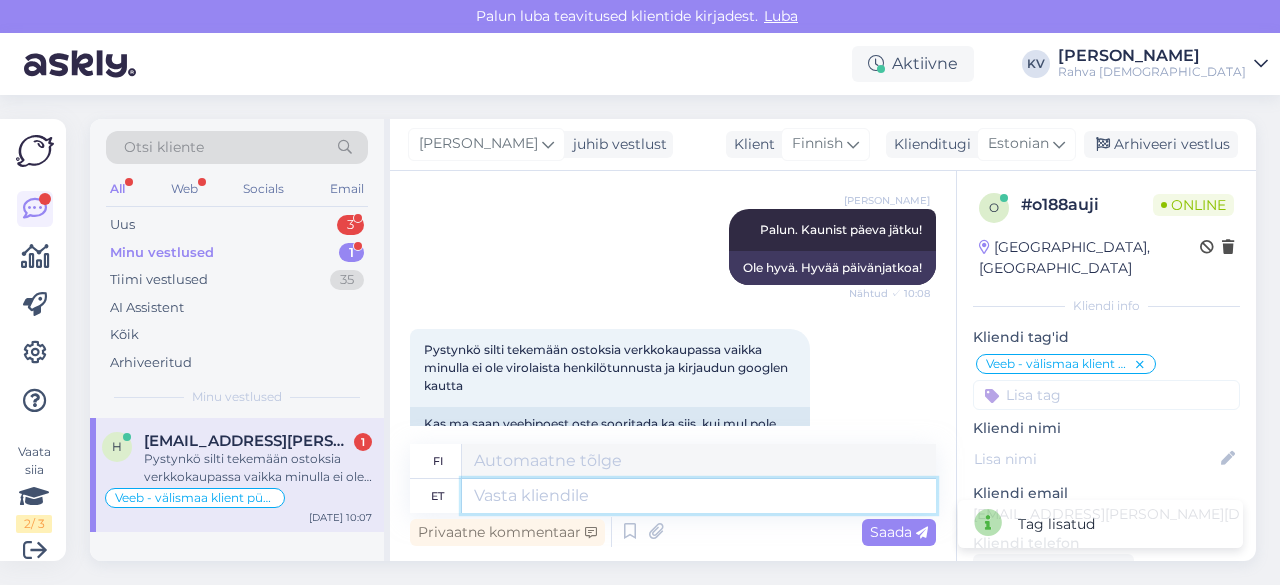 click at bounding box center (699, 496) 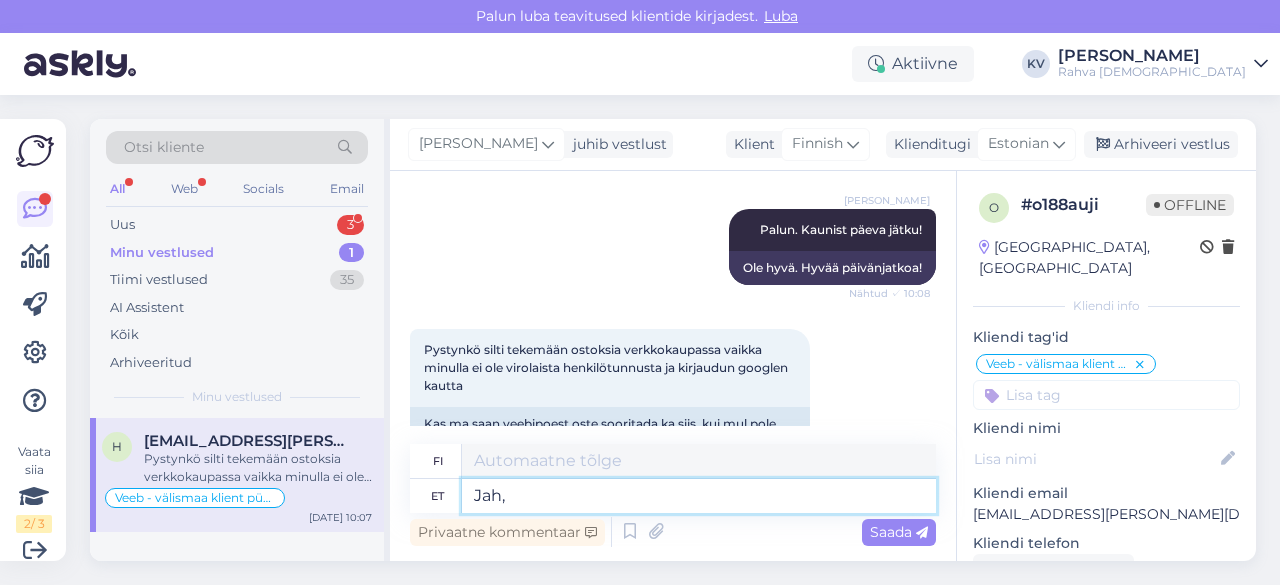 type on "Jah, s" 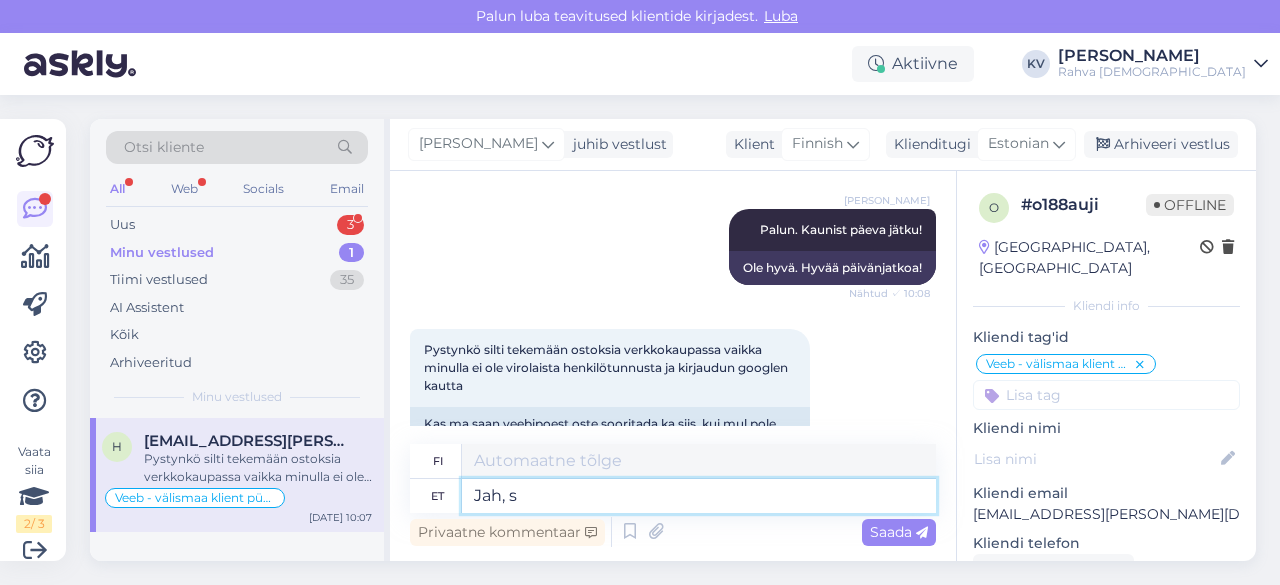 type on "Kyllä," 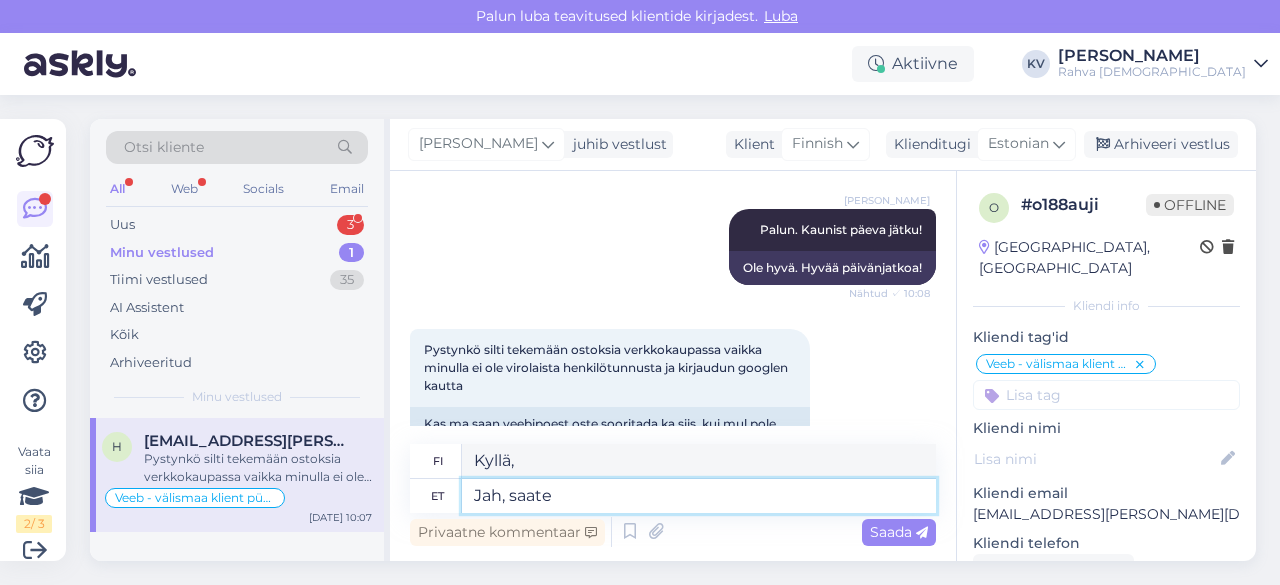 type on "Jah, saate" 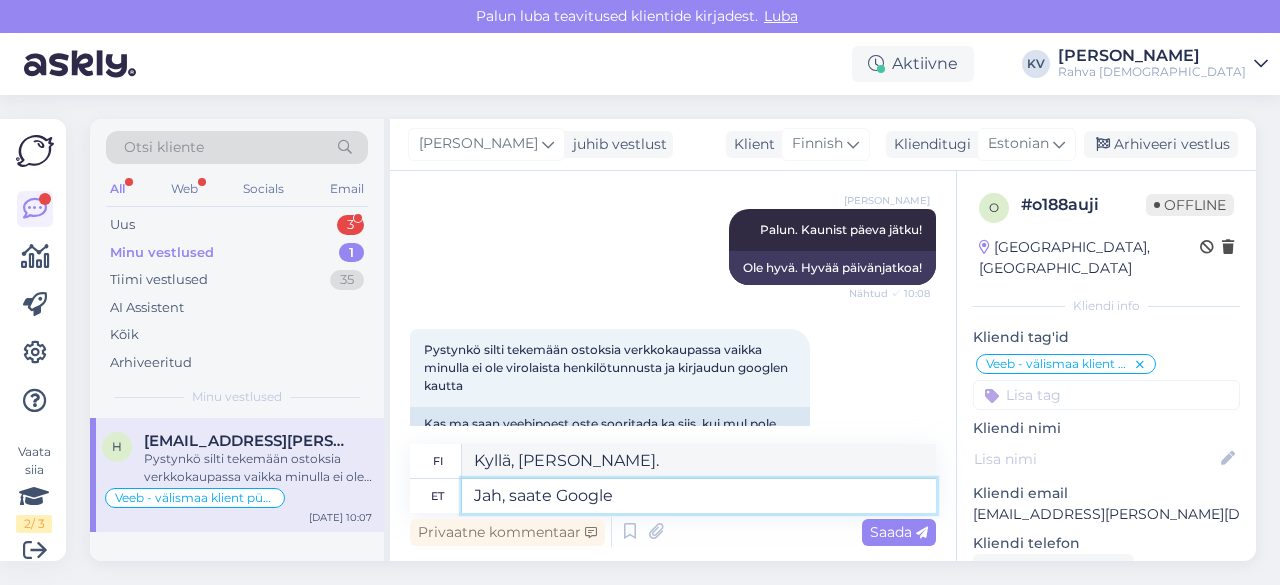 type on "Jah, saate Google k" 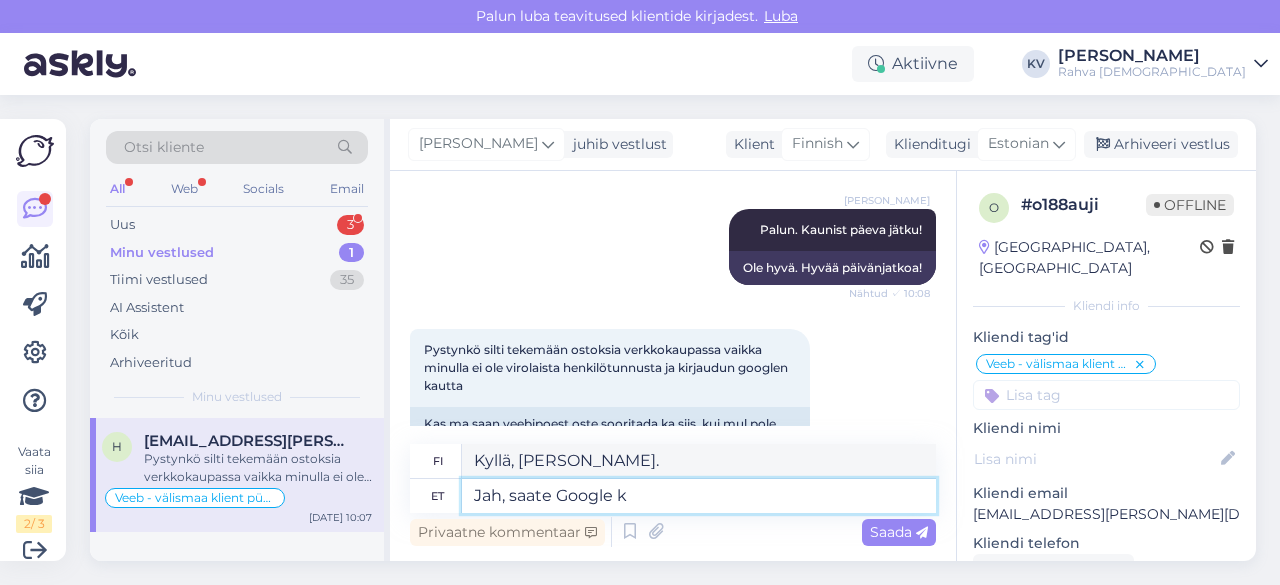 type on "Kyllä, [PERSON_NAME] googlettaa" 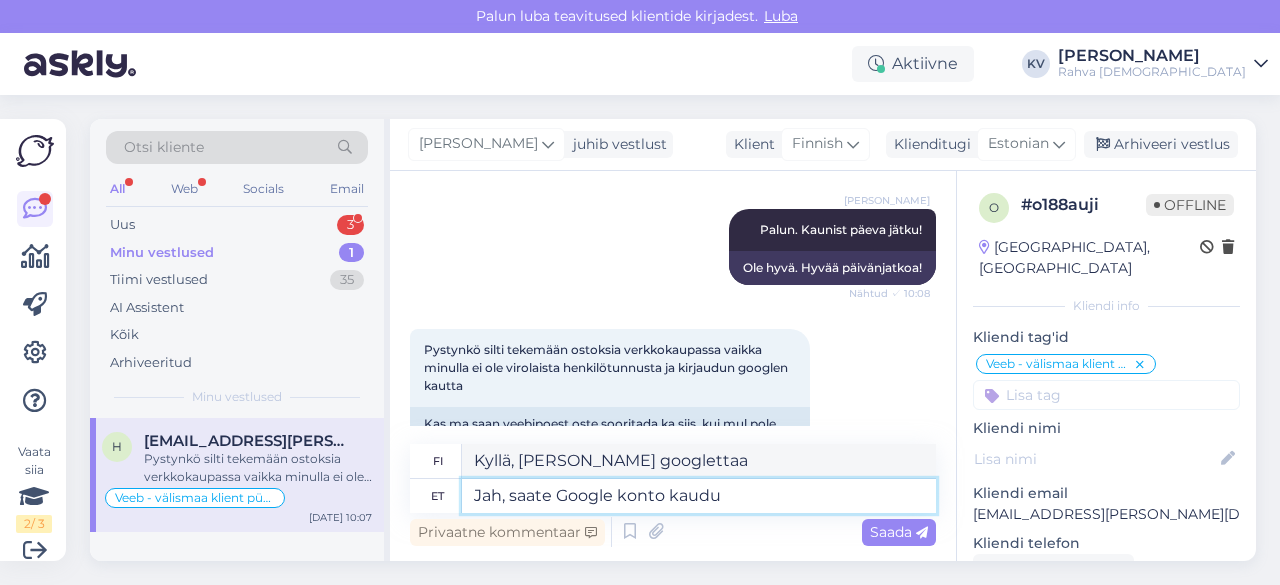 type on "Jah, saate Google konto kaudu" 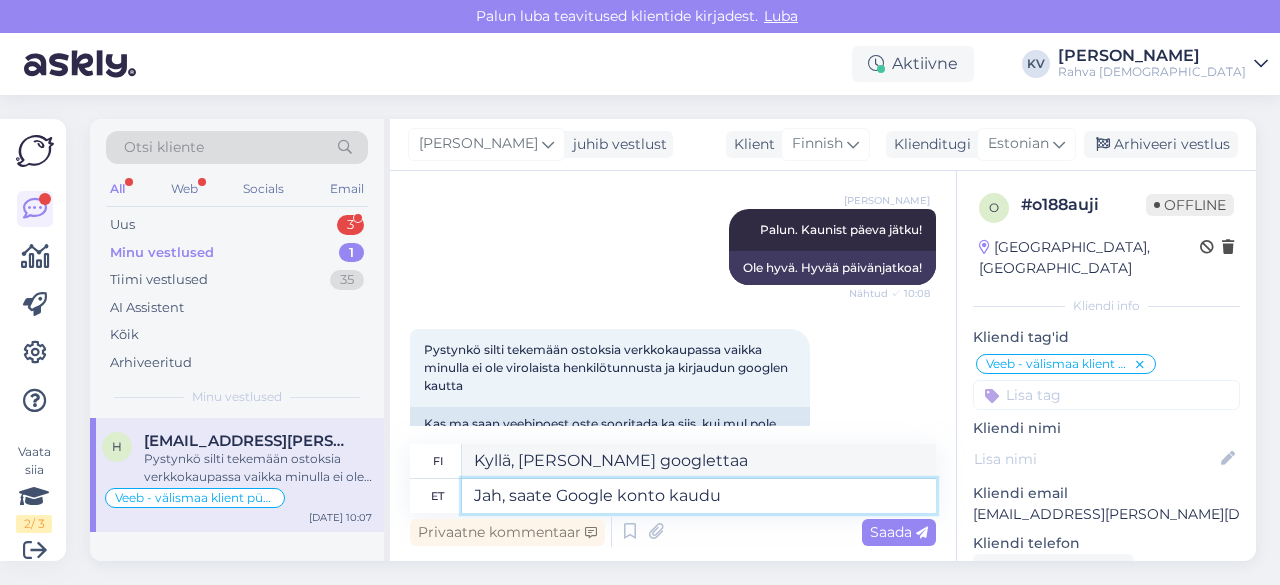 type on "Kyllä, [PERSON_NAME] hankkia Google-tilin." 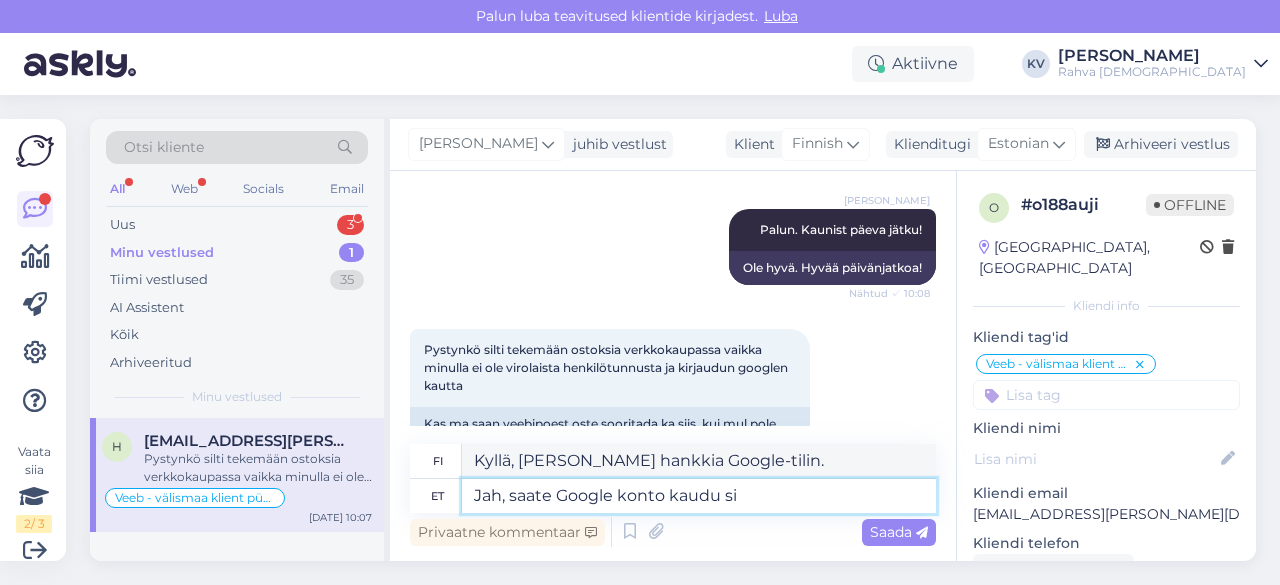 type on "Jah, saate Google konto kaudu sis" 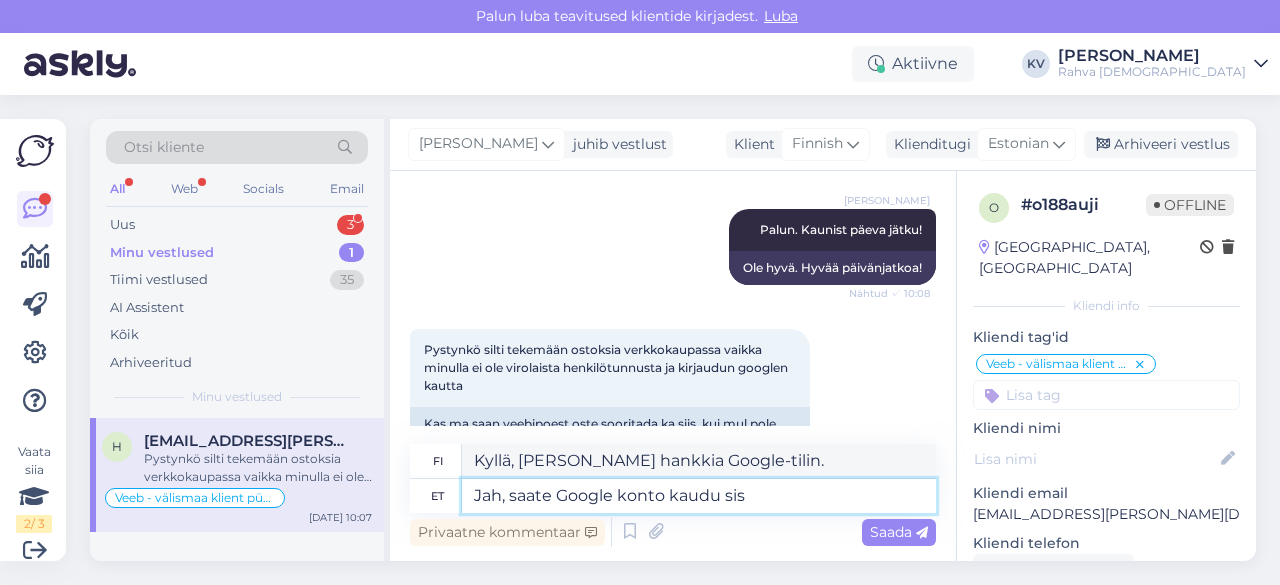 type on "Kyllä, [PERSON_NAME] tehdä sen Google-tilin kautta." 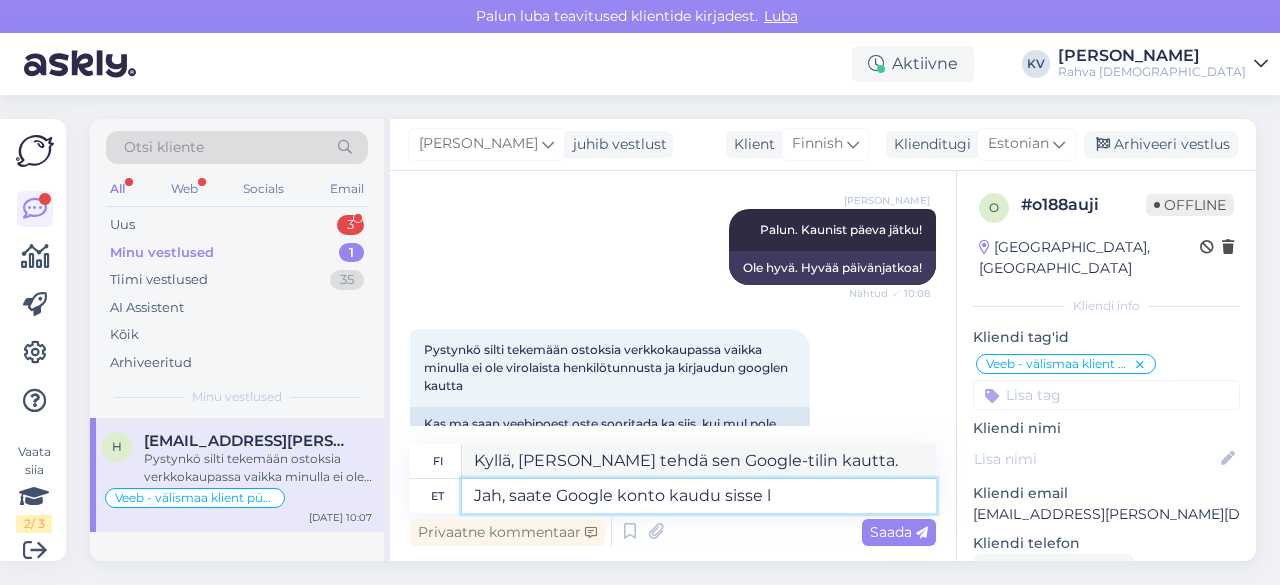 type on "Jah, saate Google konto kaudu sisse lo" 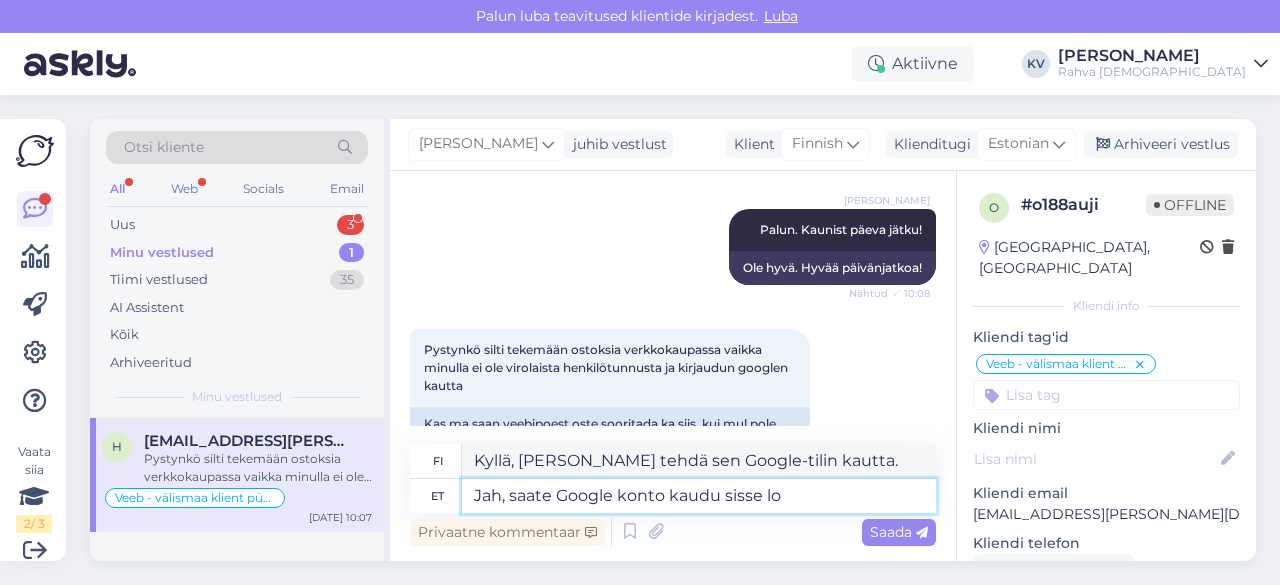 type on "Kyllä, [PERSON_NAME] kirjautua sisään Google-tilillä." 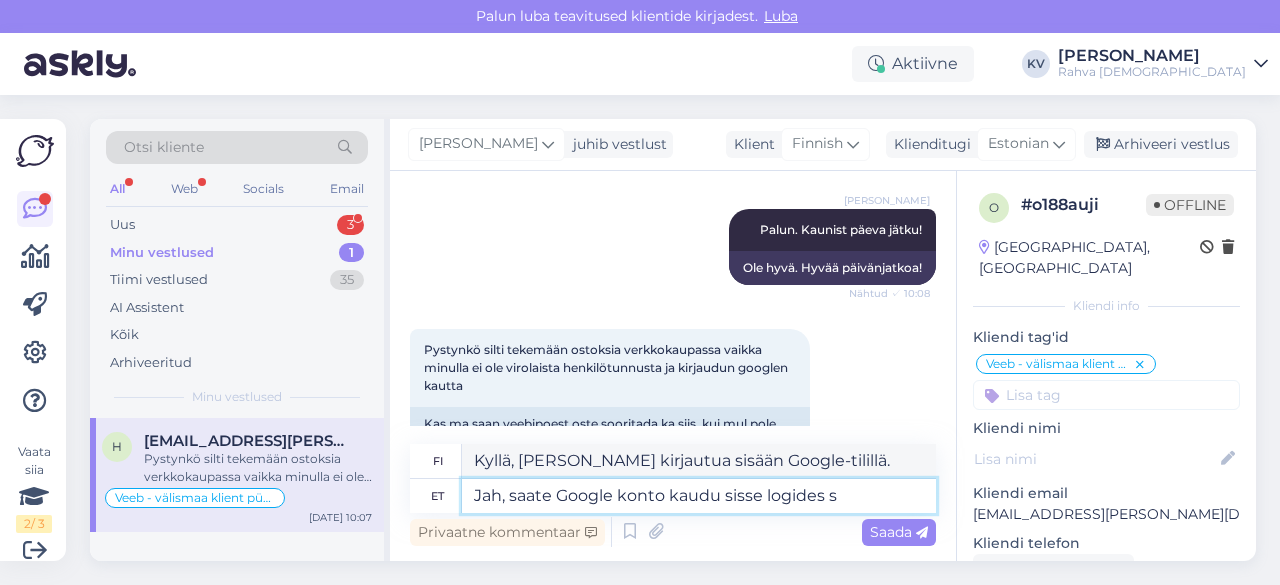 type on "Jah, saate Google konto kaudu sisse logides sa" 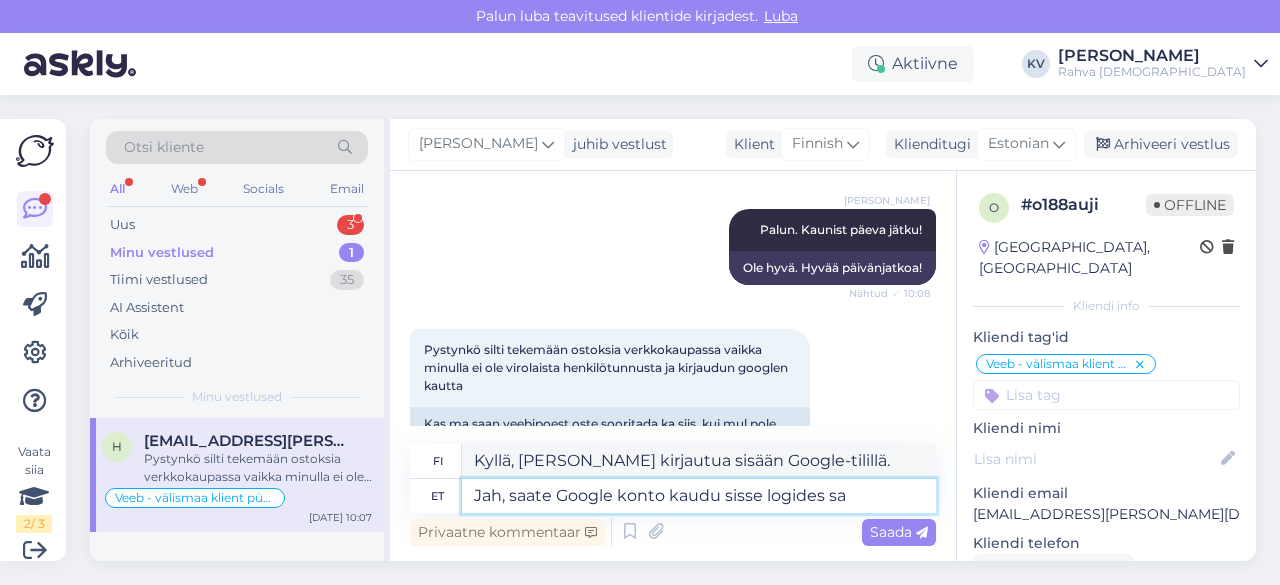 type on "Kyllä, [PERSON_NAME] kirjautua sisään Google-tililläsi." 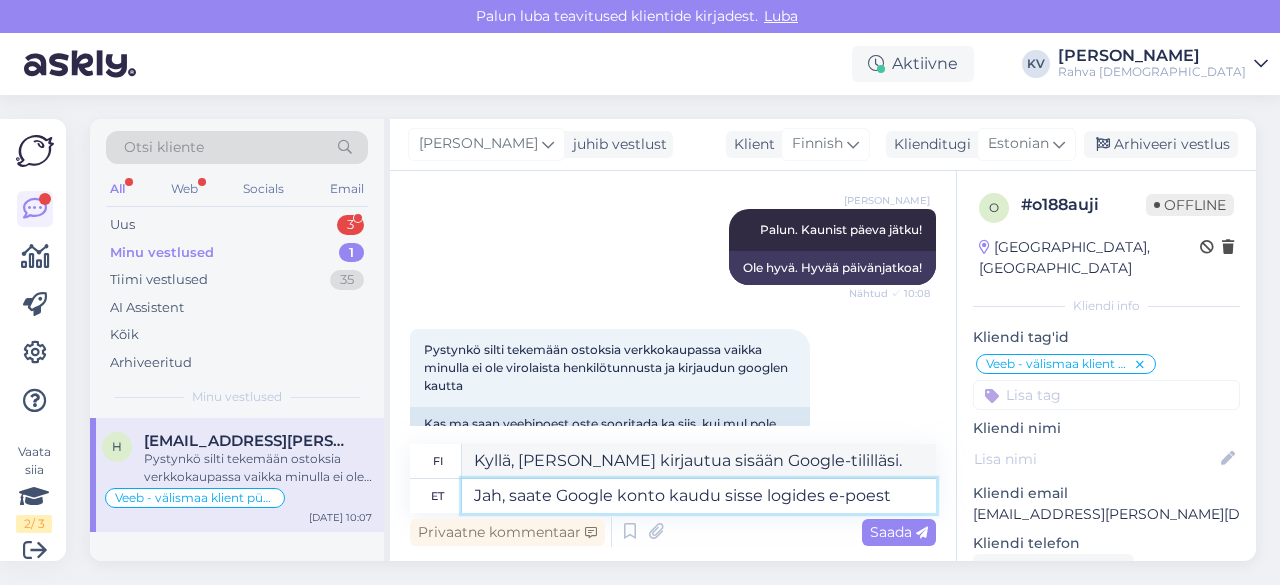 type on "Jah, saate Google konto kaudu sisse logides e-poest" 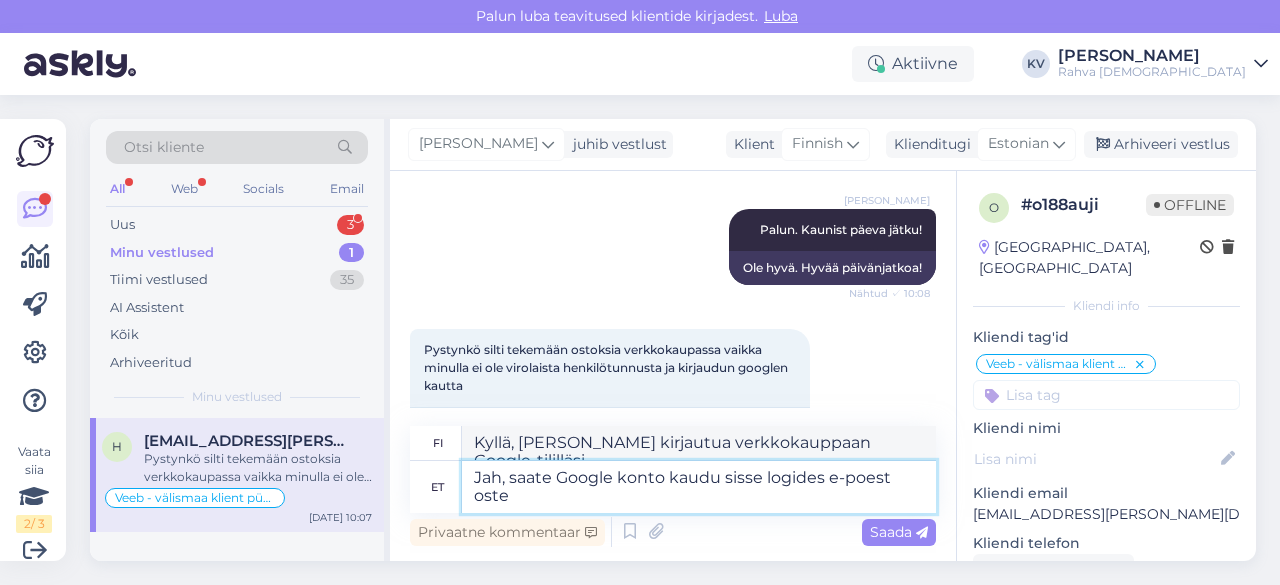 type on "Jah, saate Google konto kaudu sisse logides e-poest oste s" 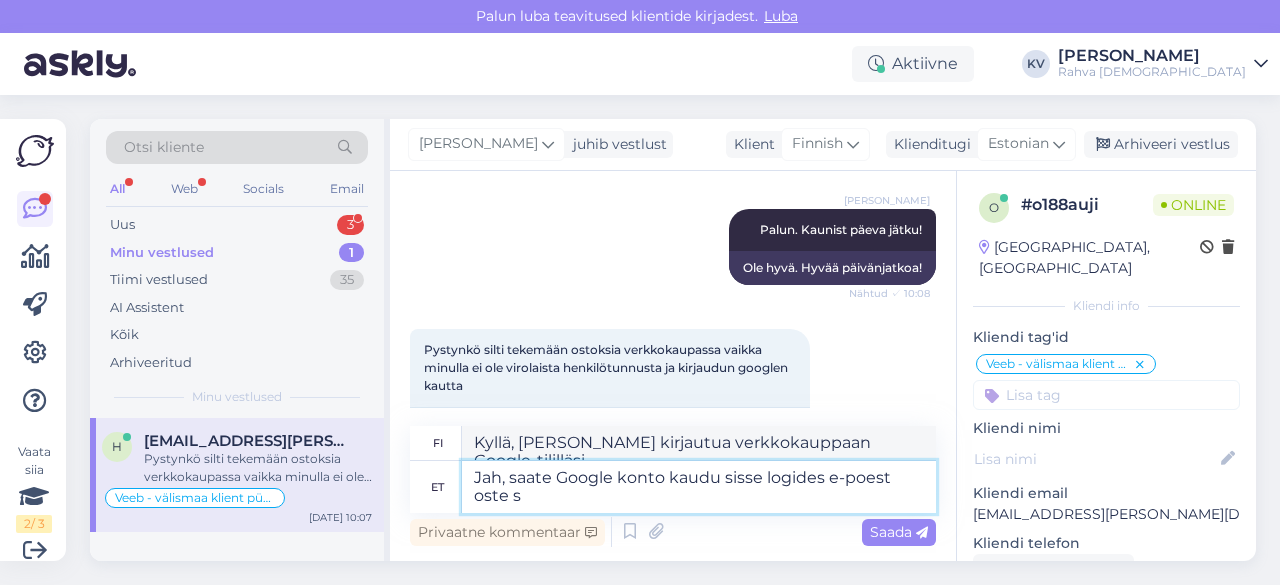type on "Kyllä, [PERSON_NAME] tehdä ostoksia verkkokaupassa kirjautumalla sisään Google-tililläsi." 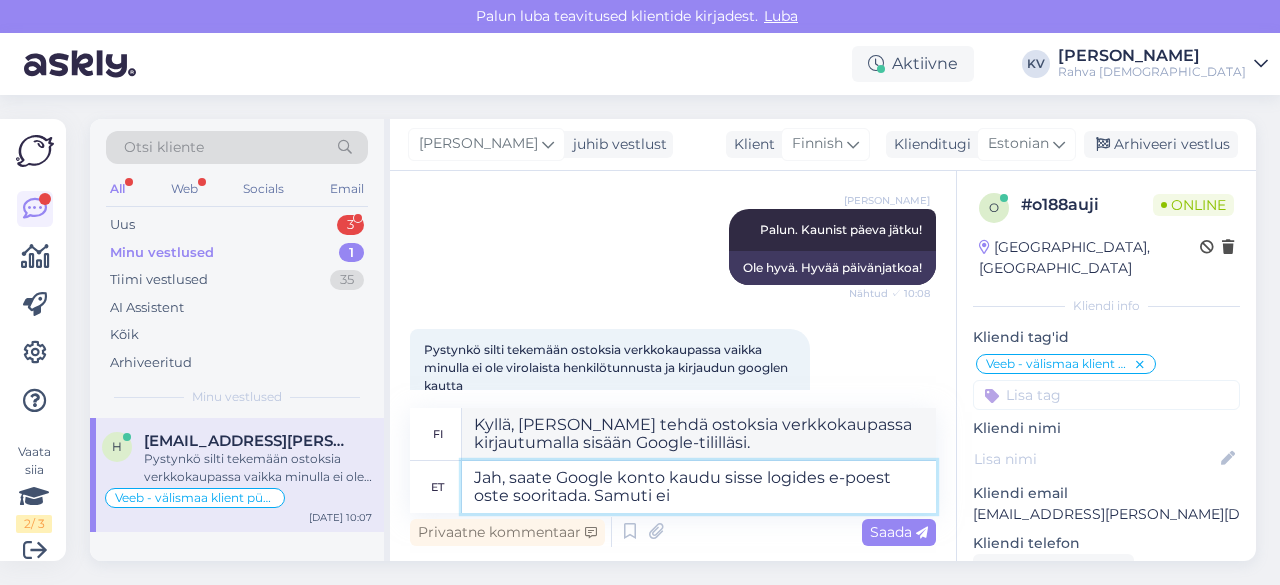 type on "Jah, saate Google konto kaudu sisse logides e-poest oste sooritada. Samuti ei" 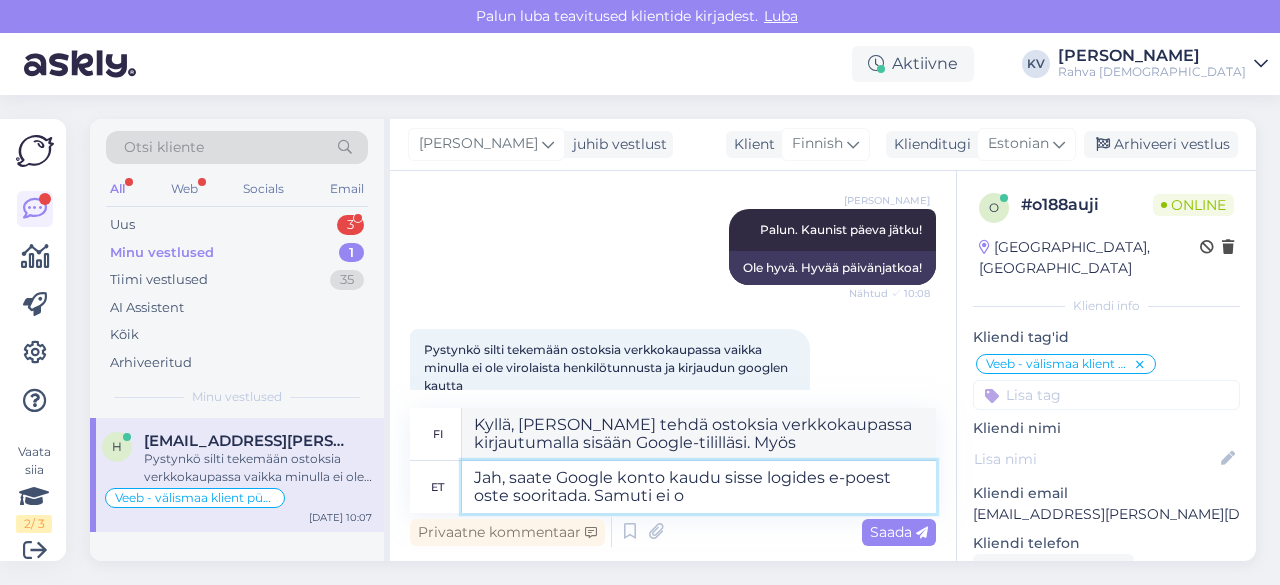 type on "Jah, saate Google konto kaudu sisse logides e-poest oste sooritada. Samuti ei ol" 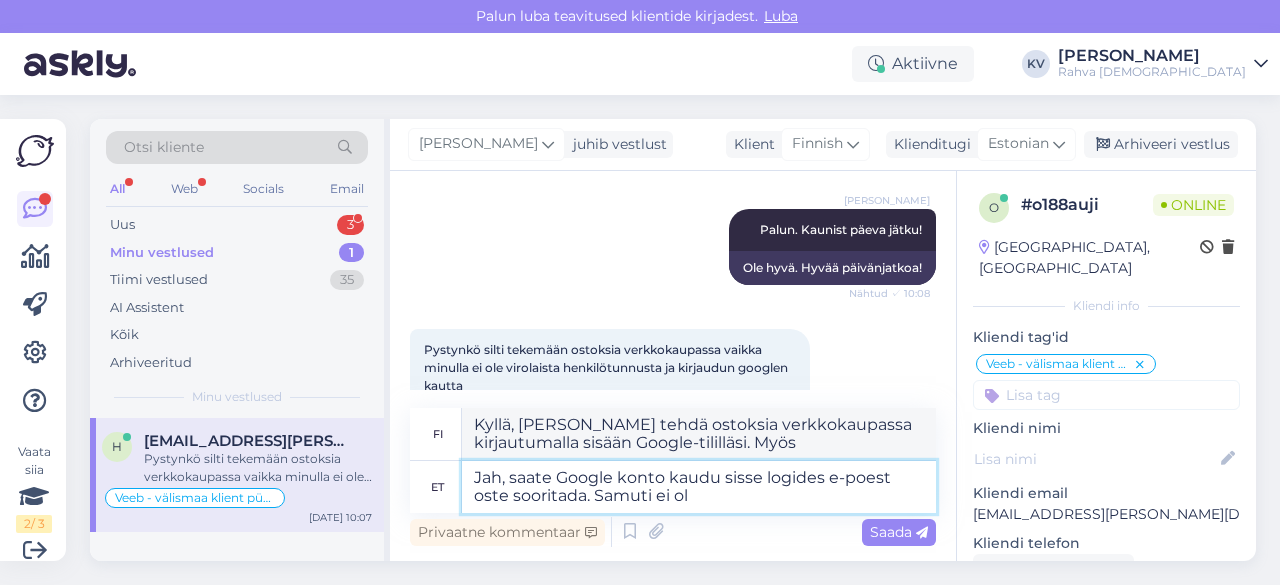type on "Kyllä, [PERSON_NAME] tehdä ostoksia verkkokaupassa kirjautumalla sisään Google-tililläsi. Lisäksi," 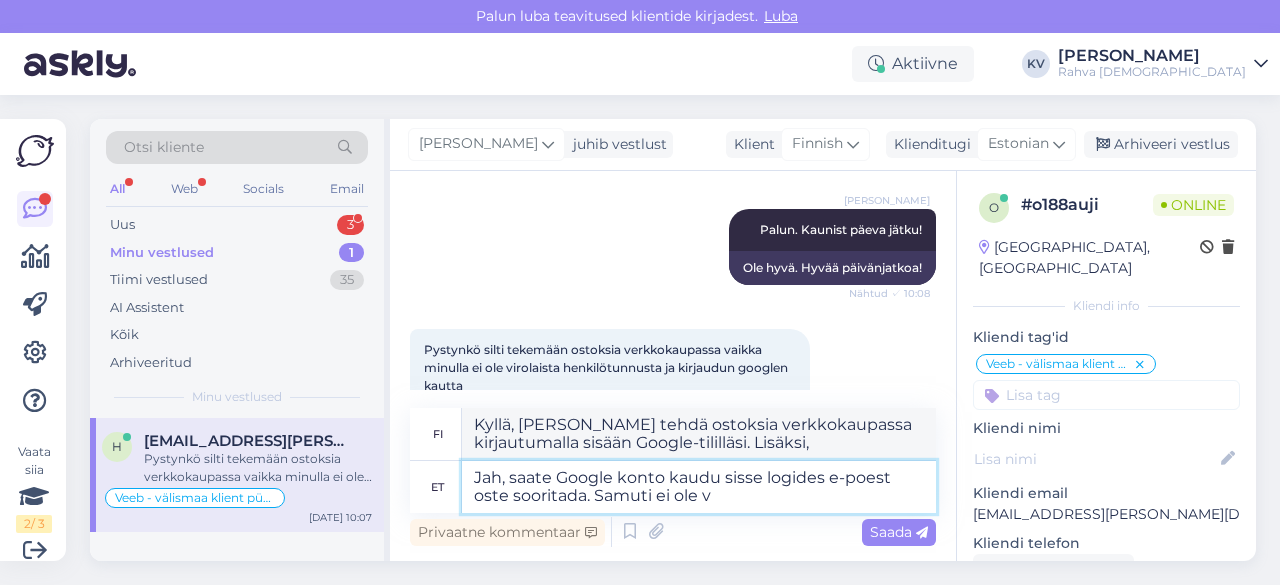 type on "Jah, saate Google konto kaudu sisse logides e-poest oste sooritada. Samuti ei ole va" 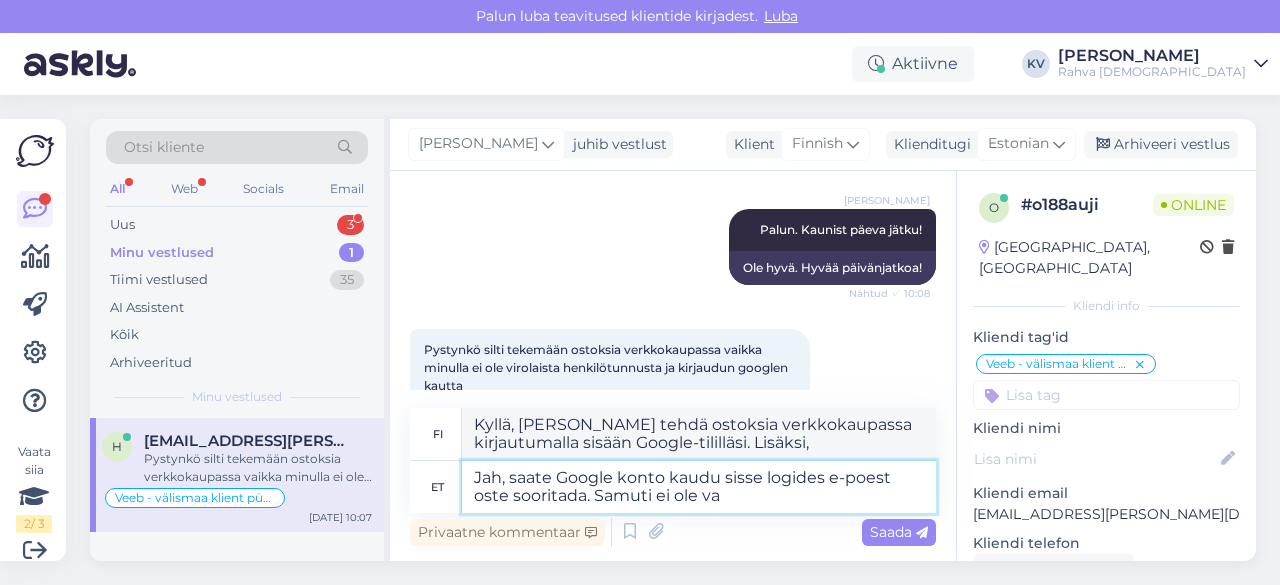 type on "Kyllä, [PERSON_NAME] tehdä ostoksia verkkokaupassa kirjautumalla sisään Google-tililläsi. Ei myöskään ole" 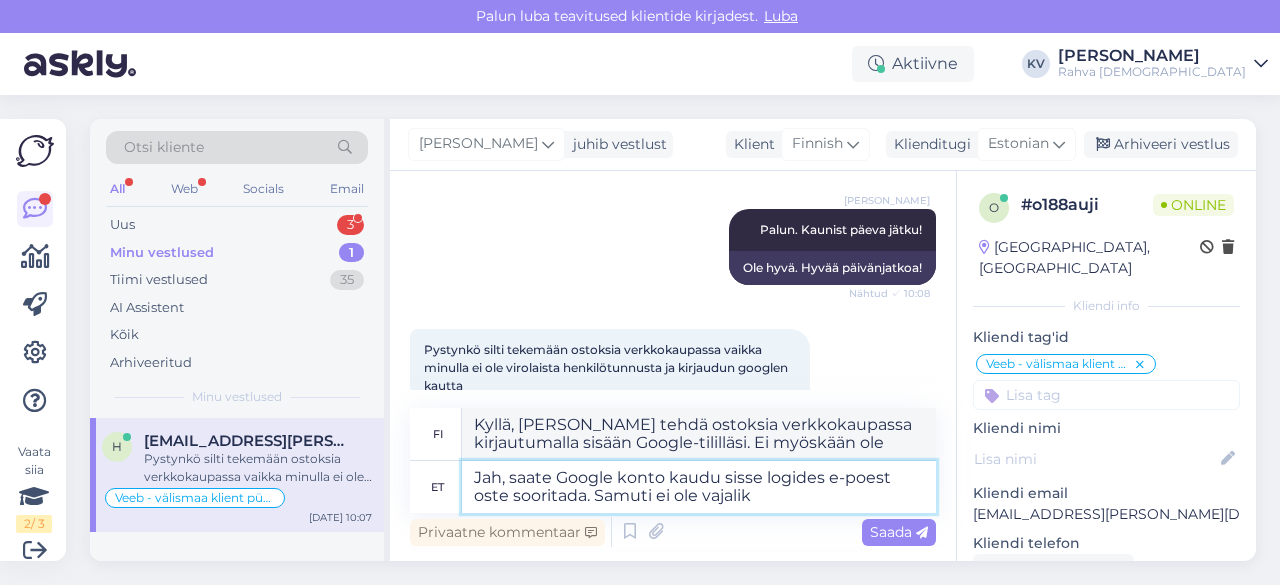 type on "Jah, saate Google konto kaudu sisse logides e-poest oste sooritada. Samuti ei ole vajalik" 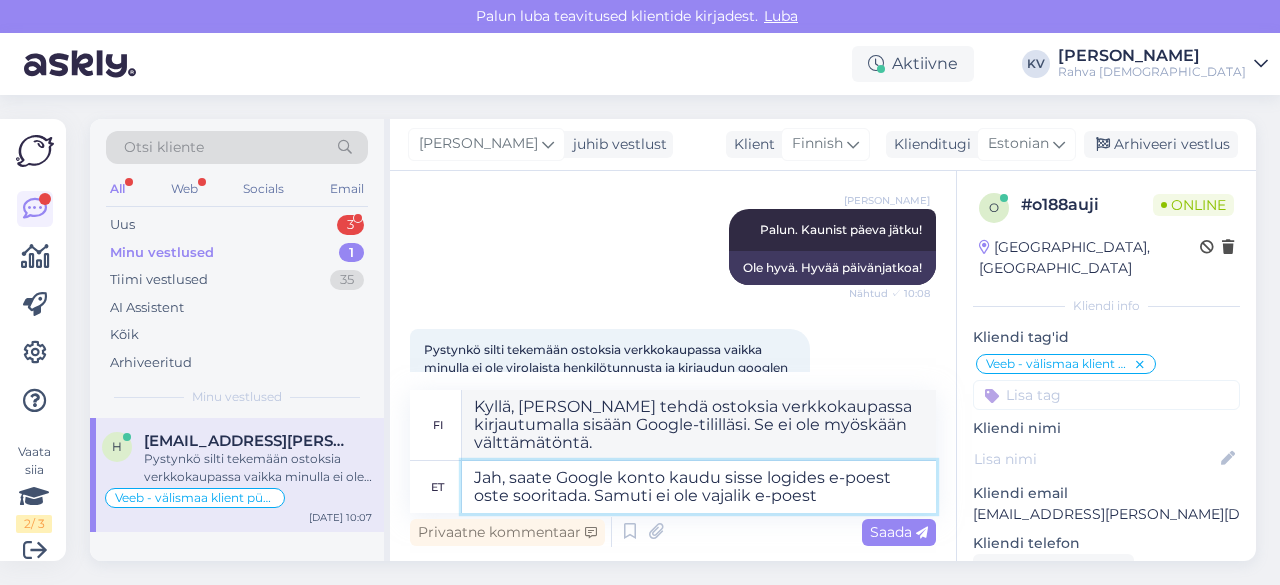 type on "Jah, saate Google konto kaudu sisse logides e-poest oste sooritada. Samuti ei ole vajalik e-poest o" 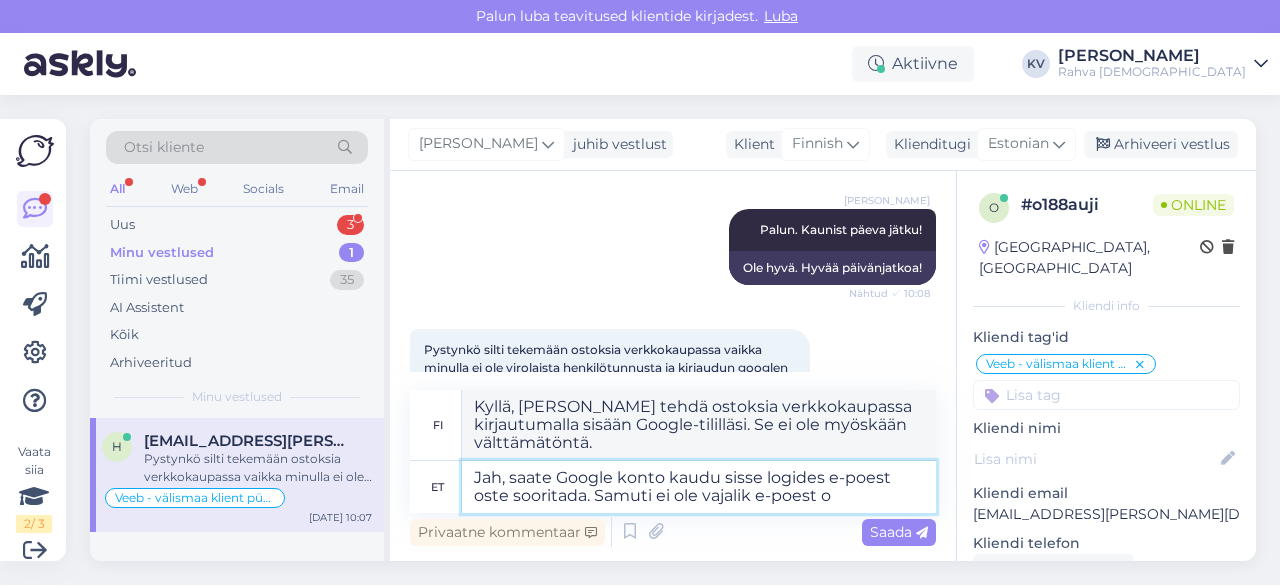 type on "Kyllä, [PERSON_NAME] tehdä ostoksia verkkokaupassa kirjautumalla sisään Google-tililläsi. Verkkokauppatilin omistaminen ei myöskään ole välttämätöntä." 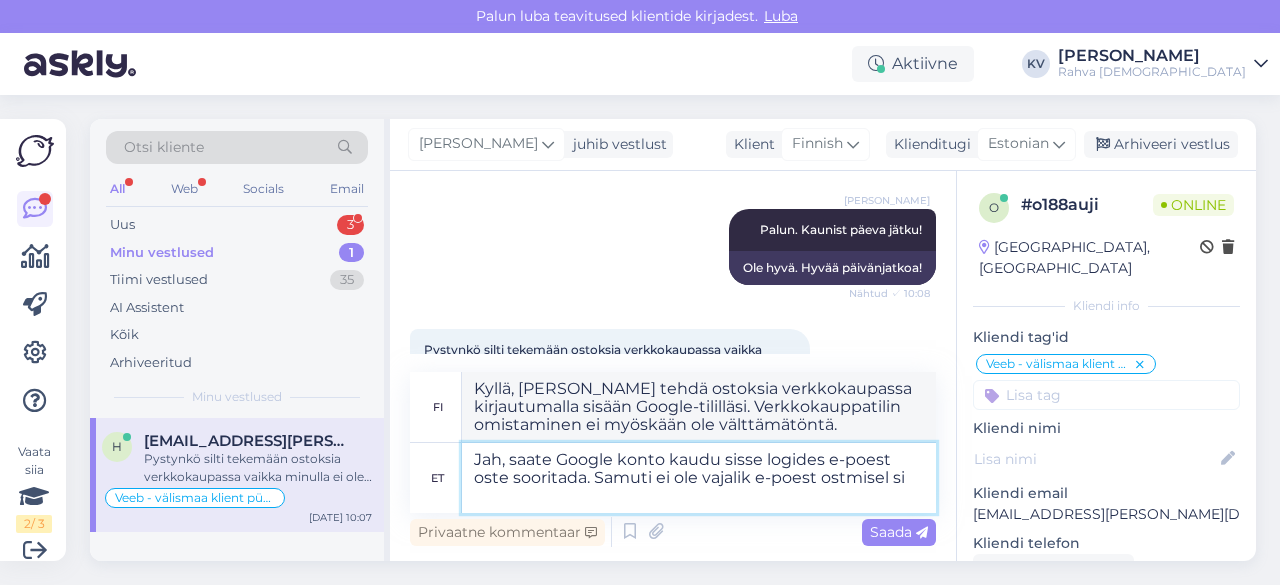 type on "Jah, saate Google konto kaudu sisse logides e-poest oste sooritada. Samuti ei ole vajalik e-poest ostmisel sis" 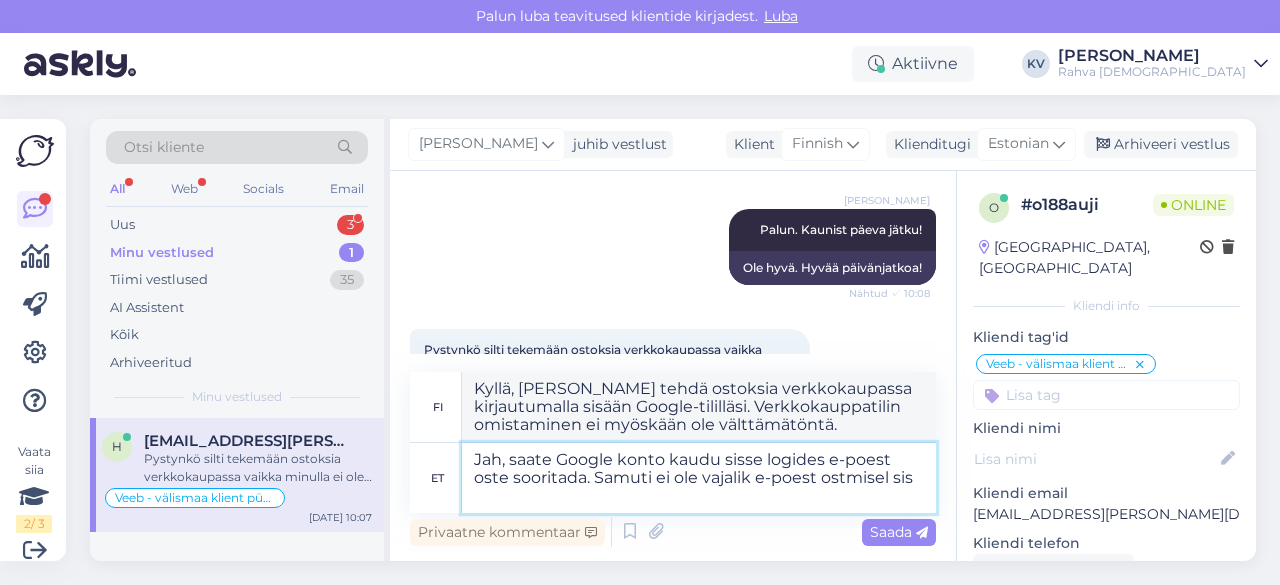 type on "Kyllä, [PERSON_NAME] tehdä ostoksia verkkokaupassa kirjautumalla sisään Google-tilillä. Verkkokaupassa ostaminen ei myöskään ole pakollista kirjautua sisään." 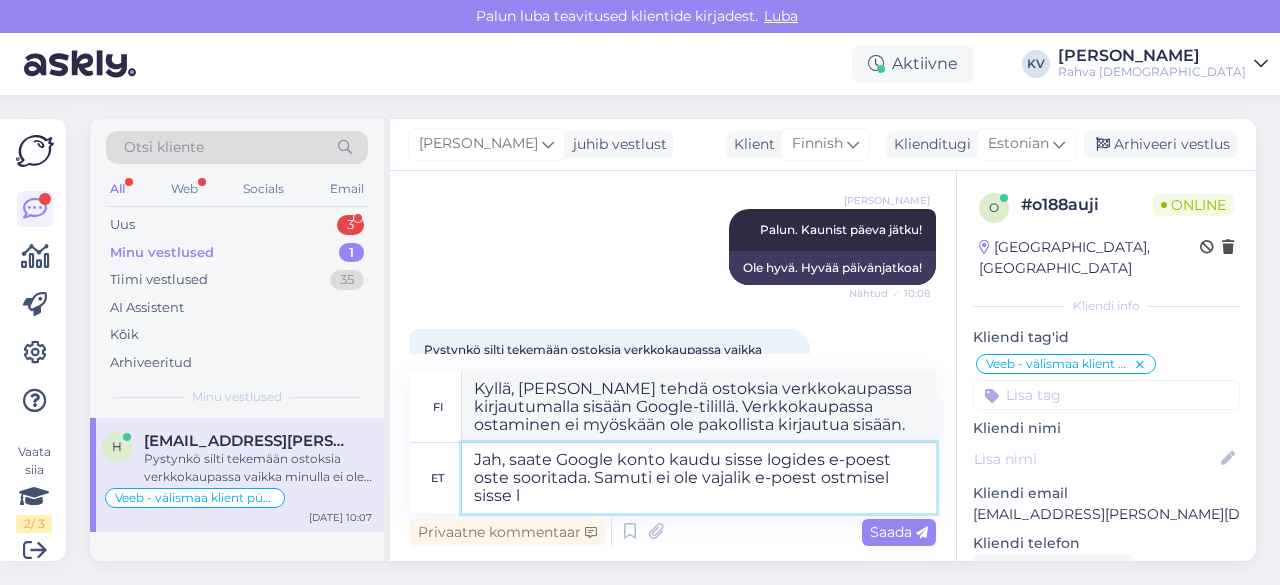 type on "Jah, saate Google konto kaudu sisse logides e-poest oste sooritada. Samuti ei ole vajalik e-poest ostmisel sisse lo" 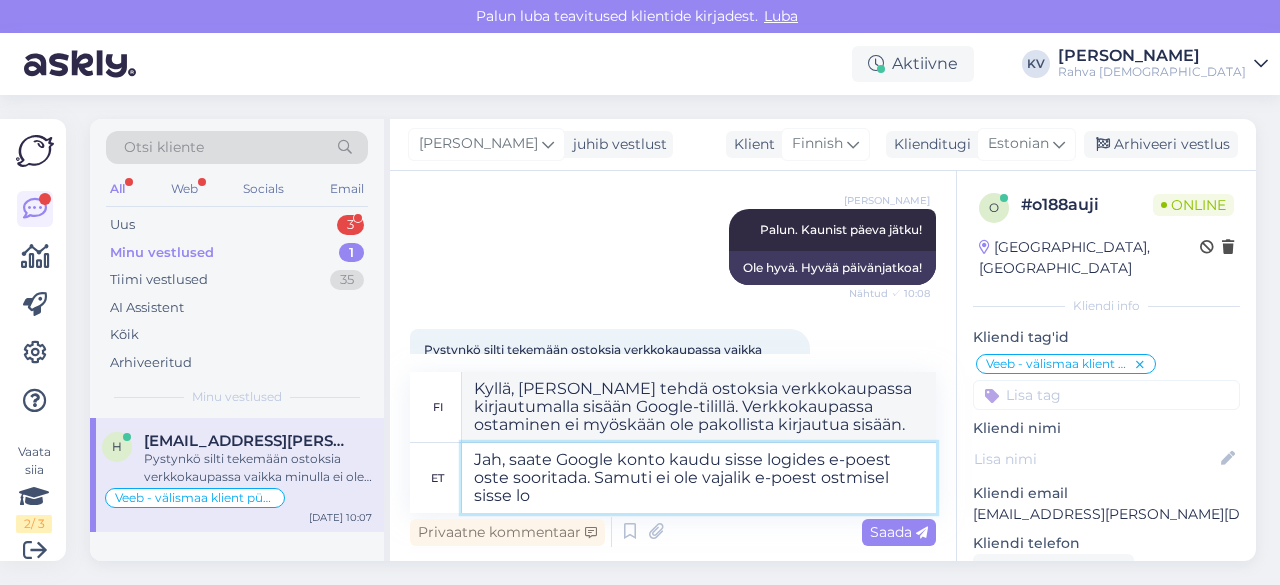 type on "Kyllä, [PERSON_NAME] tehdä ostoksia verkkokaupassa kirjautumalla sisään Google-tililläsi. Verkkokaupassa ostaminen ei myöskään ole pakollista kirjautua sisään." 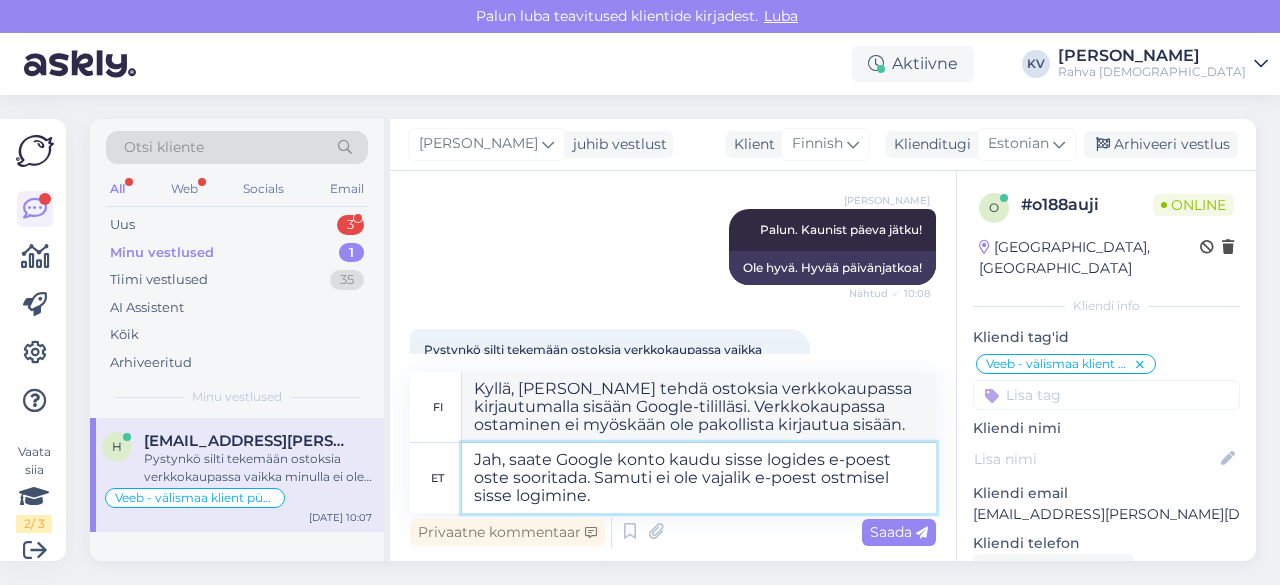 type on "Jah, saate Google konto kaudu sisse logides e-poest oste sooritada. Samuti ei ole vajalik e-poest ostmisel sisse logimine." 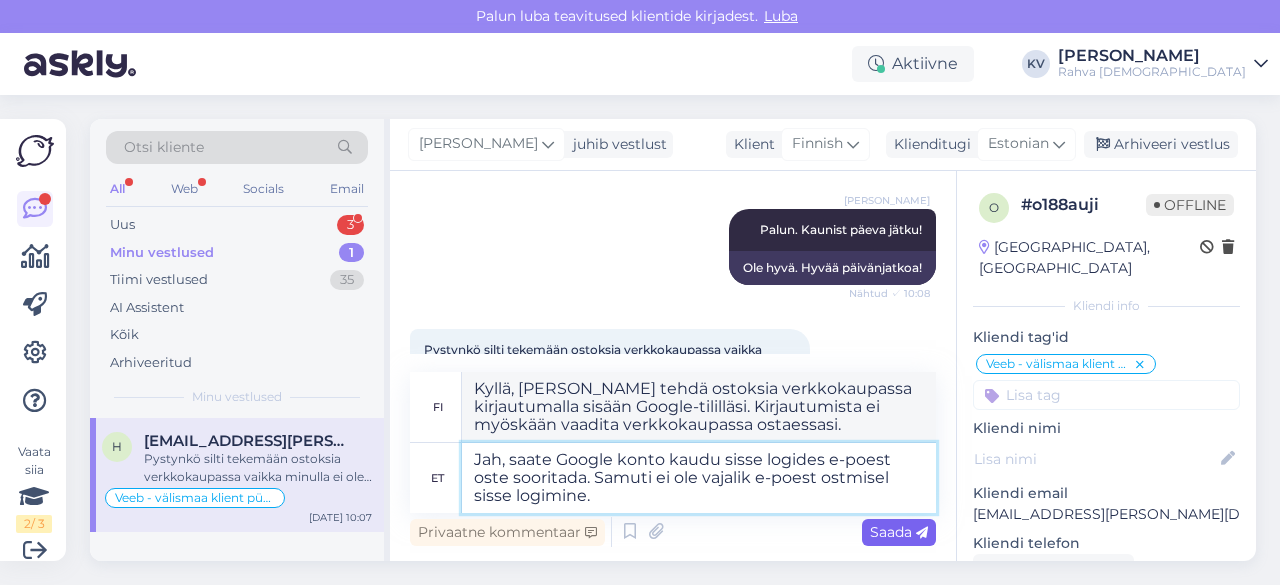 type on "Jah, saate Google konto kaudu sisse logides e-poest oste sooritada. Samuti ei ole vajalik e-poest ostmisel sisse logimine." 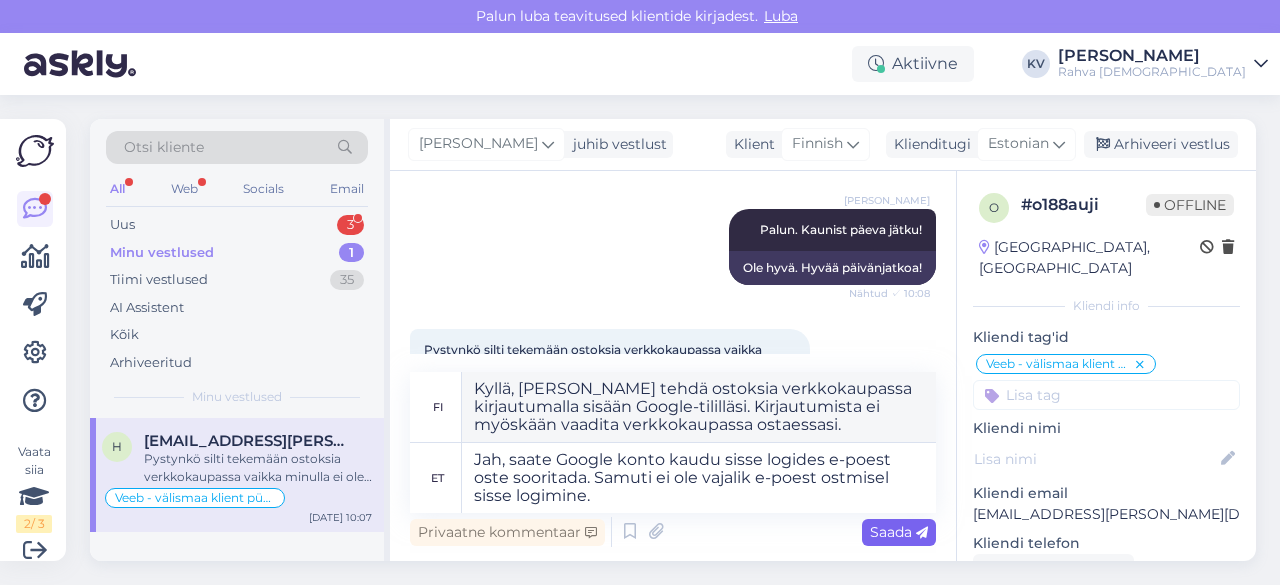 click on "Saada" at bounding box center (899, 532) 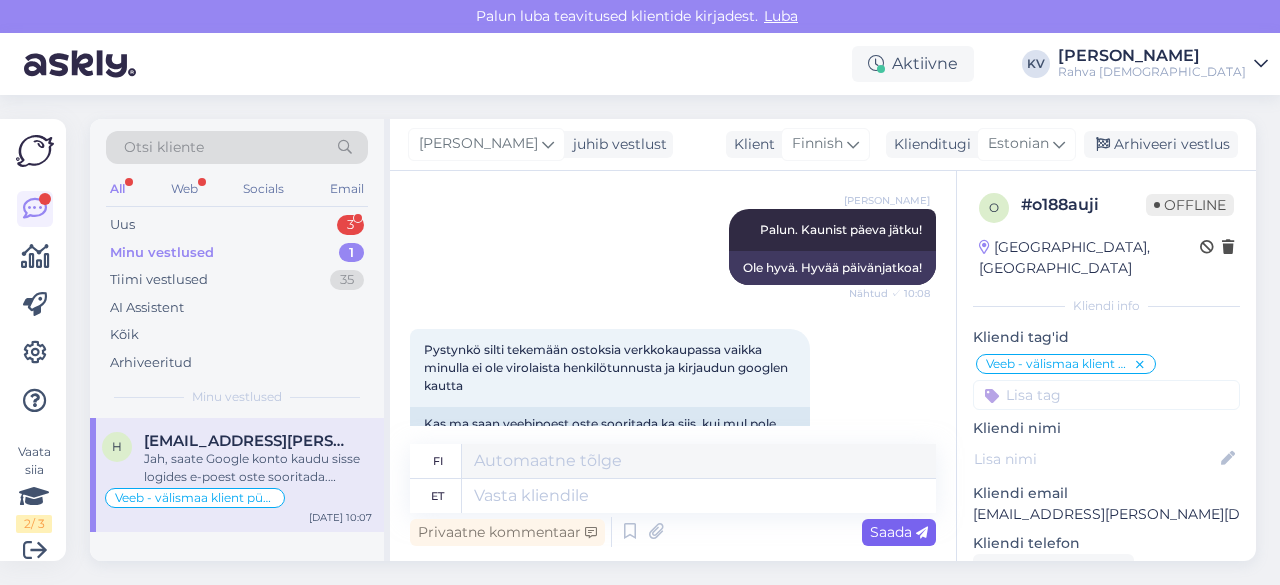 scroll, scrollTop: 1116, scrollLeft: 0, axis: vertical 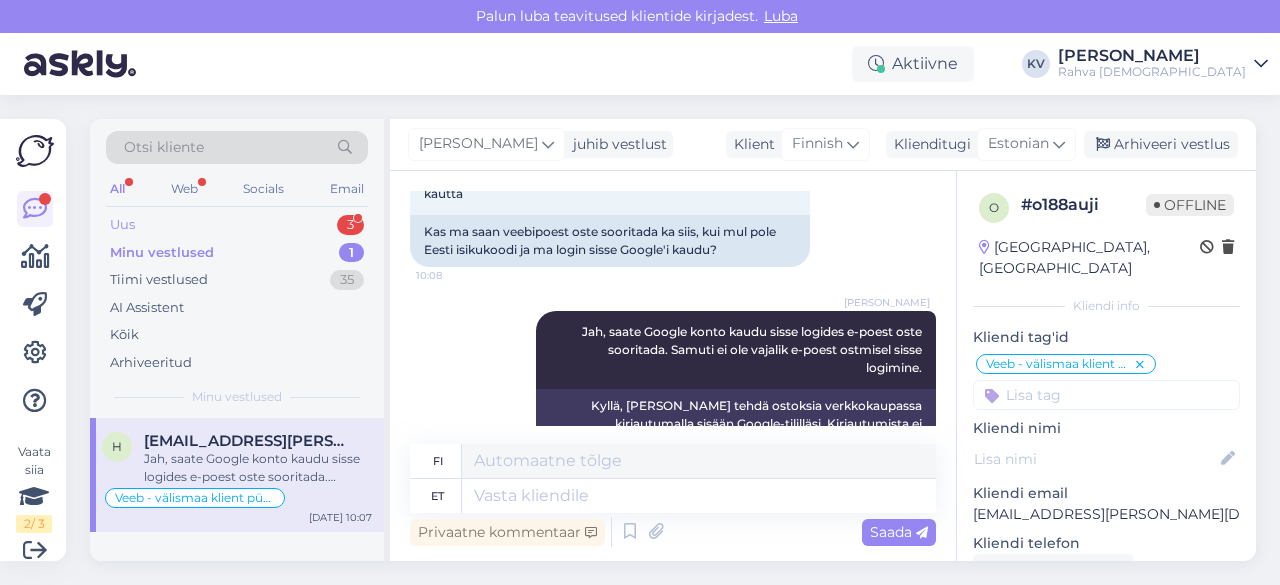 click on "Uus 3" at bounding box center (237, 225) 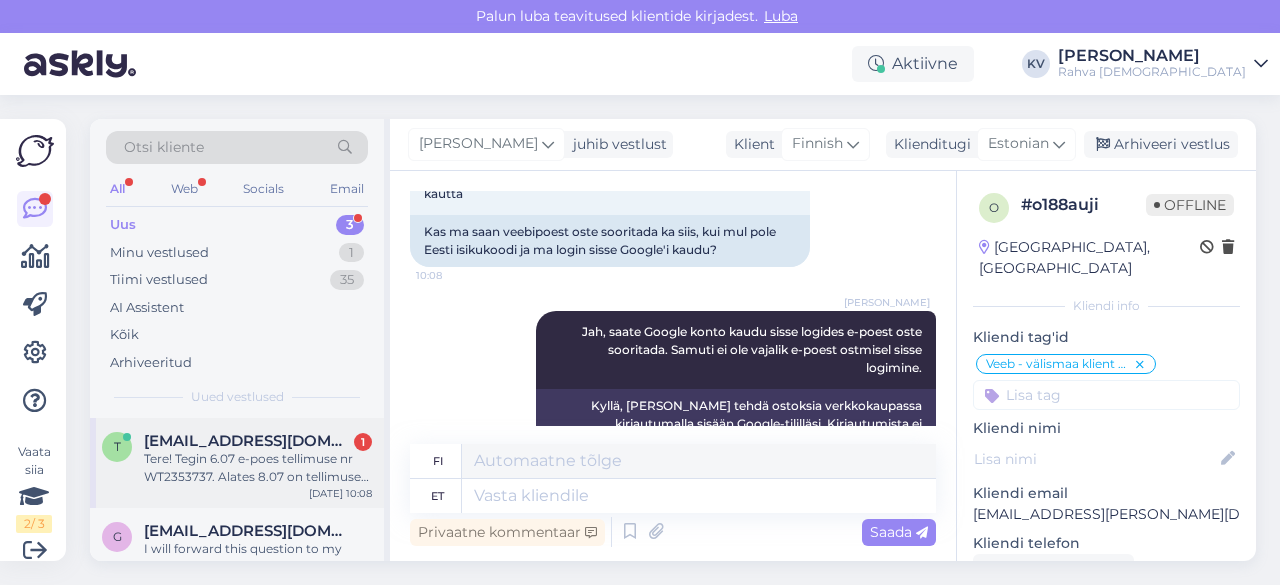 click on "[EMAIL_ADDRESS][DOMAIN_NAME]" at bounding box center (248, 441) 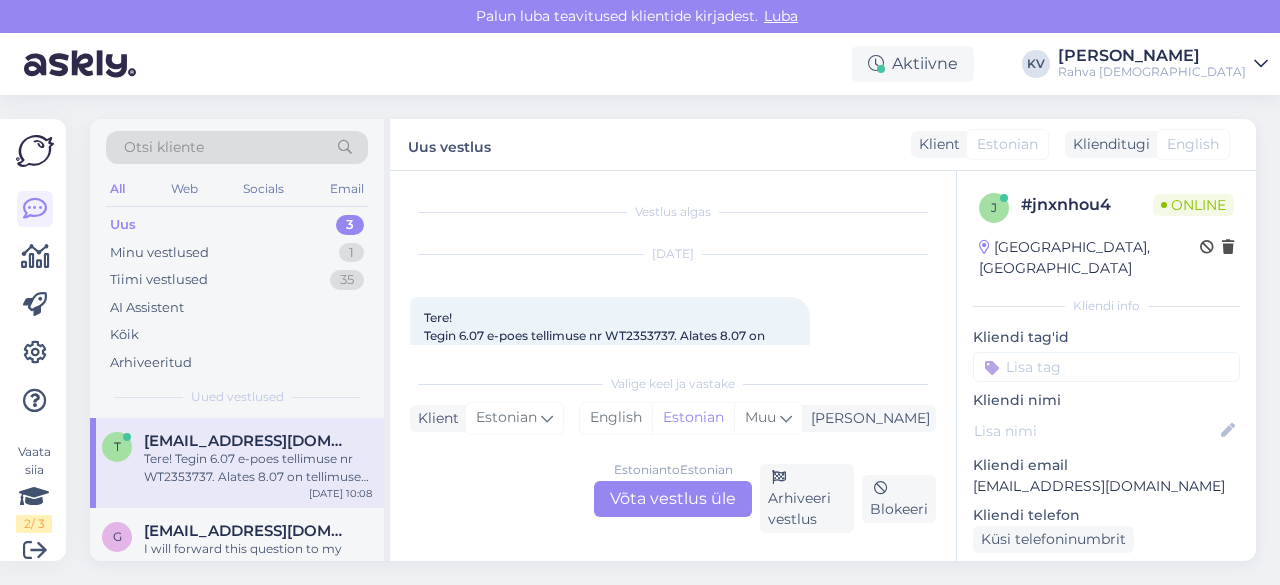scroll, scrollTop: 100, scrollLeft: 0, axis: vertical 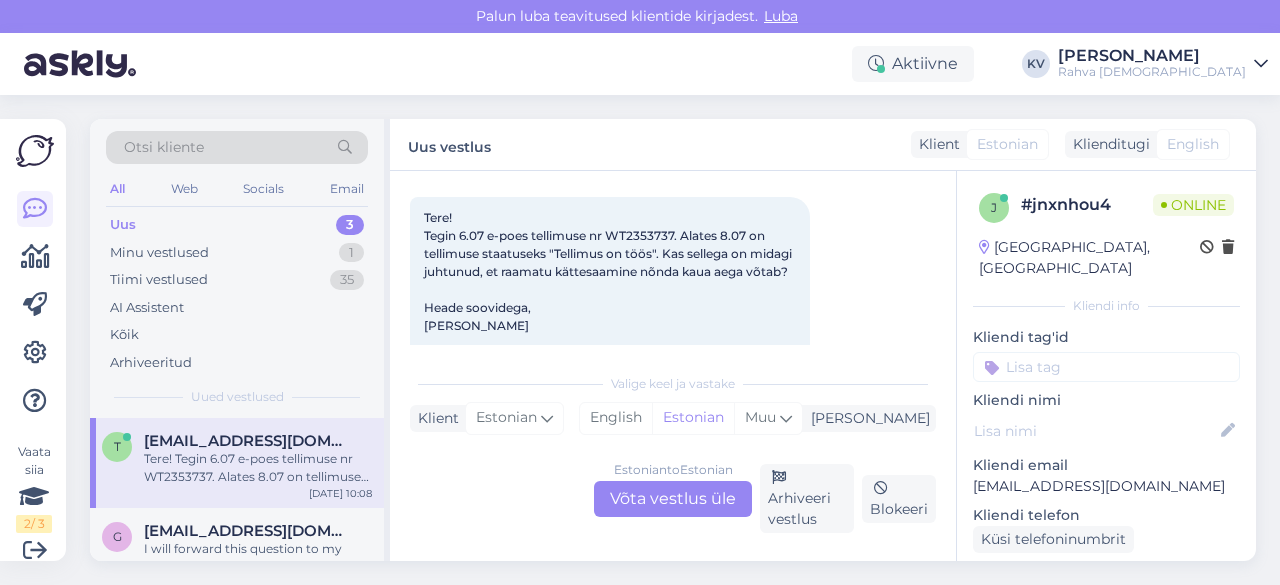 click on "Tere!
Tegin 6.07 e-poes tellimuse nr WT2353737. Alates 8.07 on tellimuse staatuseks "Tellimus on töös". Kas sellega on midagi juhtunud, et raamatu kättesaamine nõnda kaua aega võtab?
Heade soovidega,
[PERSON_NAME]" at bounding box center (609, 271) 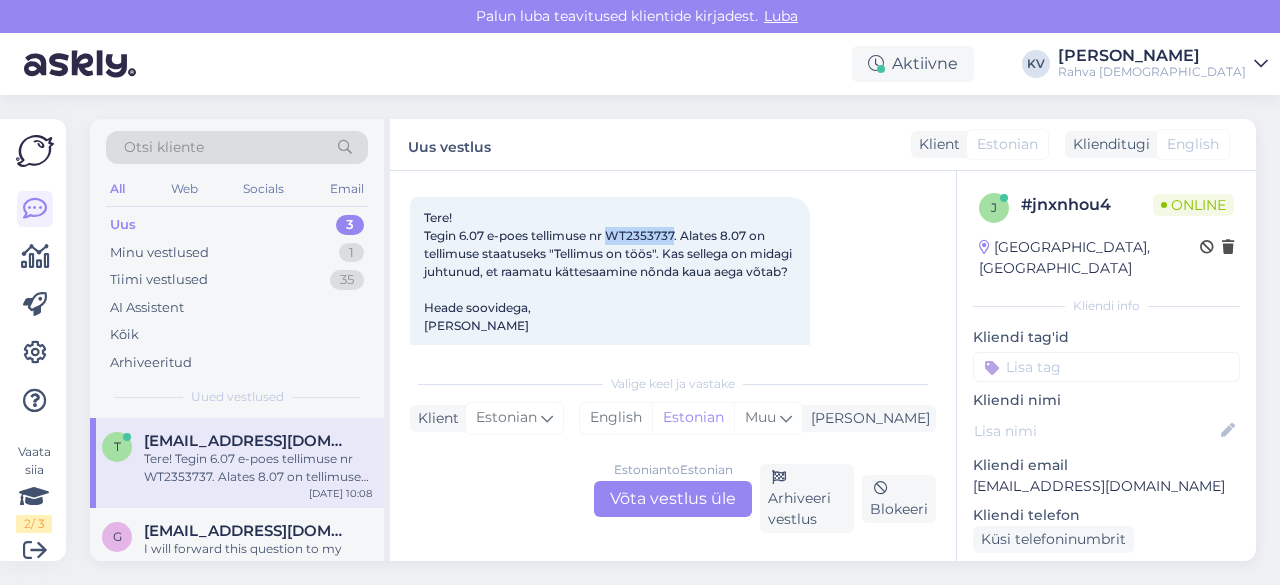 click on "Tere!
Tegin 6.07 e-poes tellimuse nr WT2353737. Alates 8.07 on tellimuse staatuseks "Tellimus on töös". Kas sellega on midagi juhtunud, et raamatu kättesaamine nõnda kaua aega võtab?
Heade soovidega,
[PERSON_NAME]" at bounding box center (609, 271) 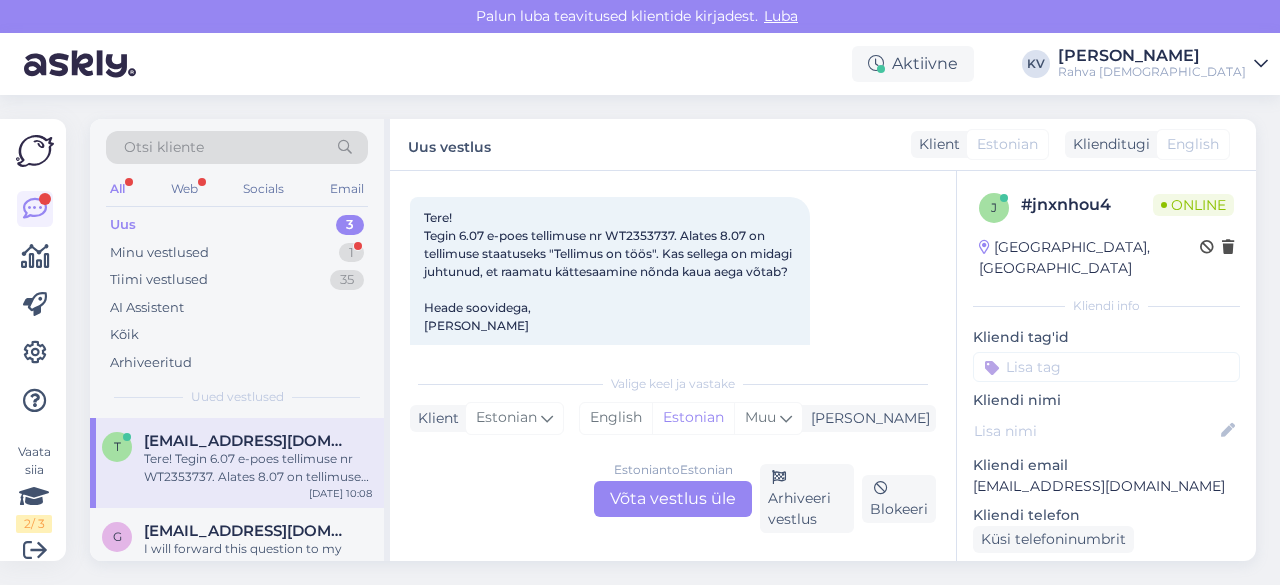 click on "Estonian  to  Estonian Võta vestlus üle" at bounding box center [673, 499] 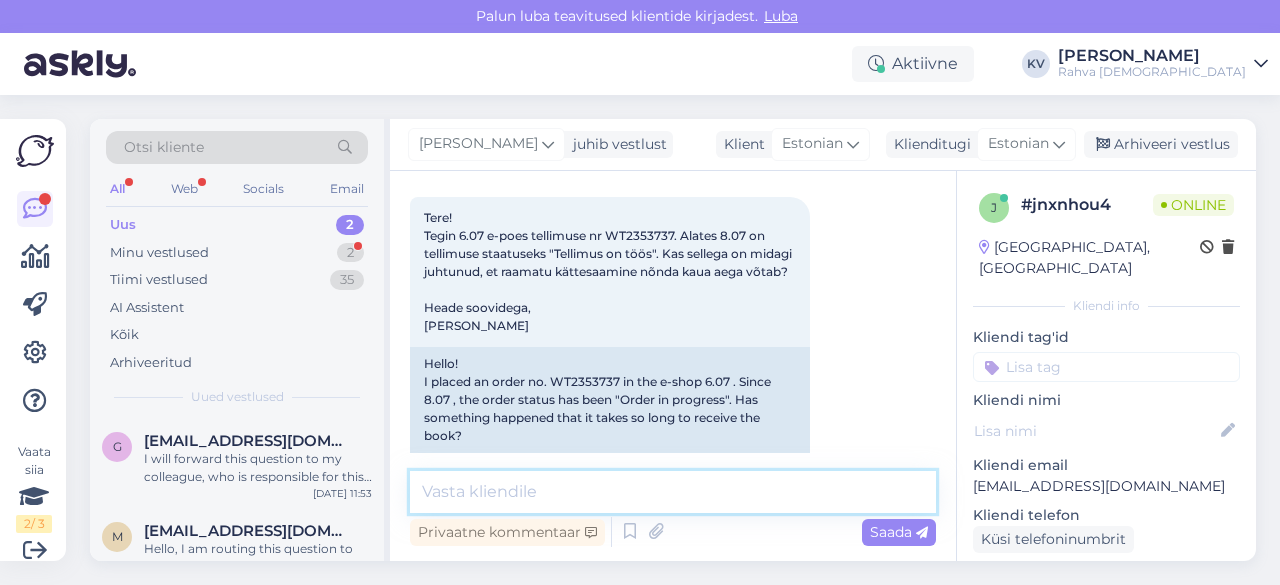 click at bounding box center (673, 492) 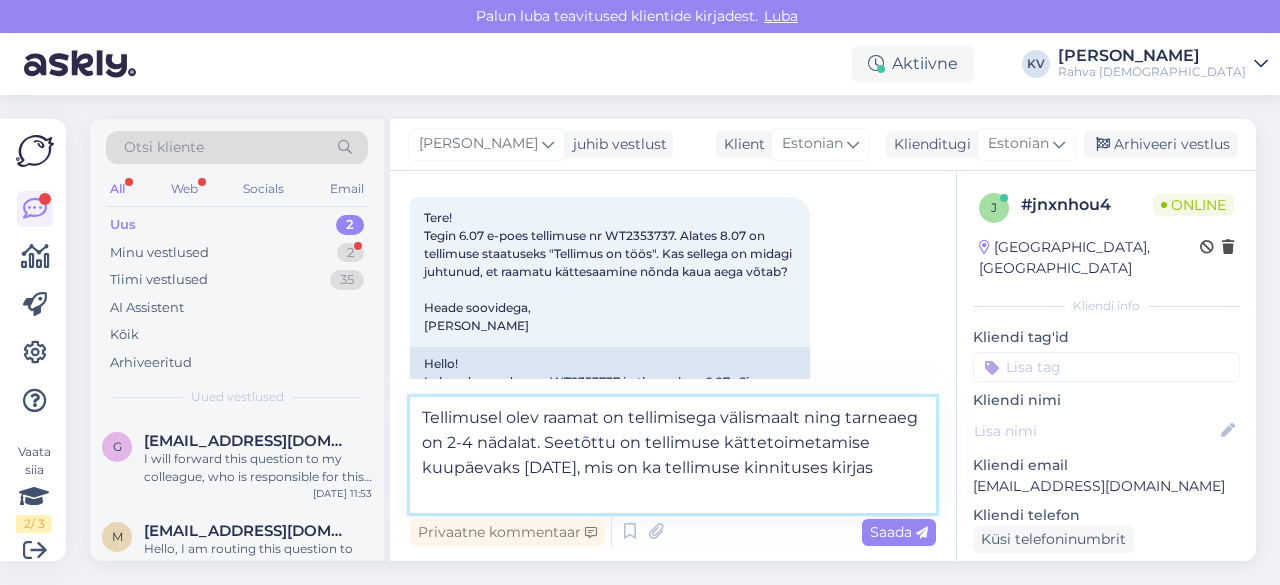 type on "Tellimusel olev raamat on tellimisega välismaalt ning tarneaeg on 2-4 nädalat. Seetõttu on tellimuse kättetoimetamise kuupäevaks [DATE], mis on ka tellimuse kinnituses kirjas." 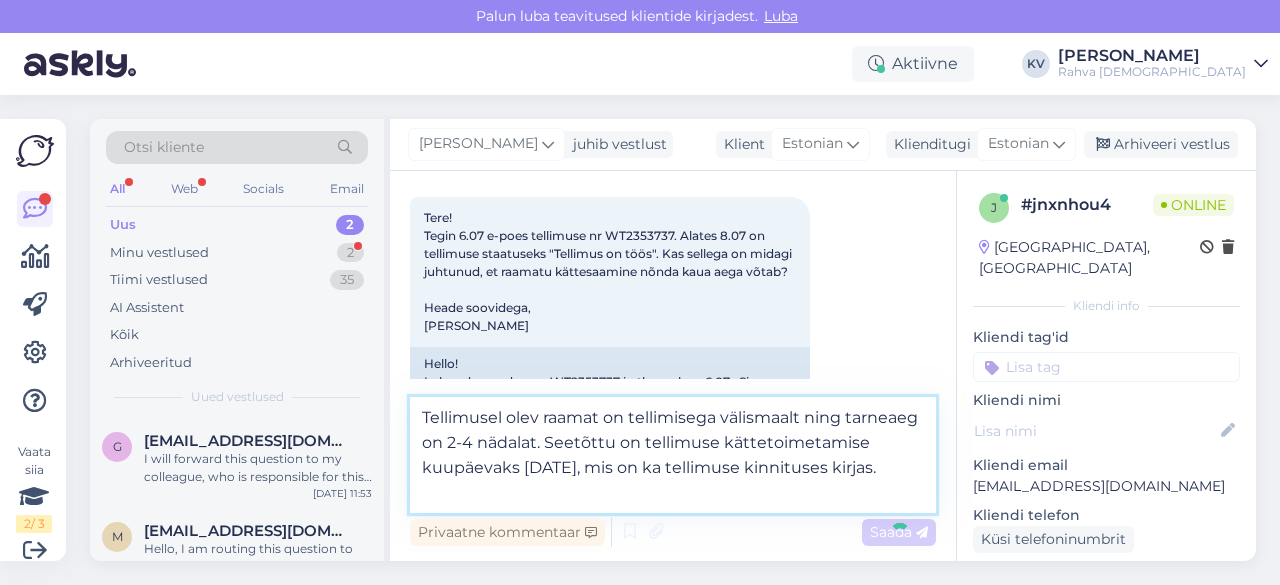 type 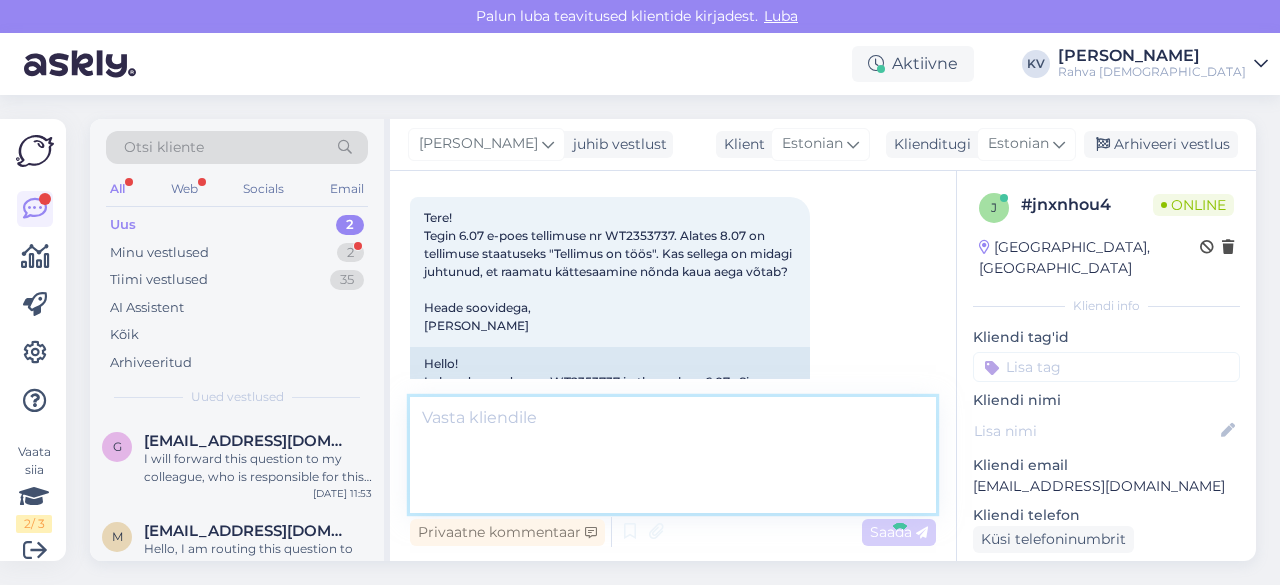 scroll, scrollTop: 333, scrollLeft: 0, axis: vertical 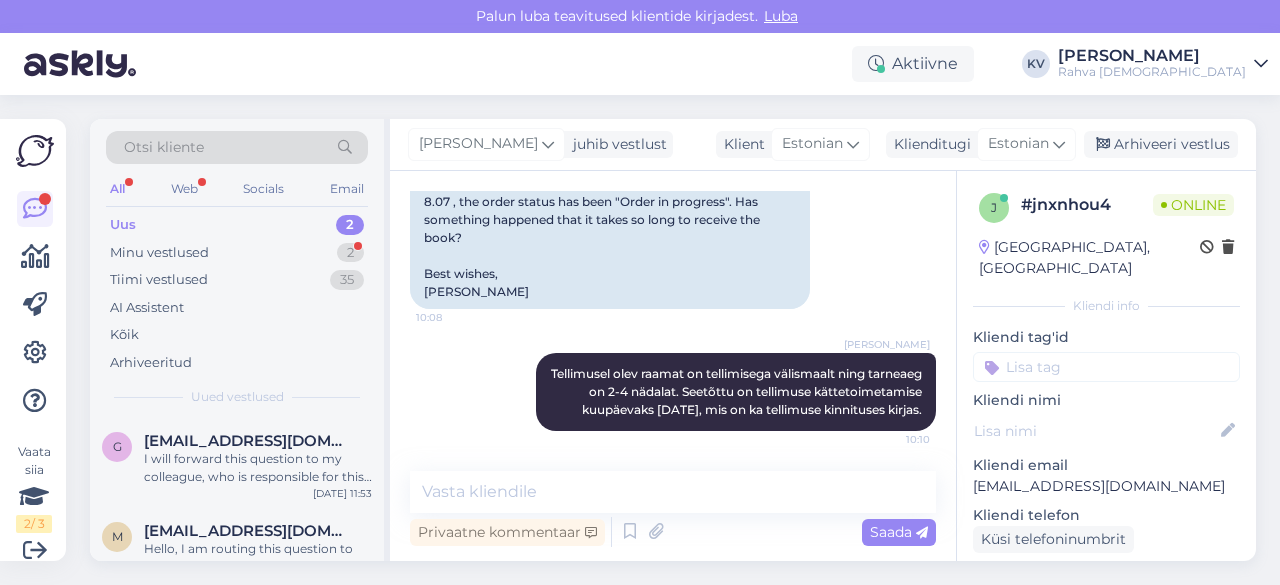 click on "Uus 2" at bounding box center (237, 225) 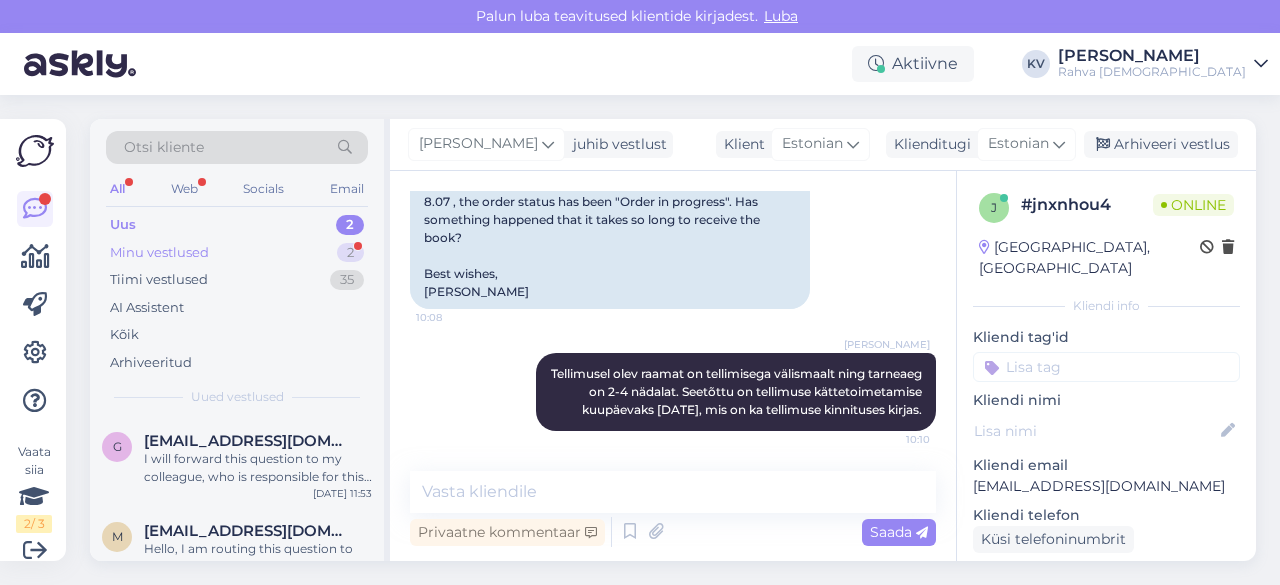 click on "Minu vestlused" at bounding box center [159, 253] 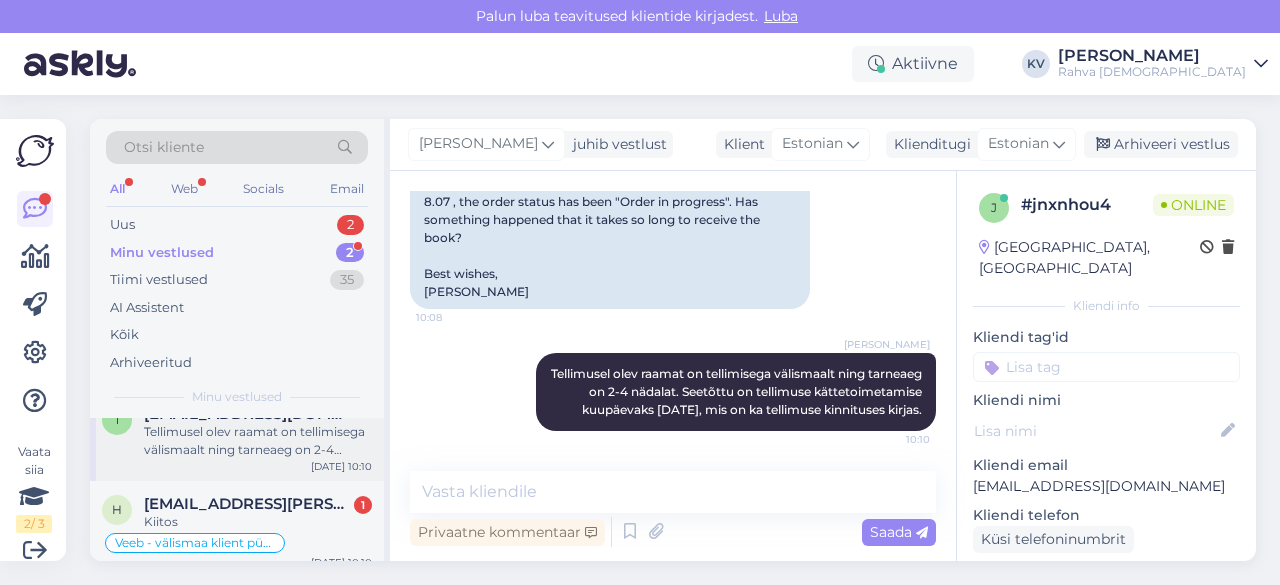 scroll, scrollTop: 40, scrollLeft: 0, axis: vertical 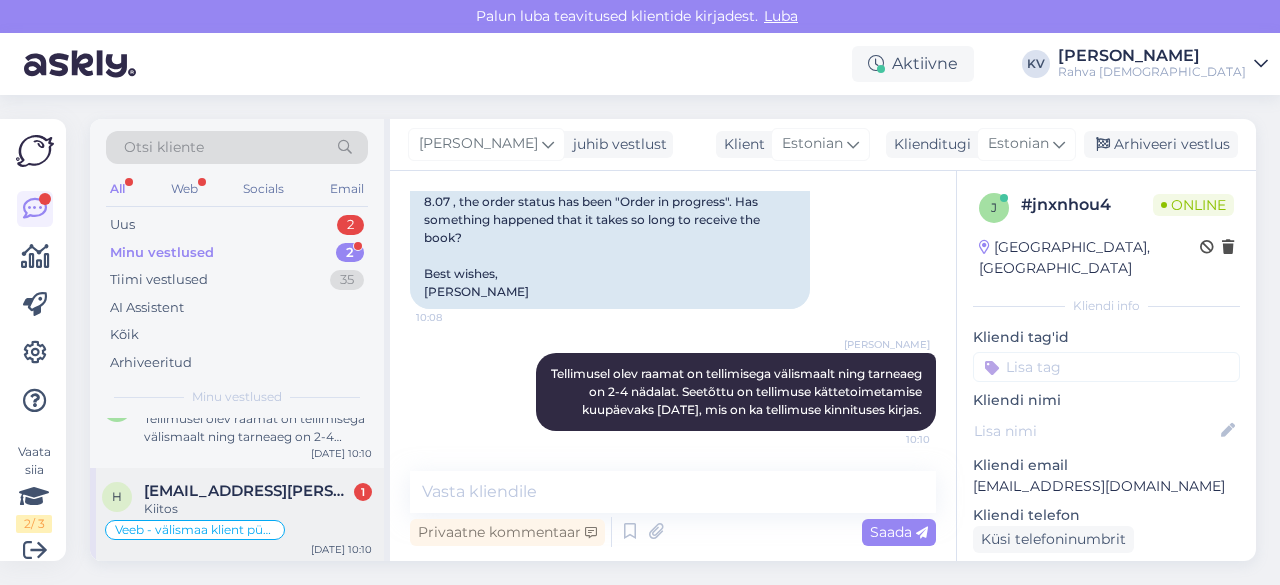 click on "[EMAIL_ADDRESS][PERSON_NAME][DOMAIN_NAME]" at bounding box center (248, 491) 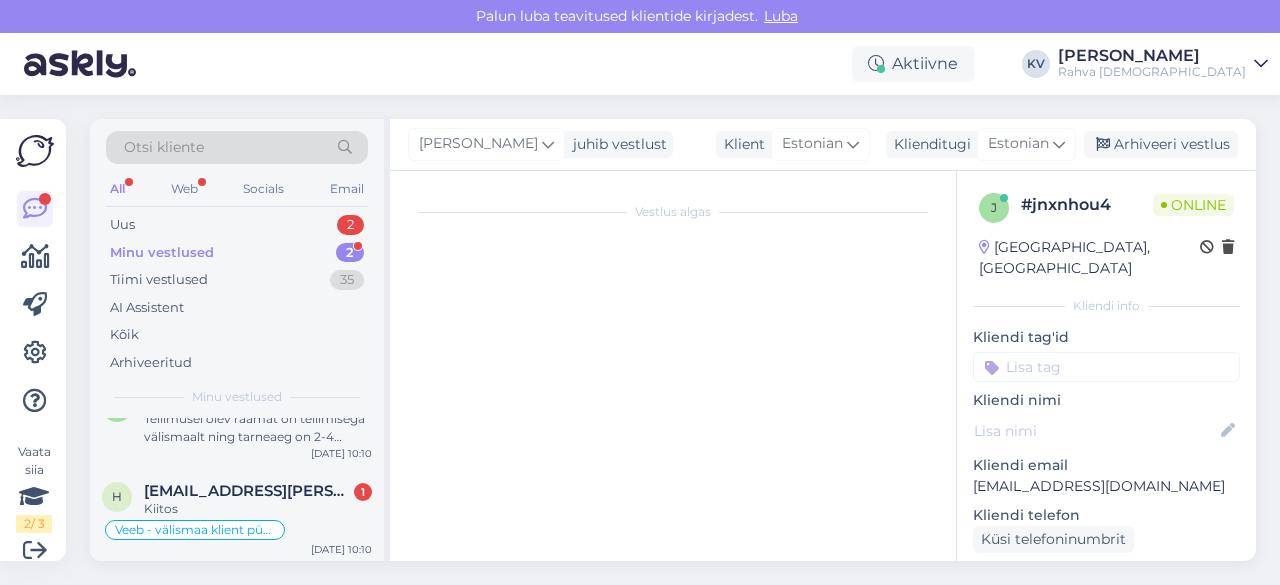 scroll, scrollTop: 1236, scrollLeft: 0, axis: vertical 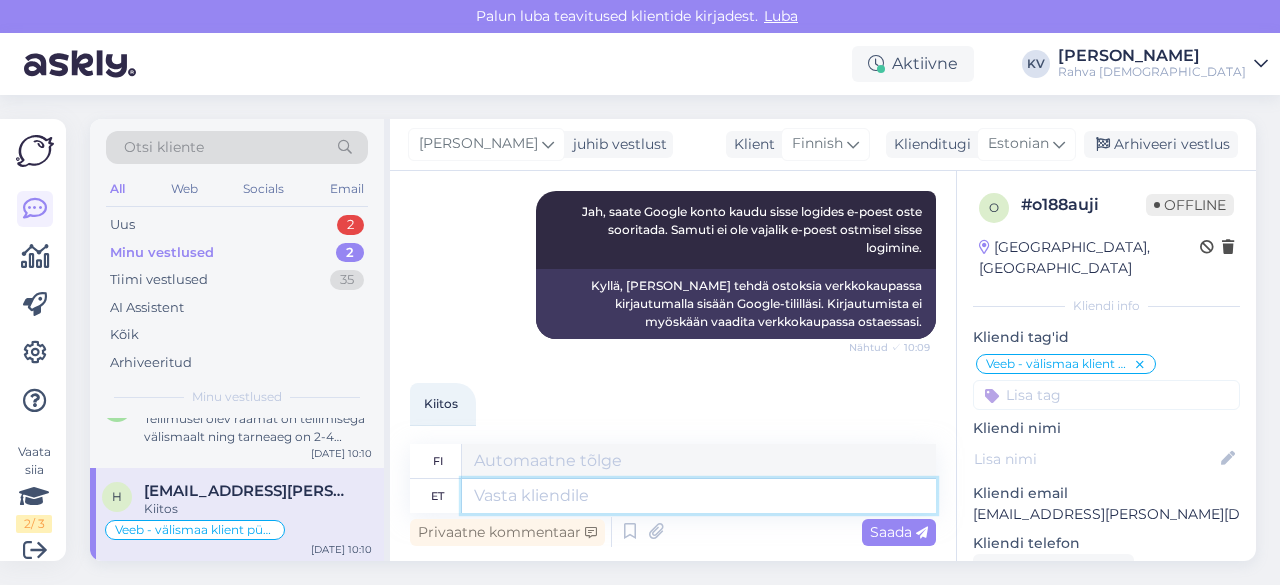 click at bounding box center (699, 496) 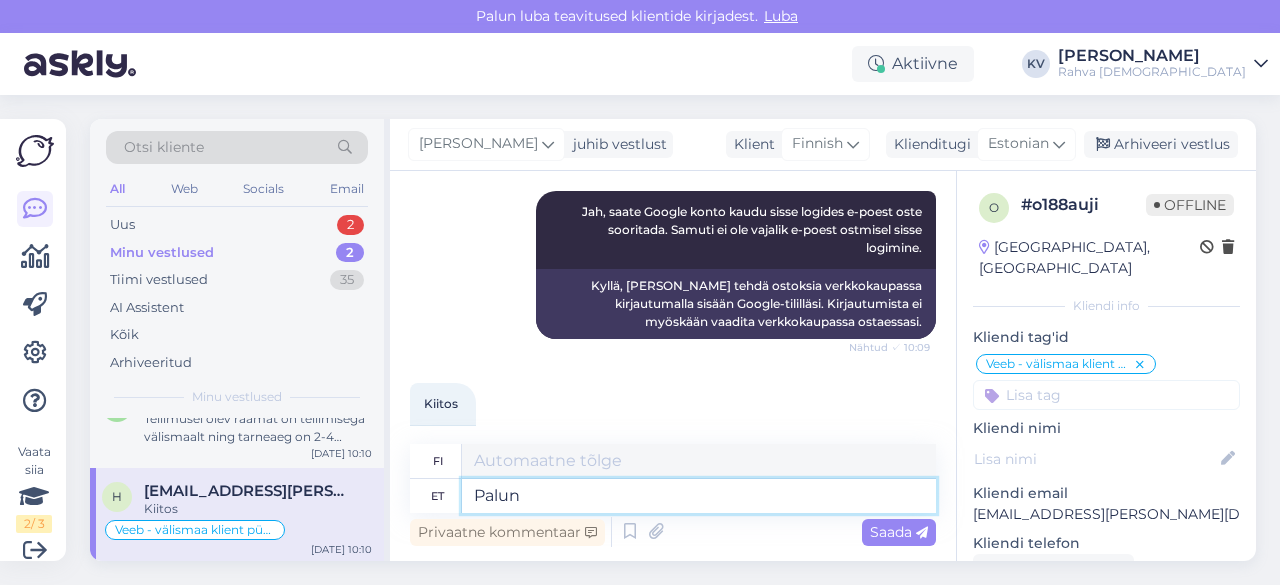 type on "Palun :" 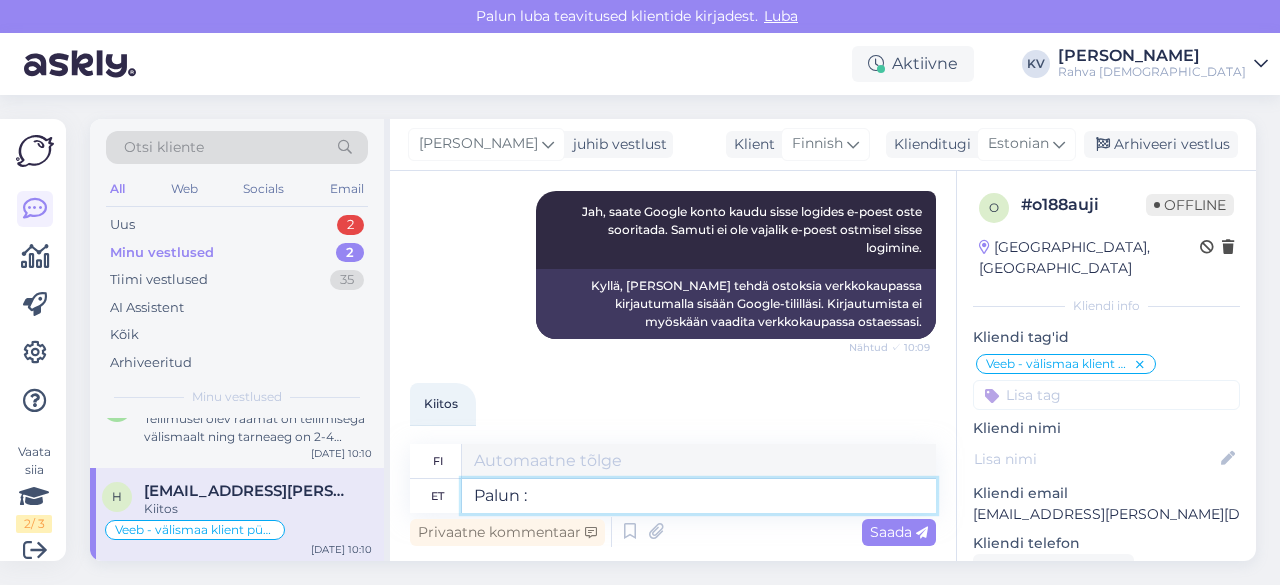 type on "Ole hyvä" 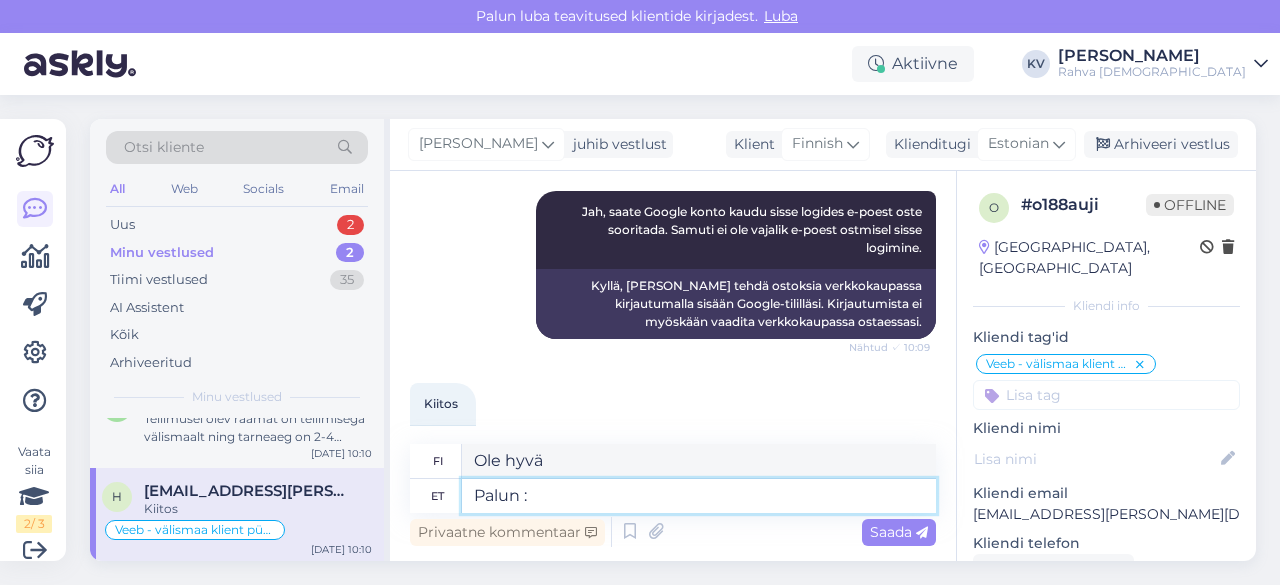 type on "Palun :)" 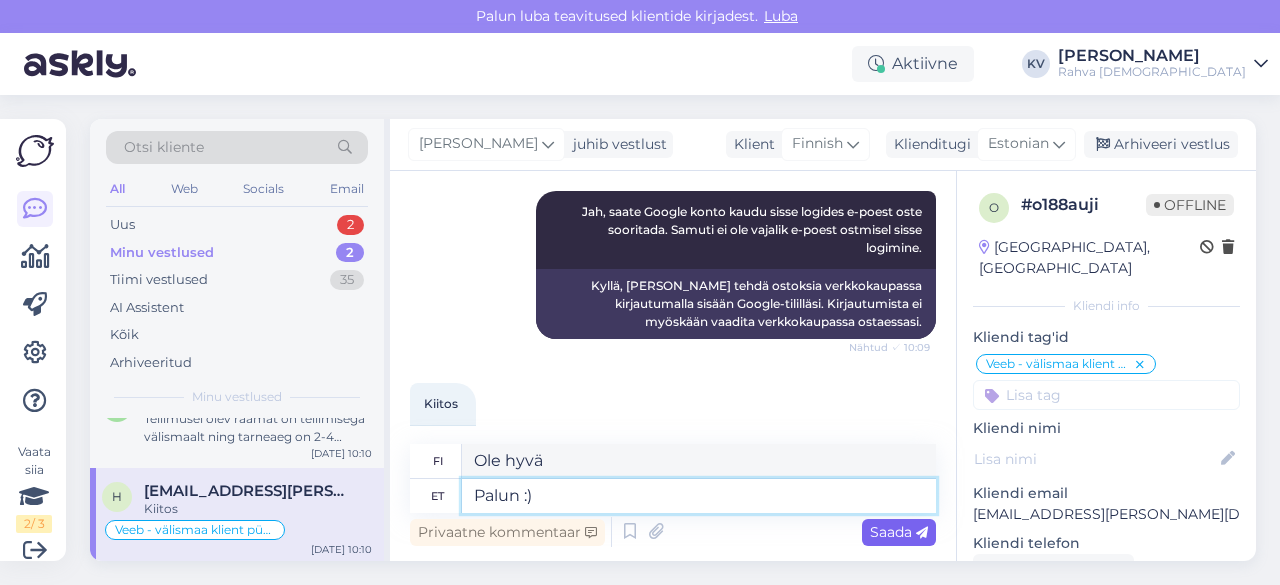 type on "Ole hyvä :)" 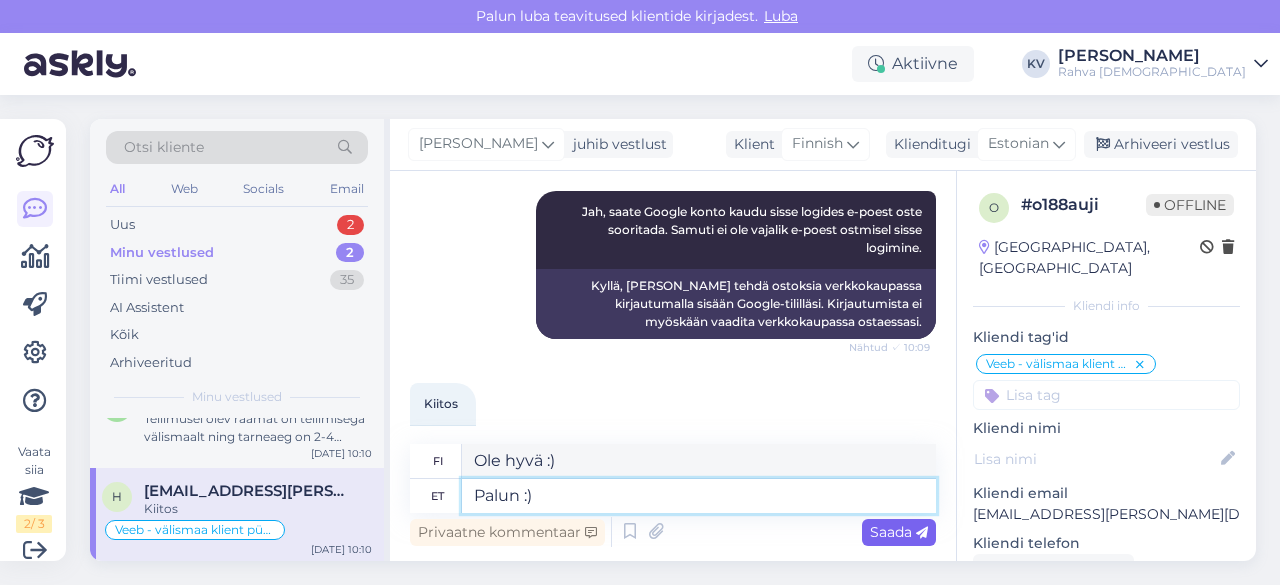type on "Palun :)" 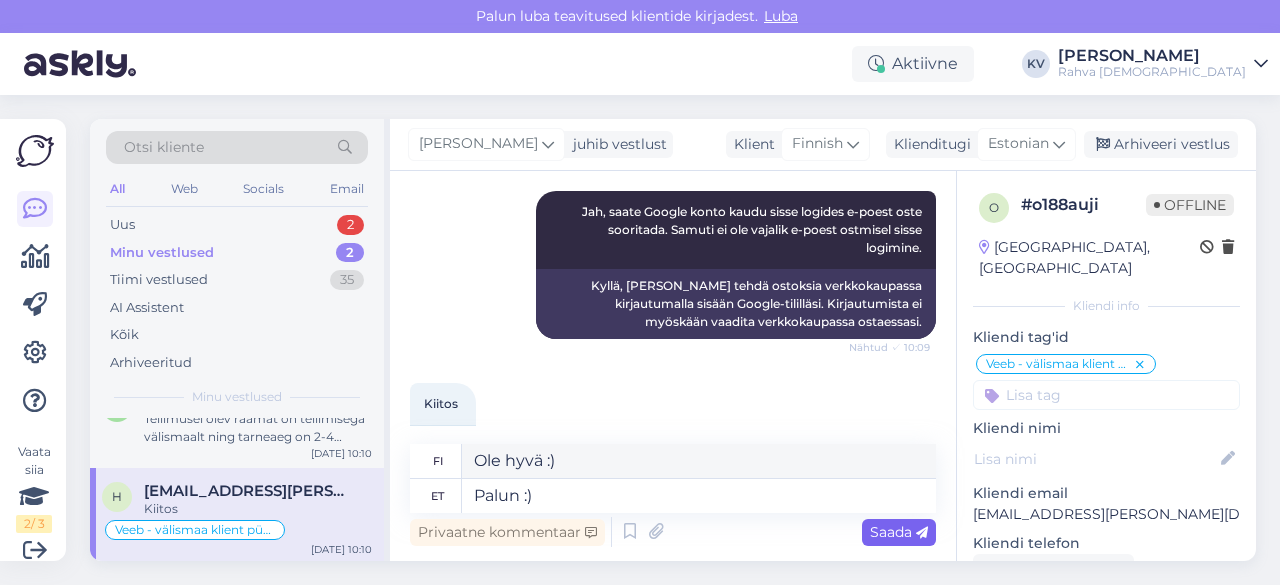 click on "Saada" at bounding box center [899, 532] 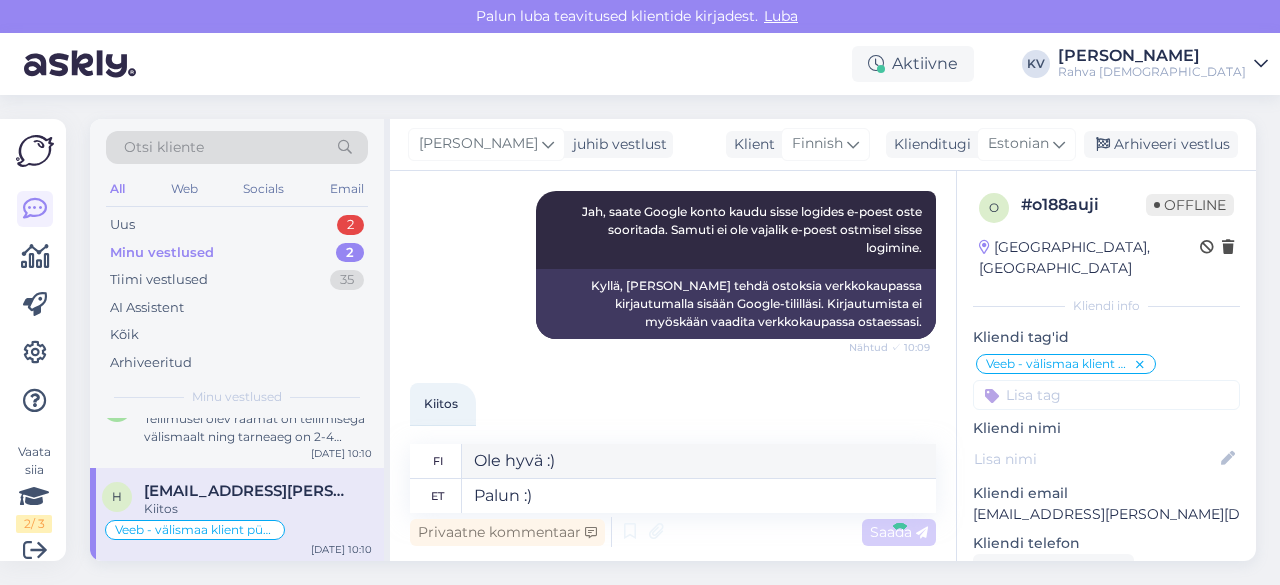 type 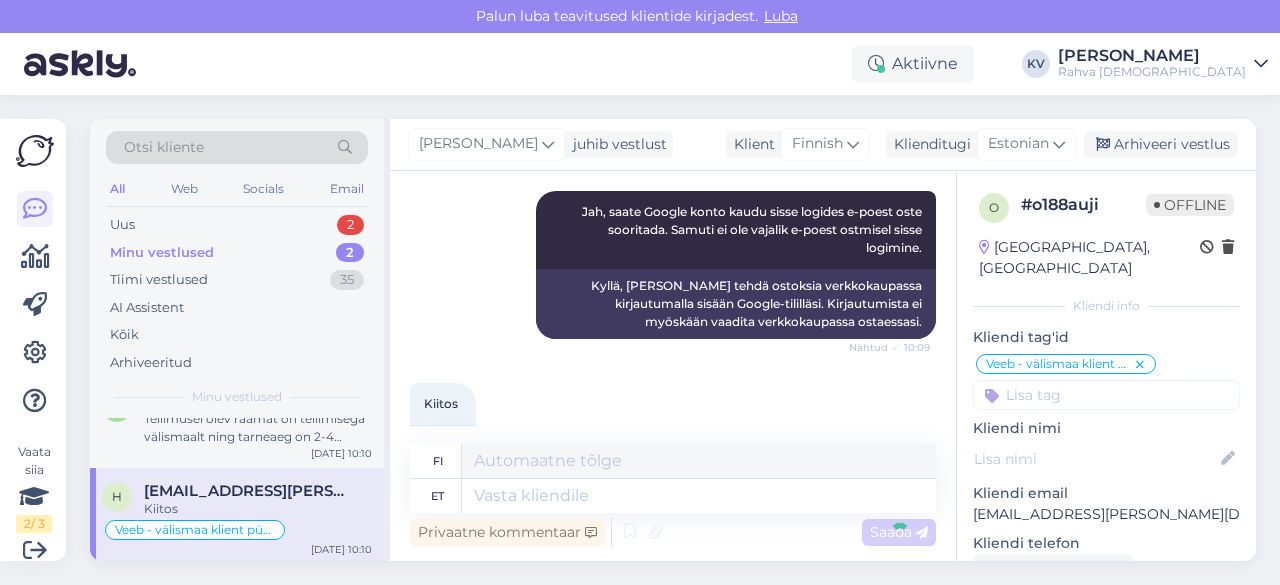 scroll, scrollTop: 1356, scrollLeft: 0, axis: vertical 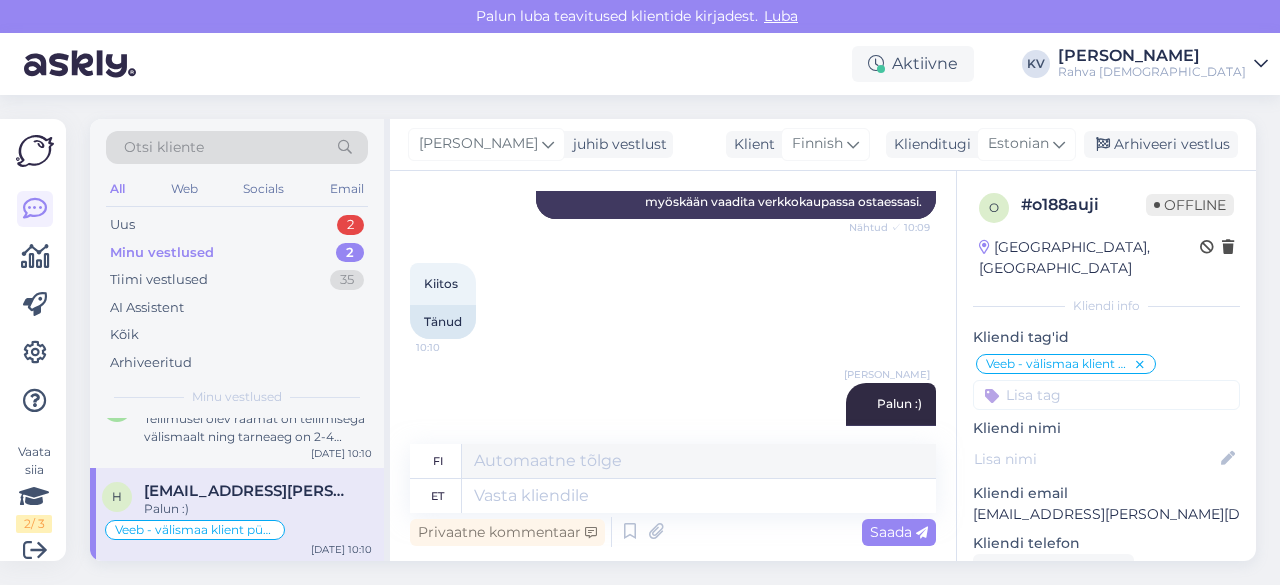 click at bounding box center (1106, 395) 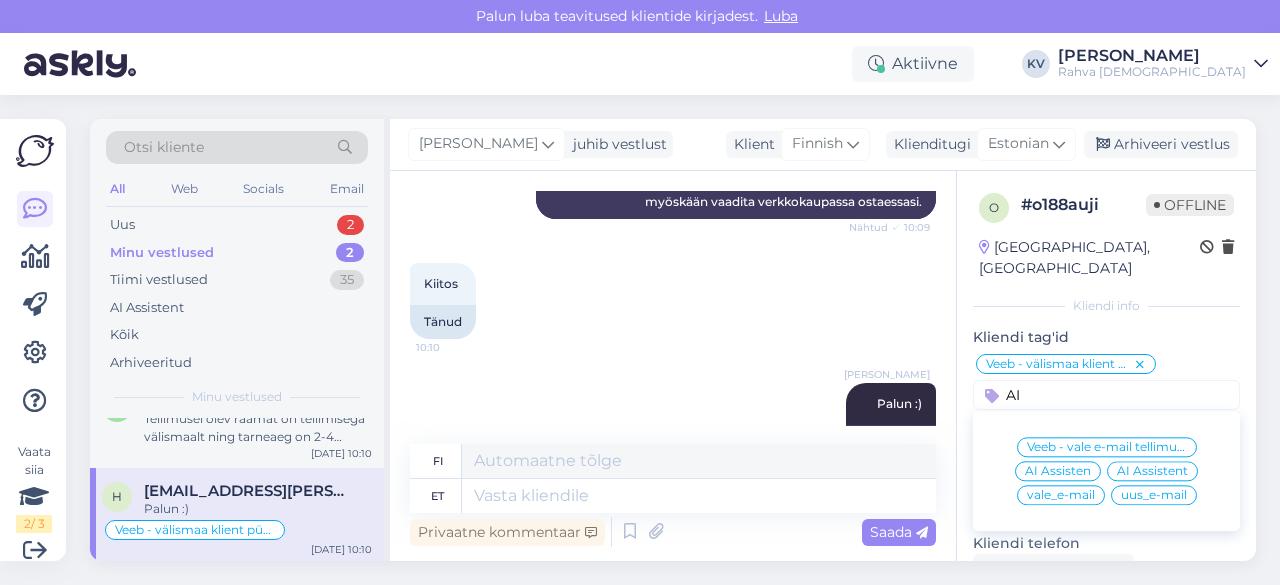 type on "AI" 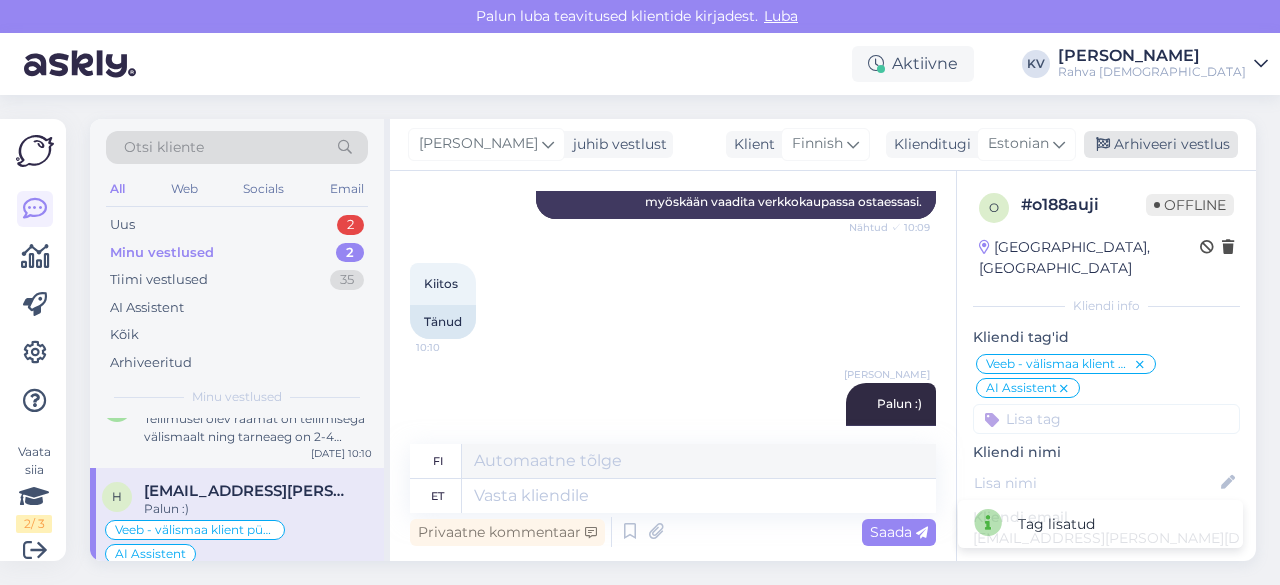 click on "Arhiveeri vestlus" at bounding box center (1161, 144) 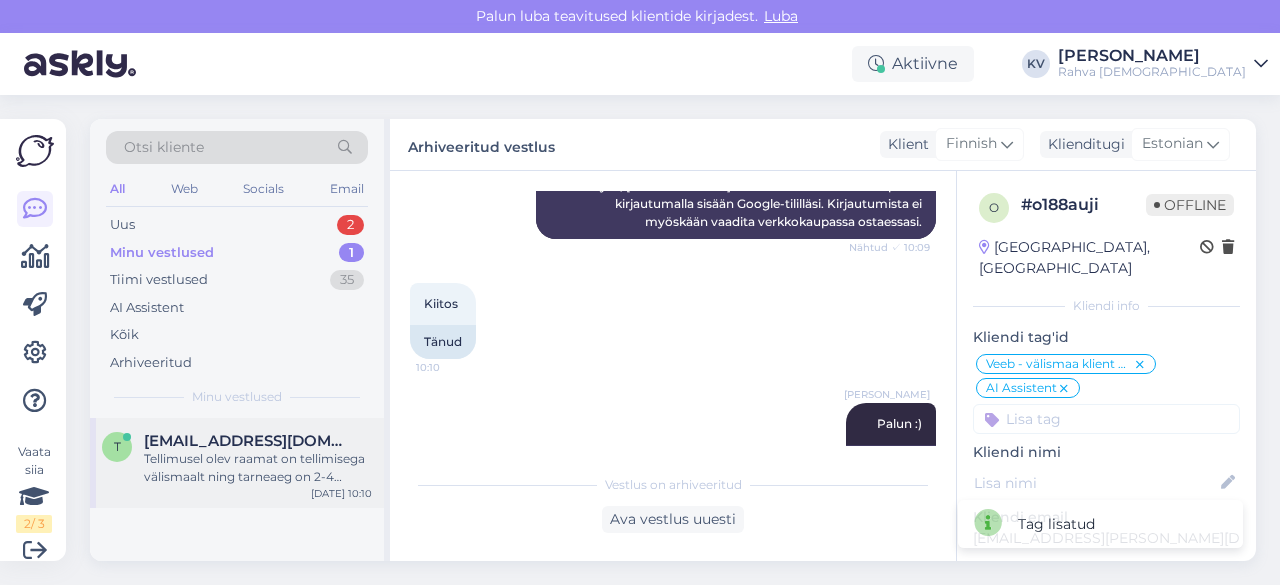 click on "Tellimusel olev raamat on tellimisega välismaalt ning tarneaeg on 2-4 nädalat. Seetõttu on tellimuse kättetoimetamise kuupäevaks [DATE], mis on ka tellimuse kinnituses kirjas." at bounding box center [258, 468] 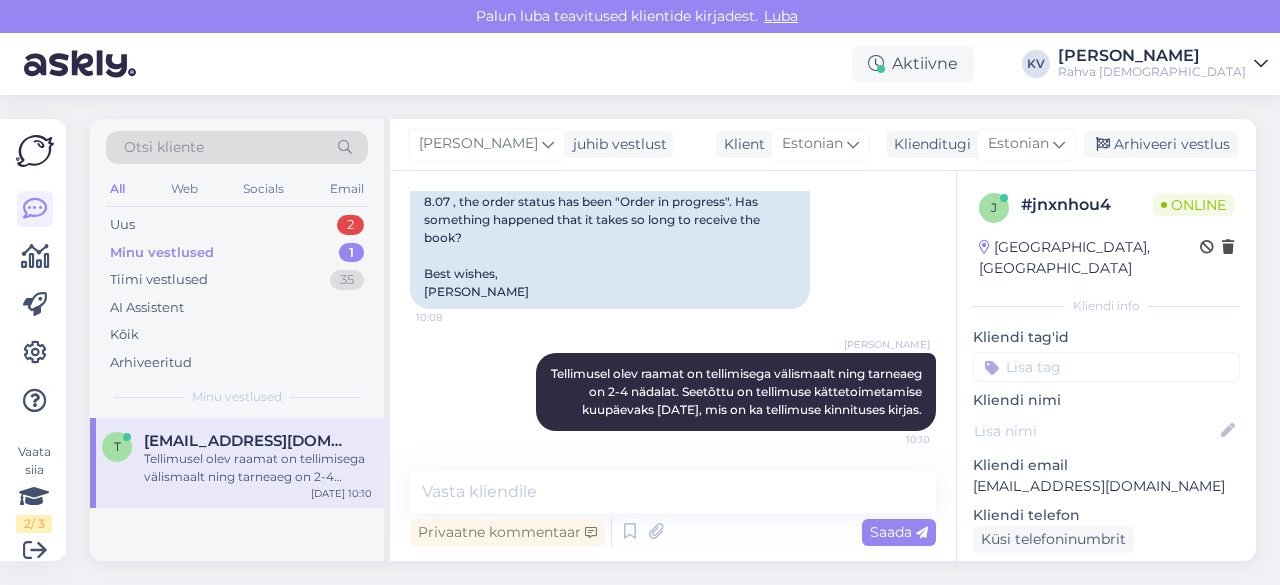 click at bounding box center (1106, 367) 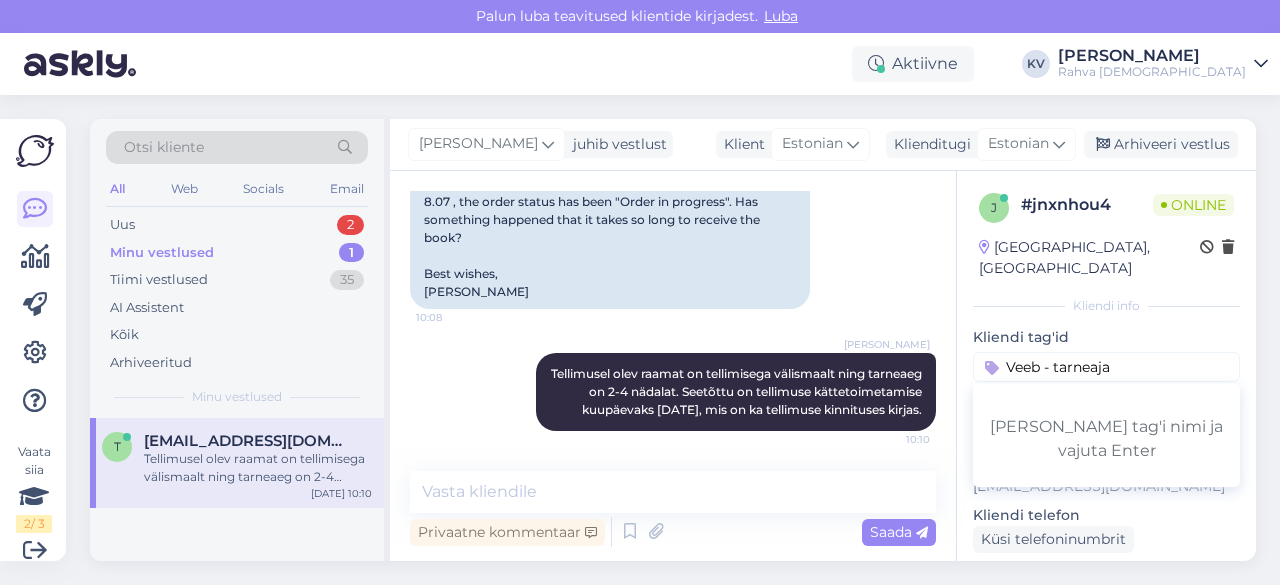 type on "Veeb - tarneajad" 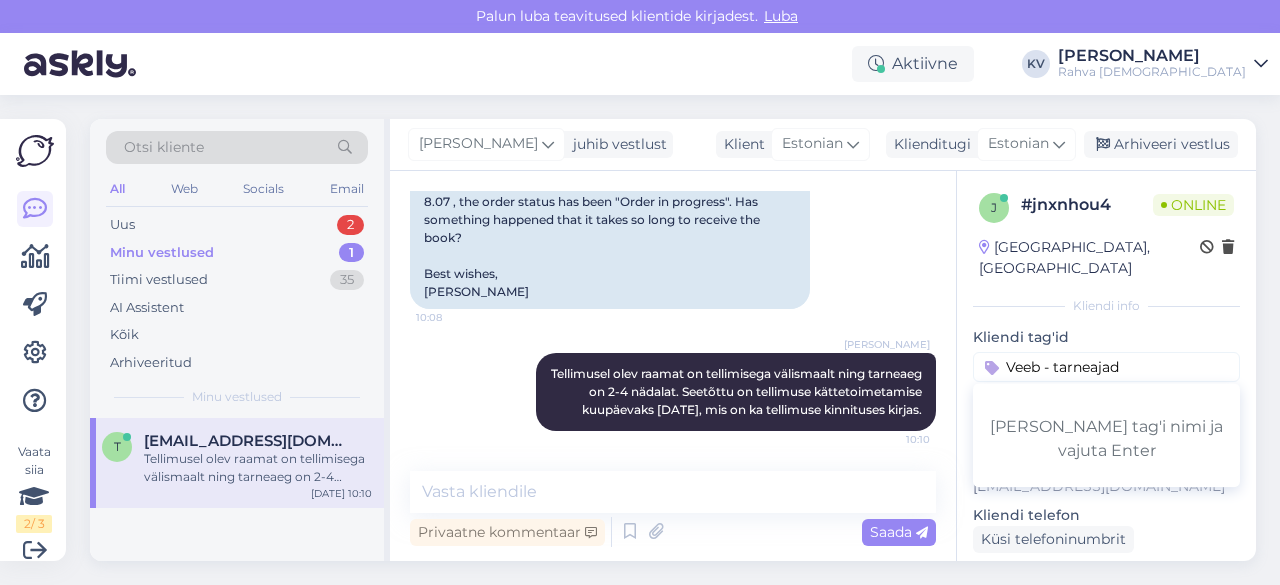 type 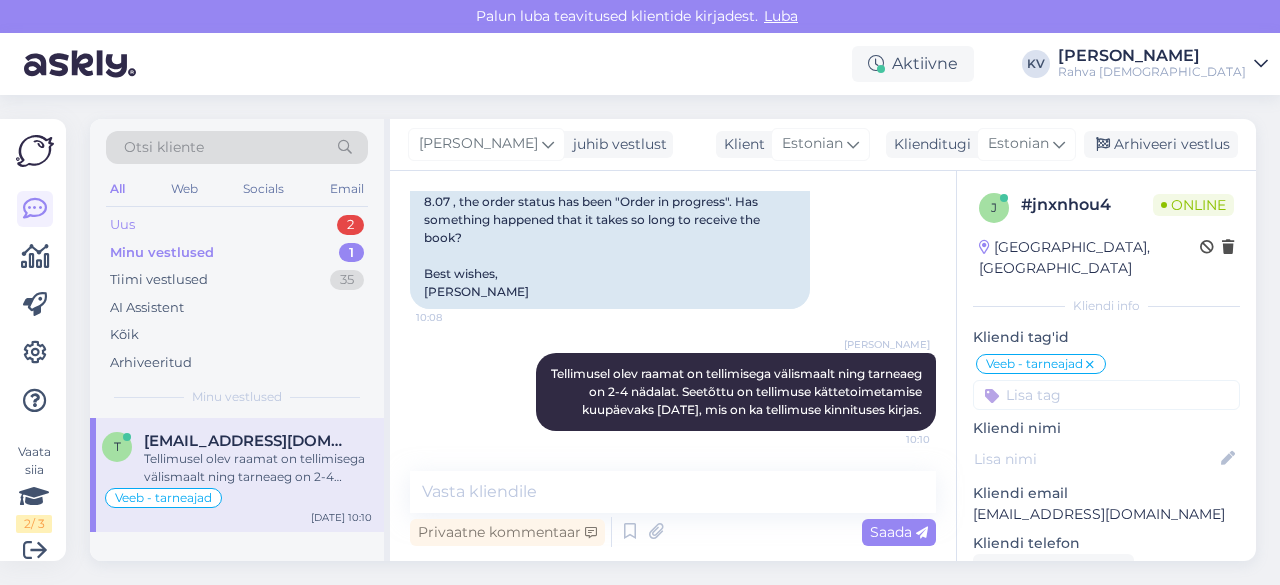click on "Uus 2" at bounding box center [237, 225] 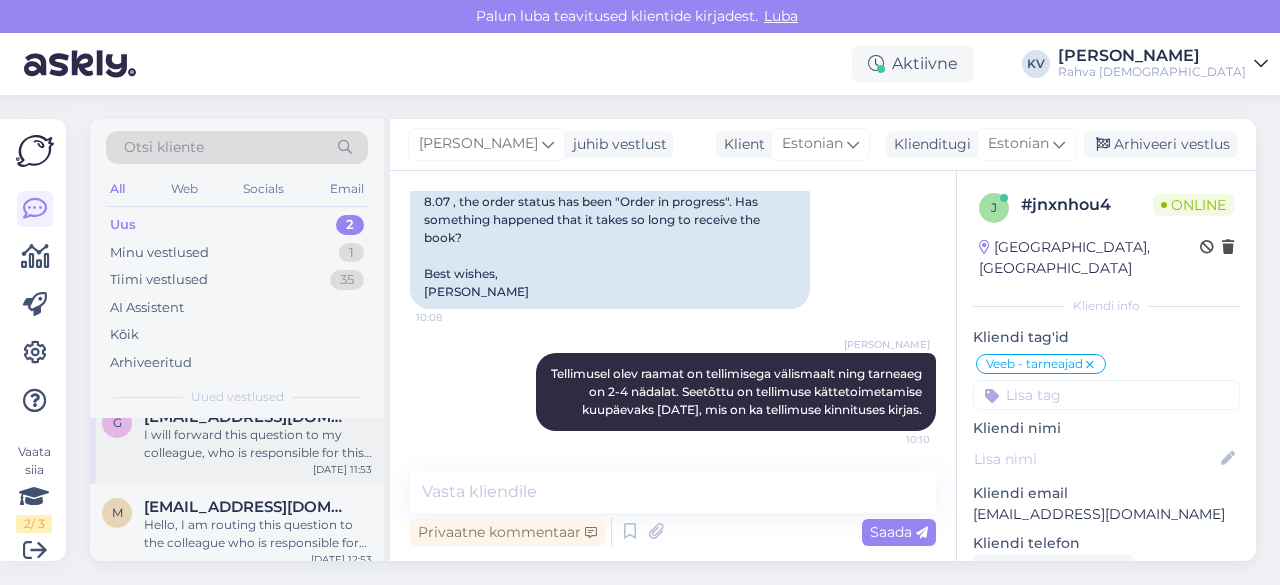 scroll, scrollTop: 35, scrollLeft: 0, axis: vertical 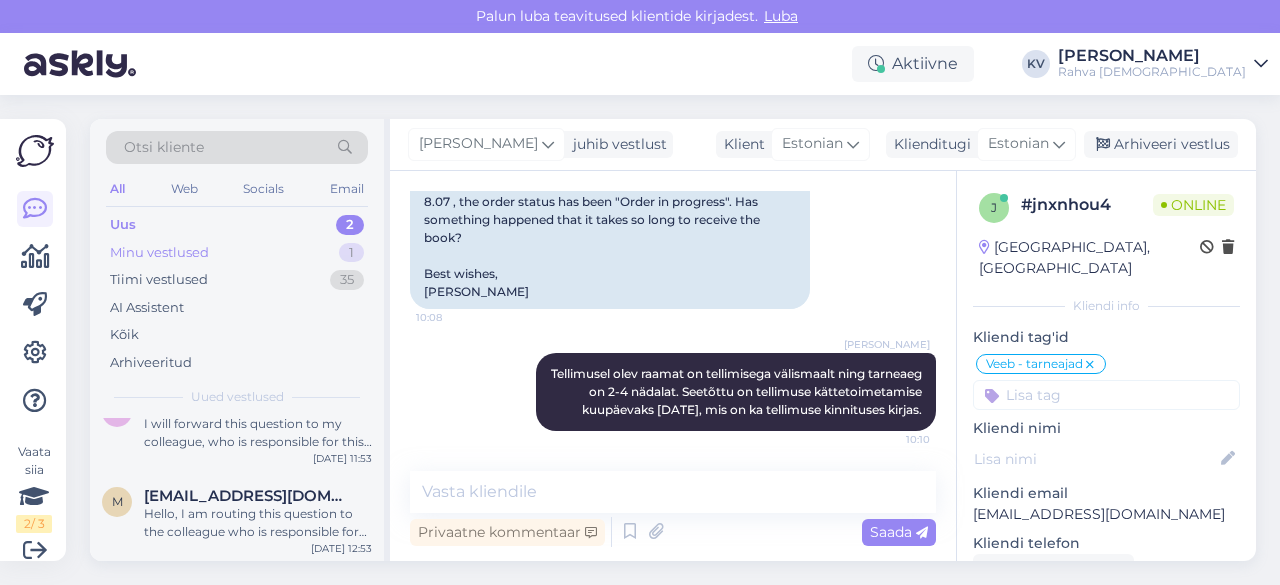click on "Minu vestlused 1" at bounding box center [237, 253] 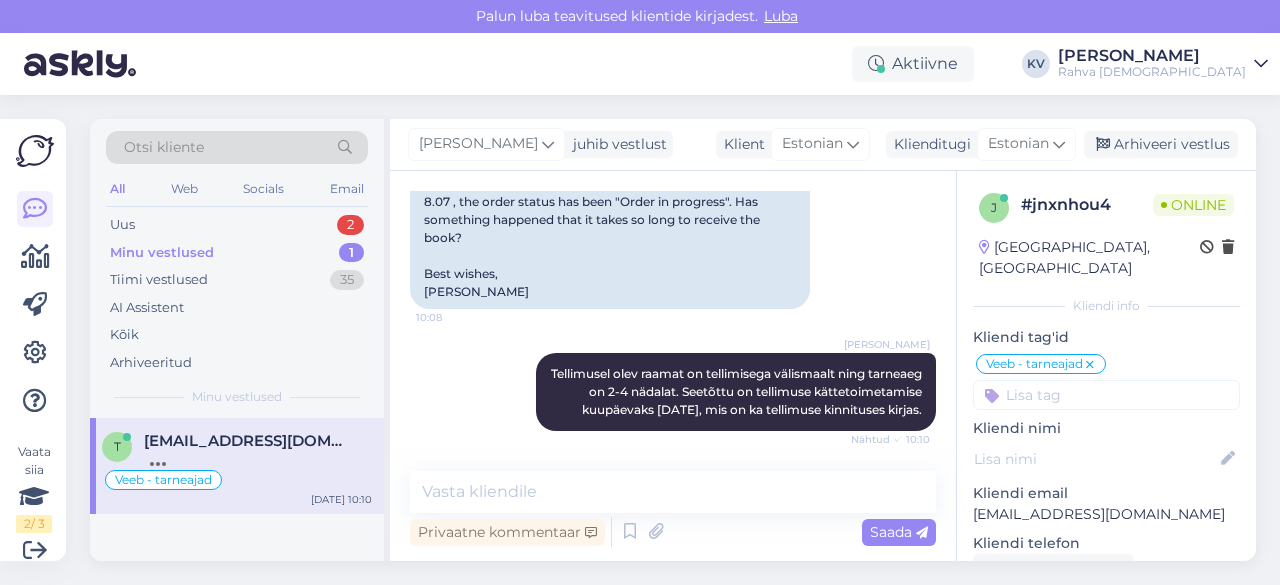 scroll, scrollTop: 455, scrollLeft: 0, axis: vertical 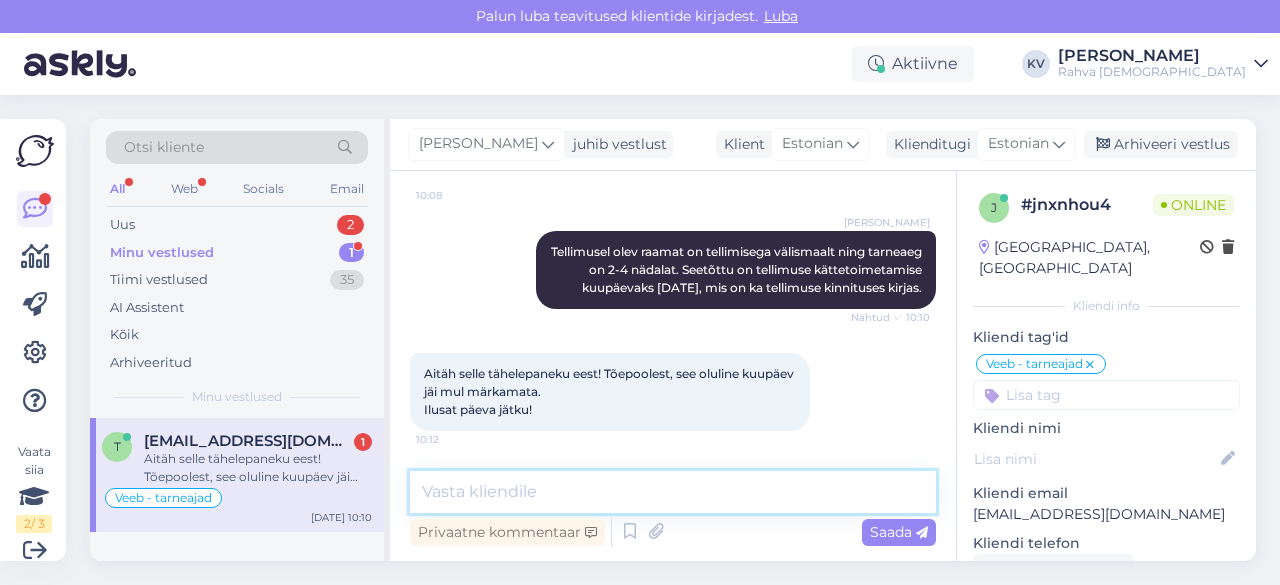 click at bounding box center [673, 492] 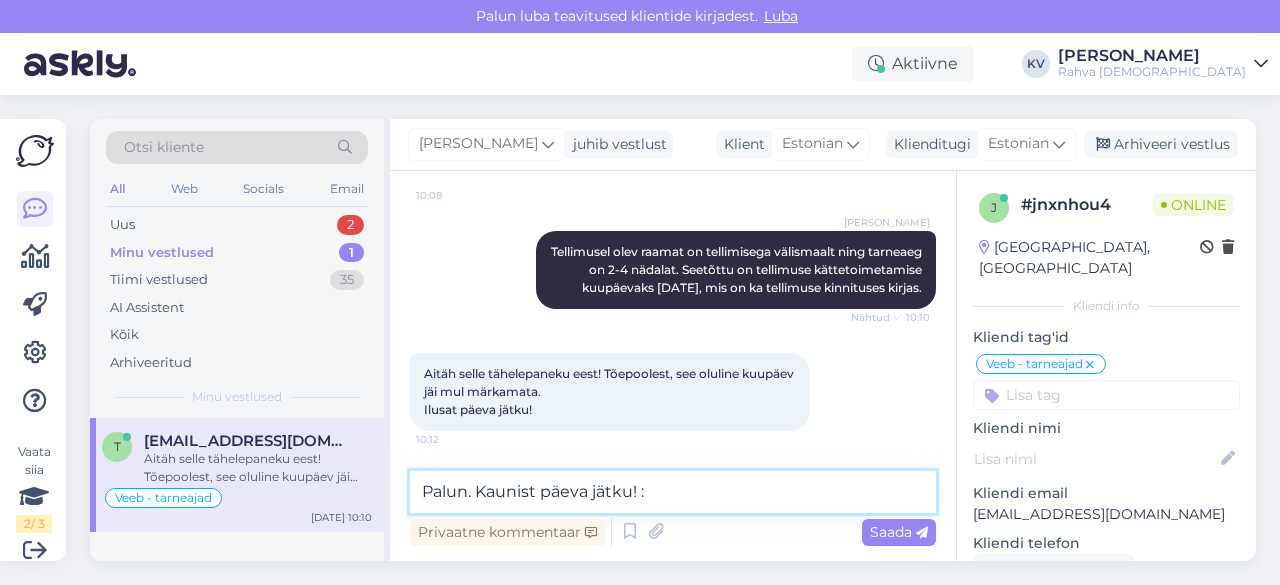type on "Palun. Kaunist päeva jätku! :)" 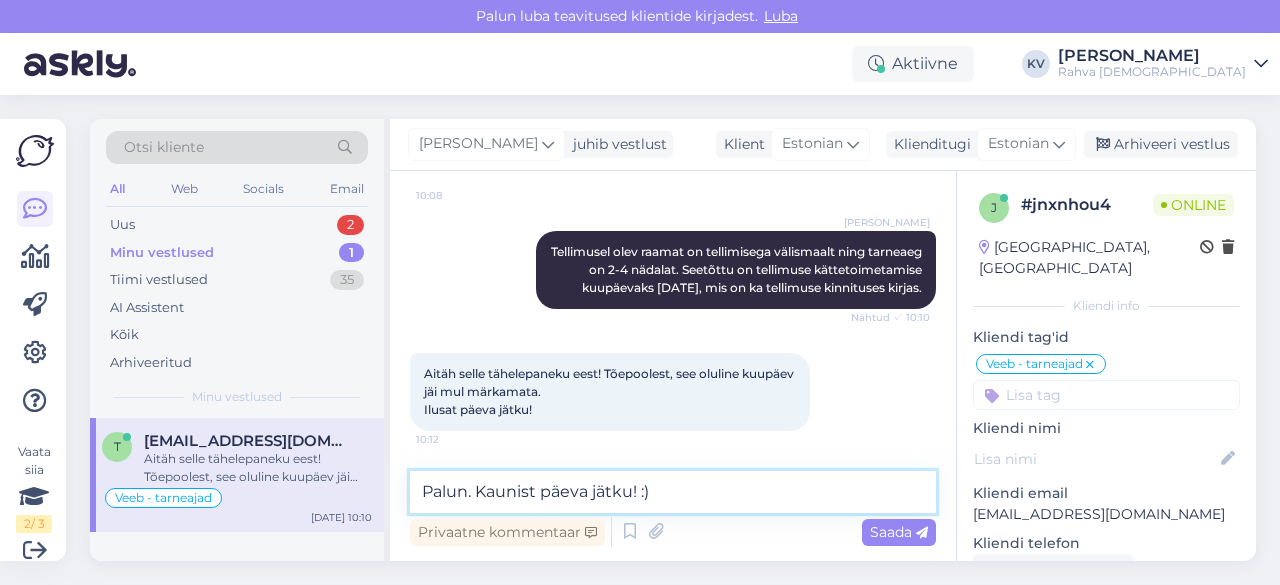 type 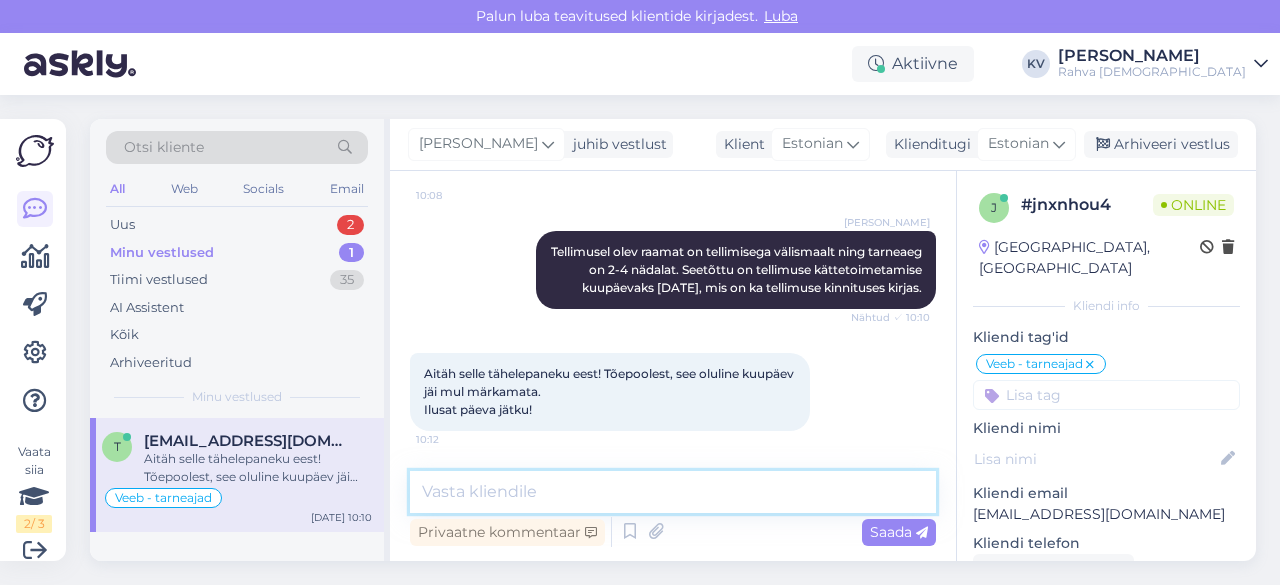scroll, scrollTop: 541, scrollLeft: 0, axis: vertical 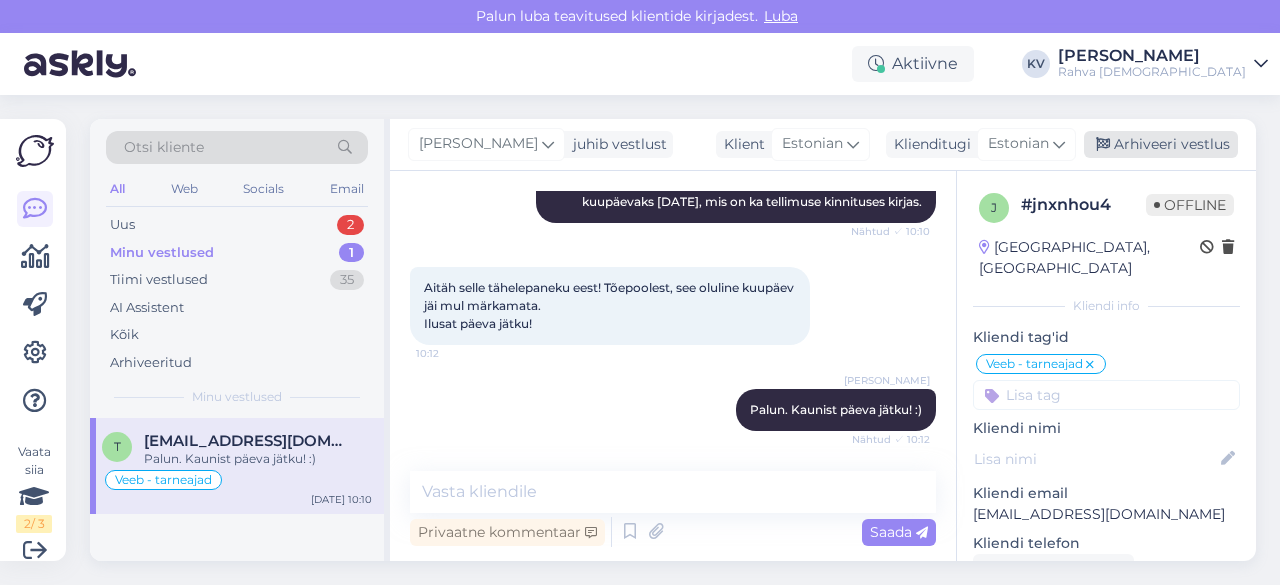 click on "Arhiveeri vestlus" at bounding box center (1161, 144) 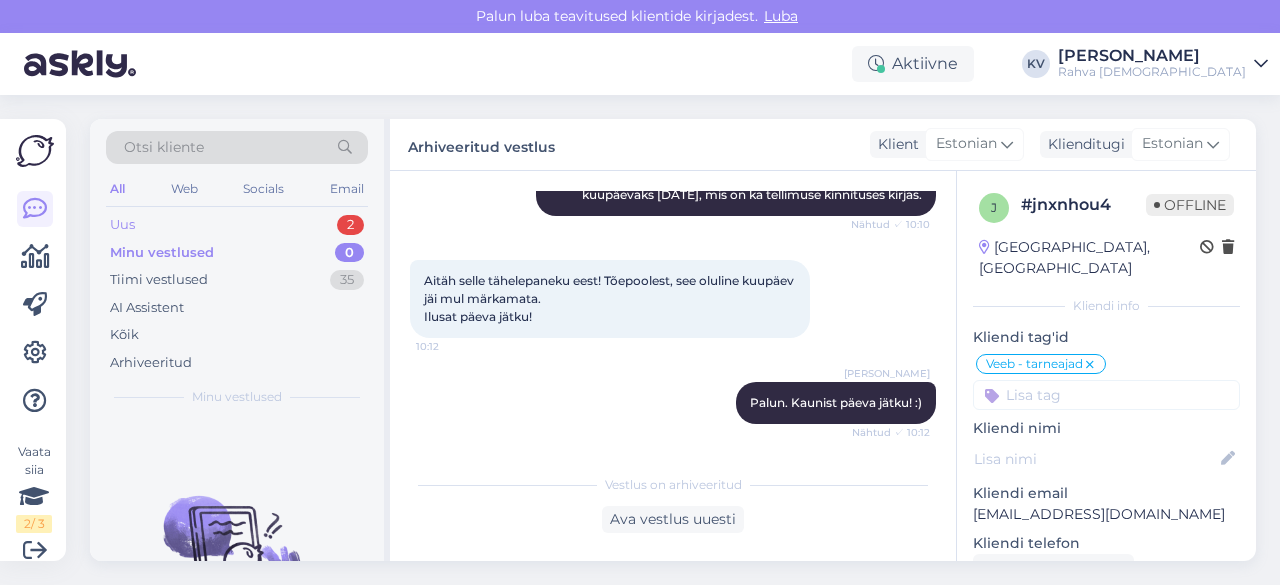 click on "Uus 2" at bounding box center (237, 225) 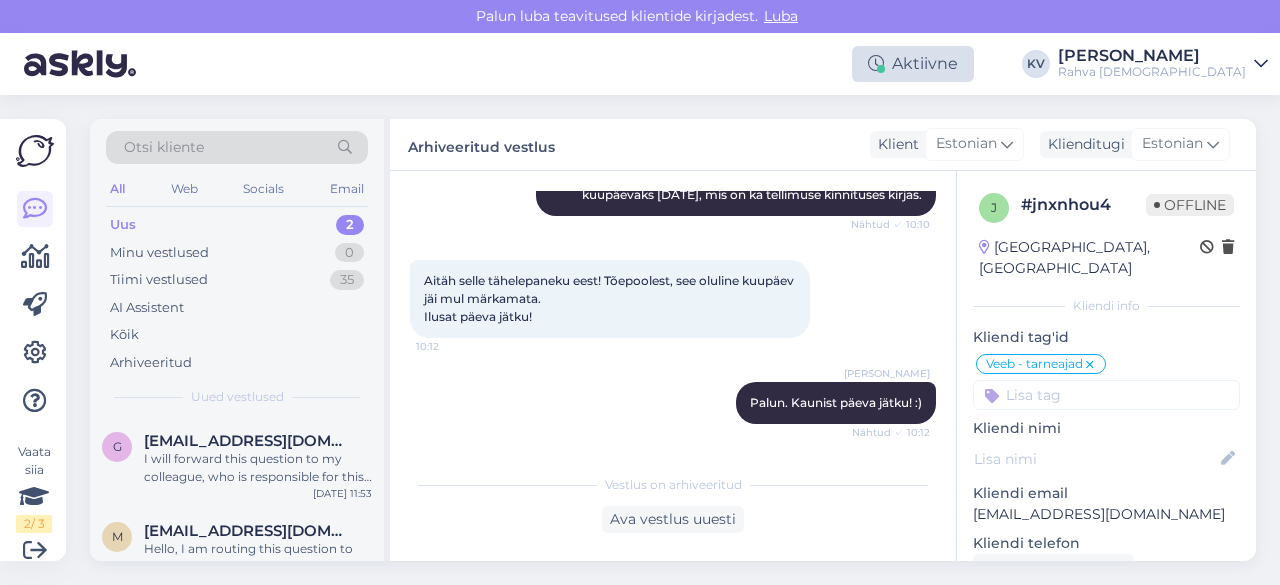 click on "Aktiivne" at bounding box center (913, 64) 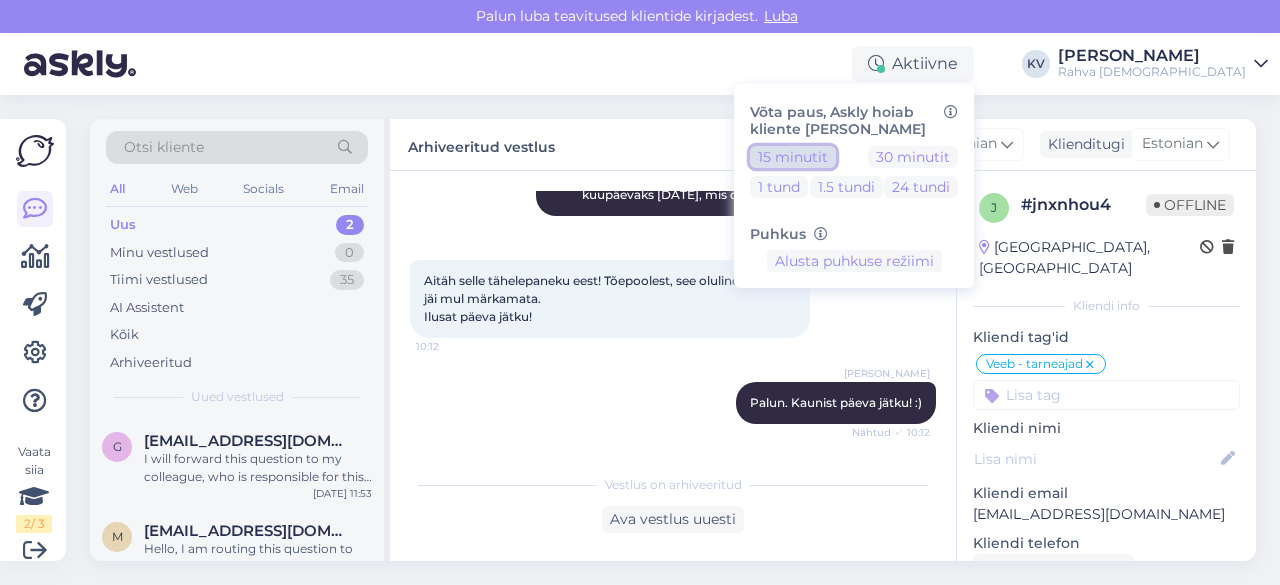 click on "15 minutit" at bounding box center [793, 157] 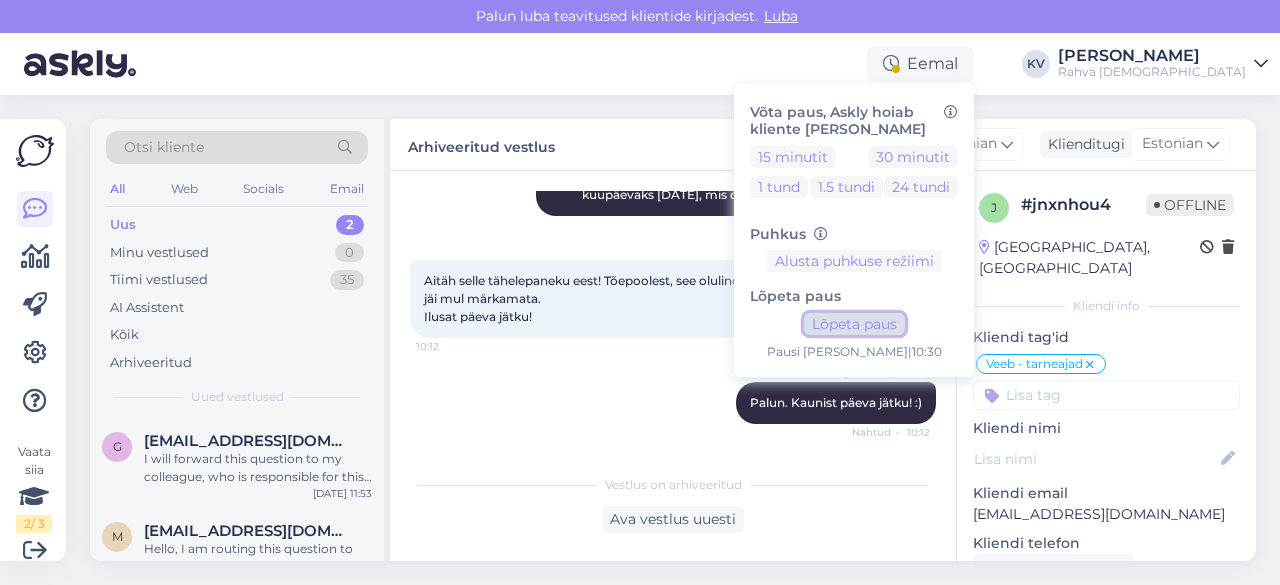 click on "Lõpeta paus" at bounding box center (854, 324) 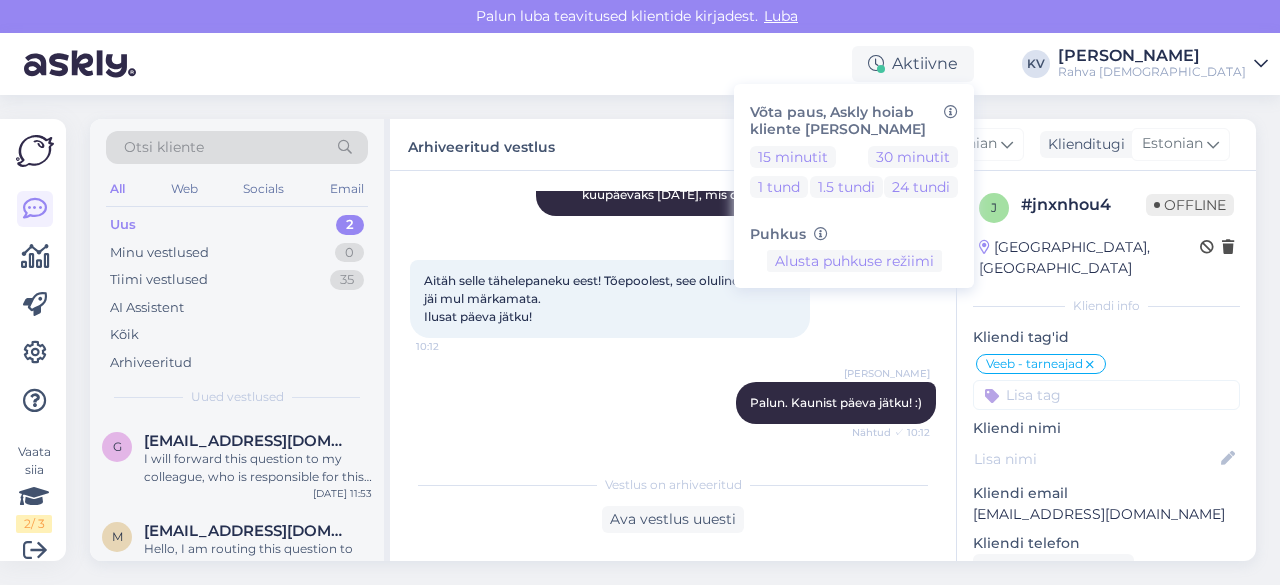 click on "[PERSON_NAME]. Kaunist päeva jätku! :) Nähtud ✓ 10:12" at bounding box center (673, 403) 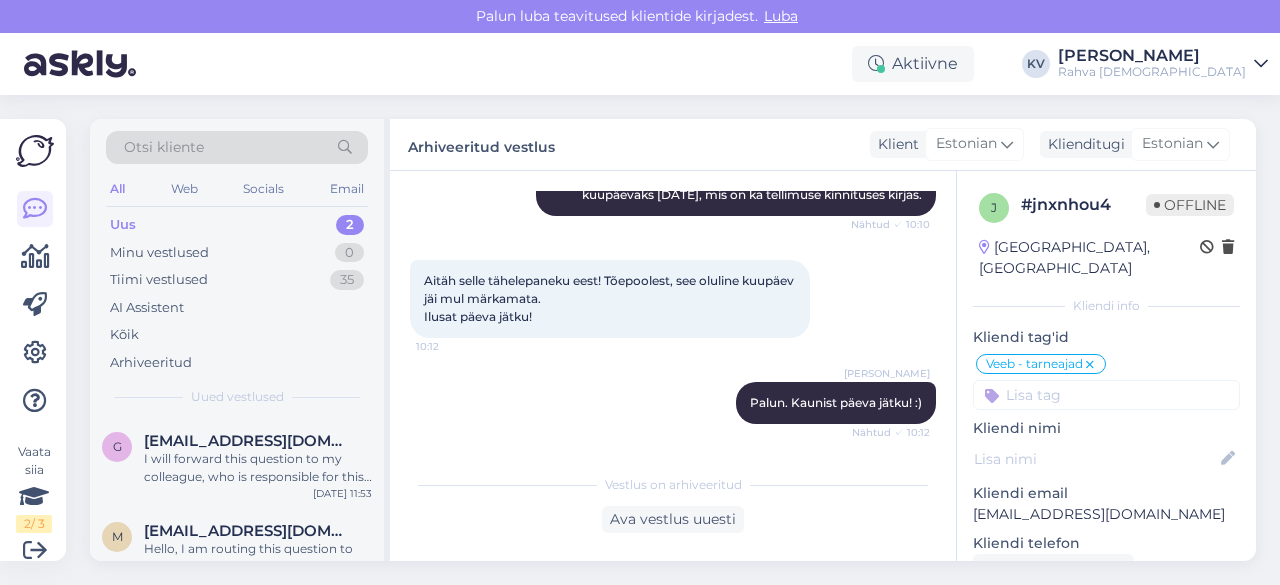 click on "Uus 2" at bounding box center (237, 225) 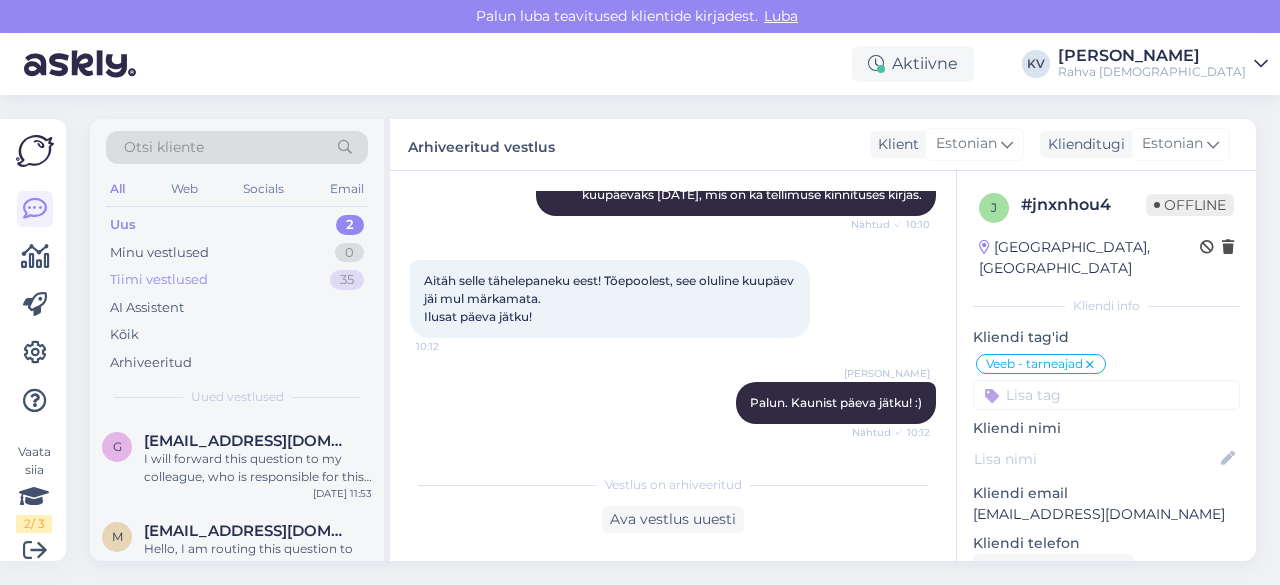click on "Tiimi vestlused" at bounding box center [159, 280] 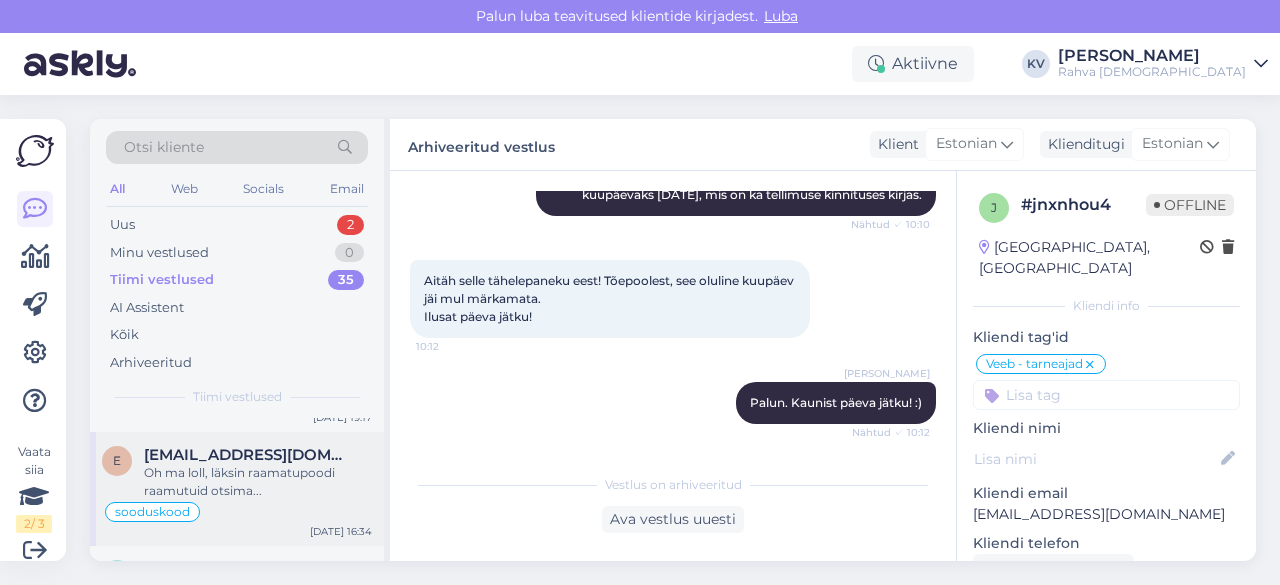 scroll, scrollTop: 300, scrollLeft: 0, axis: vertical 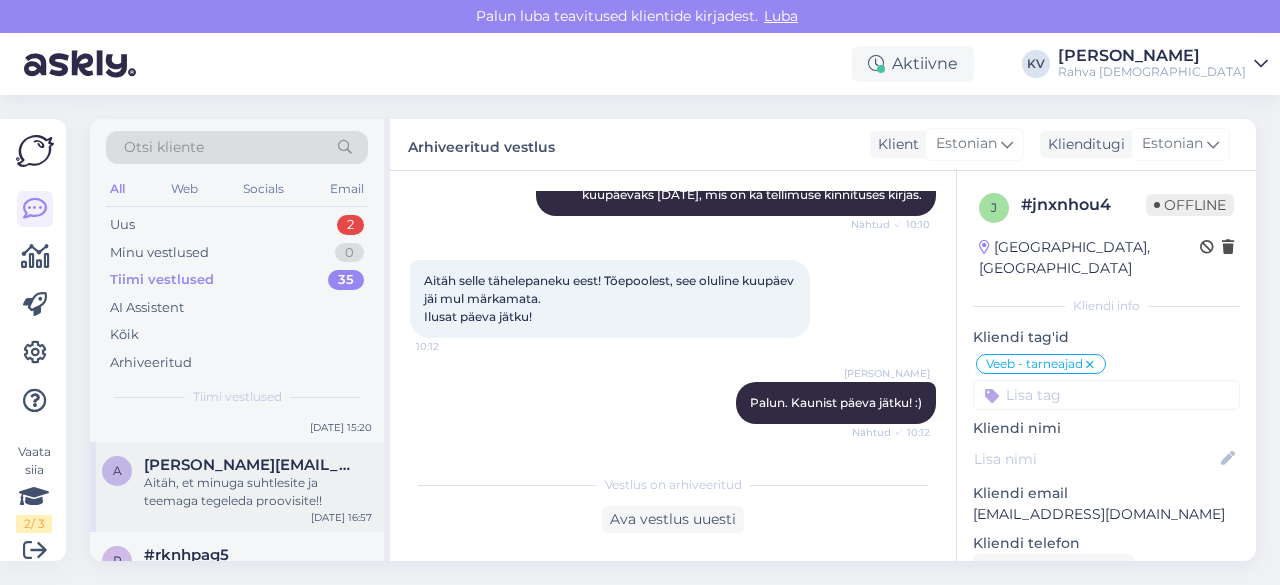 click on "Aitäh, et minuga suhtlesite ja teemaga tegeleda proovisite!!" at bounding box center [258, 492] 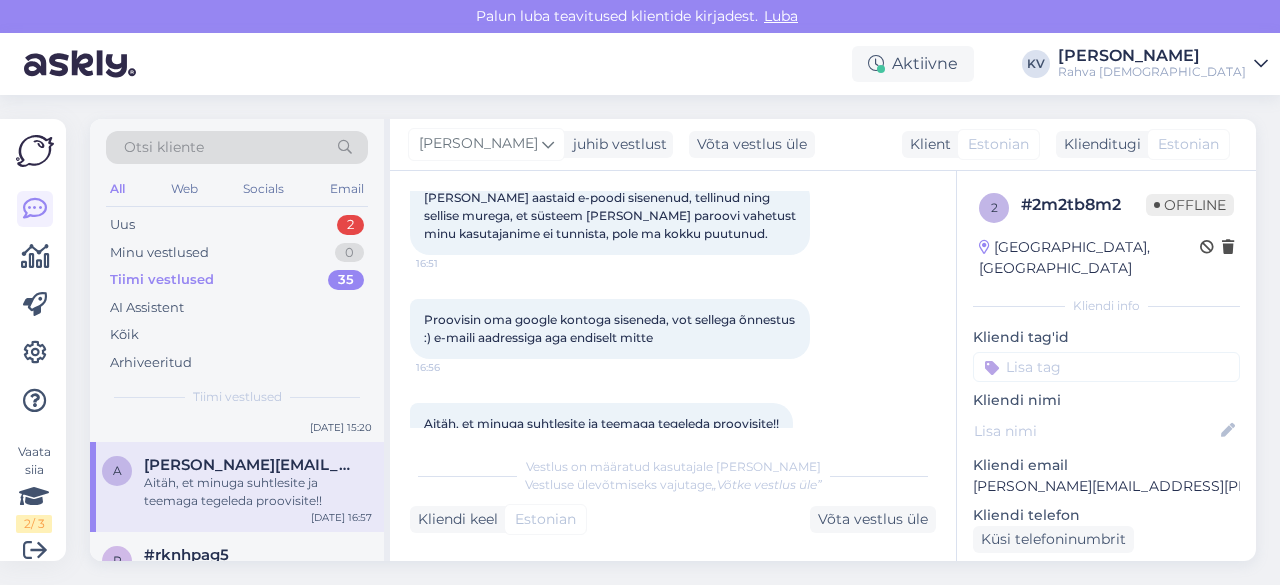 scroll, scrollTop: 1184, scrollLeft: 0, axis: vertical 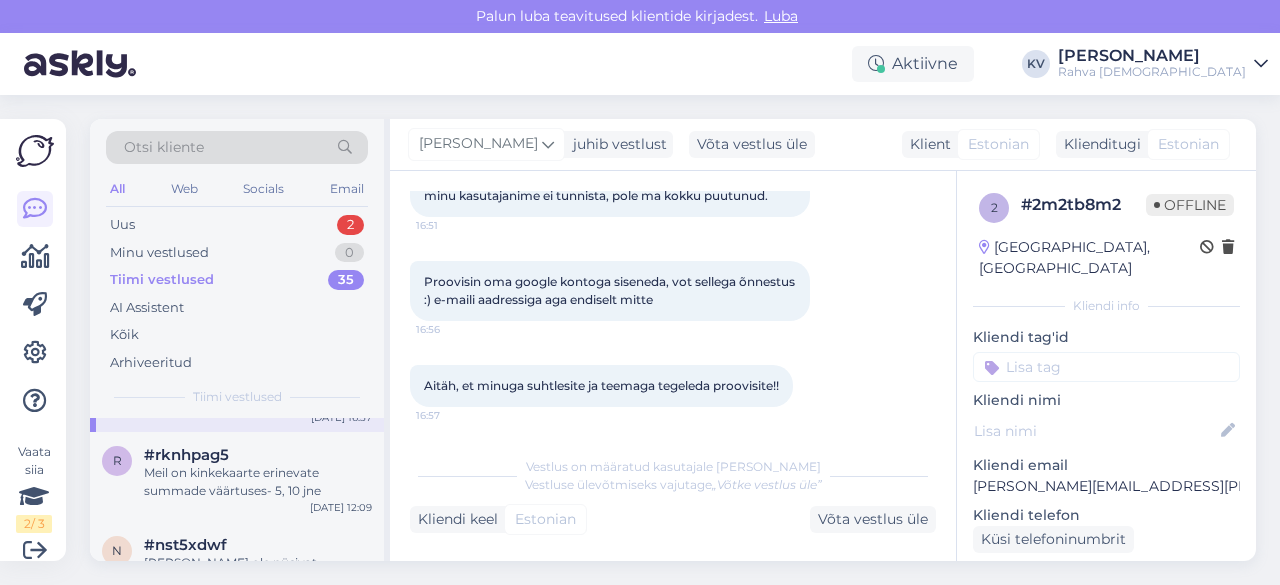 click on "Meil on kinkekaarte erinevate summade väärtuses- 5, 10 jne" at bounding box center (258, 482) 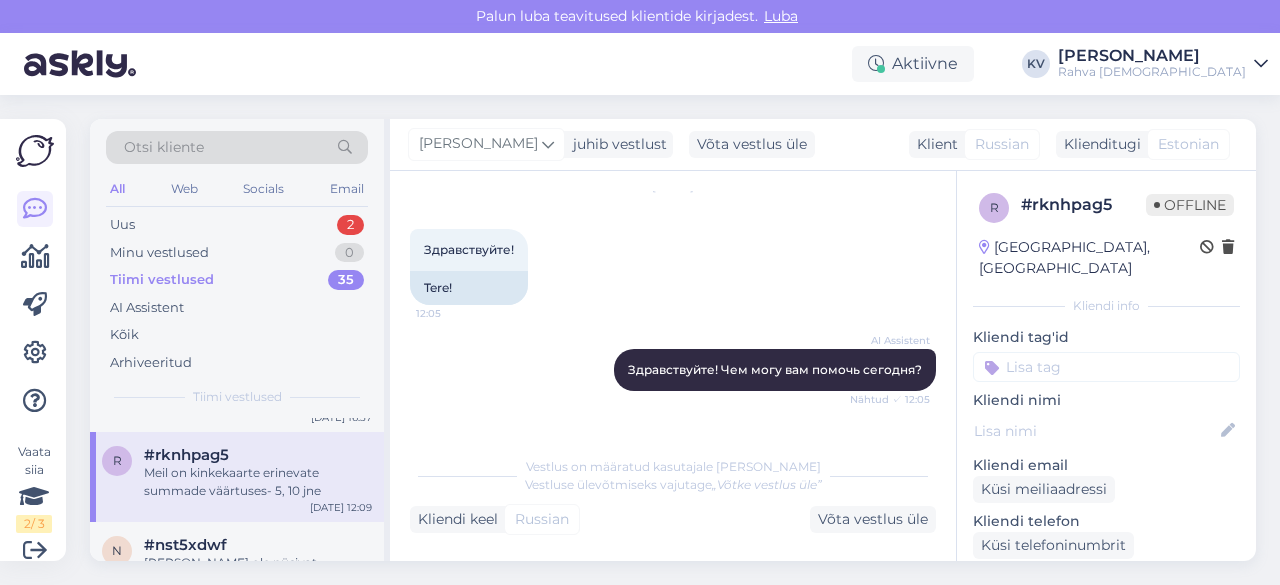 scroll, scrollTop: 100, scrollLeft: 0, axis: vertical 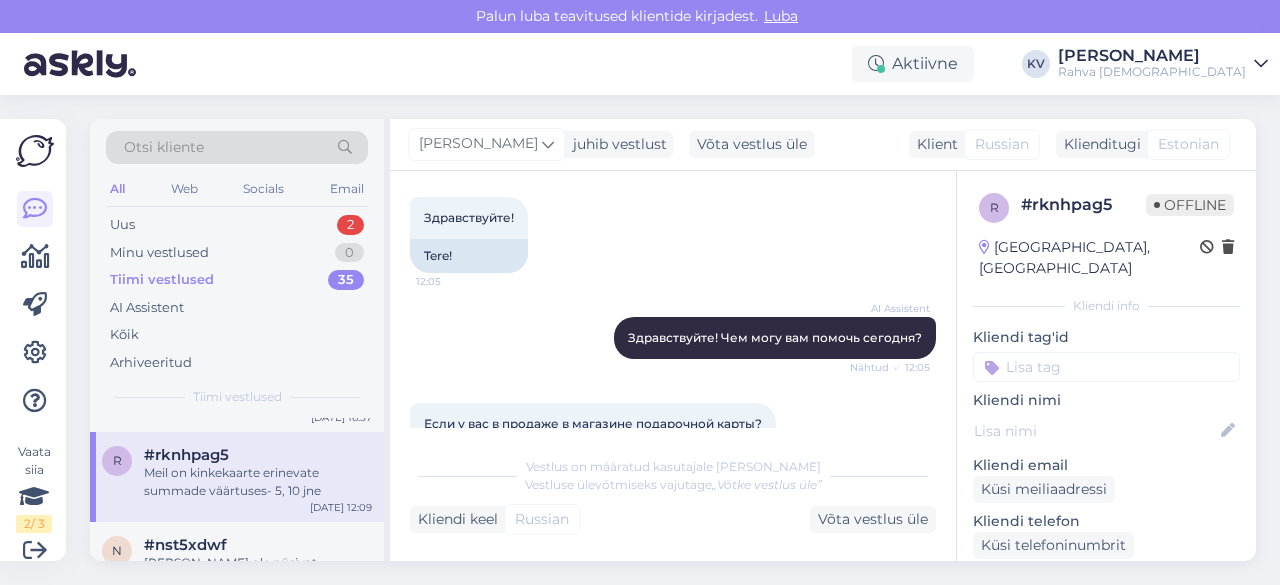 click at bounding box center [1106, 367] 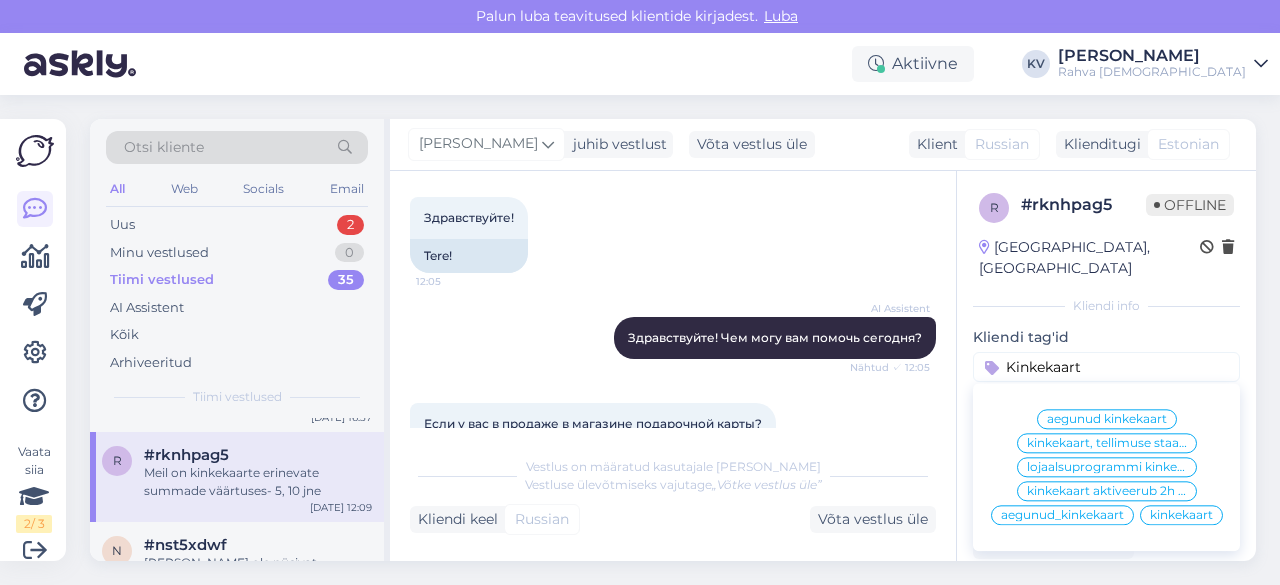 type on "Kinkekaart" 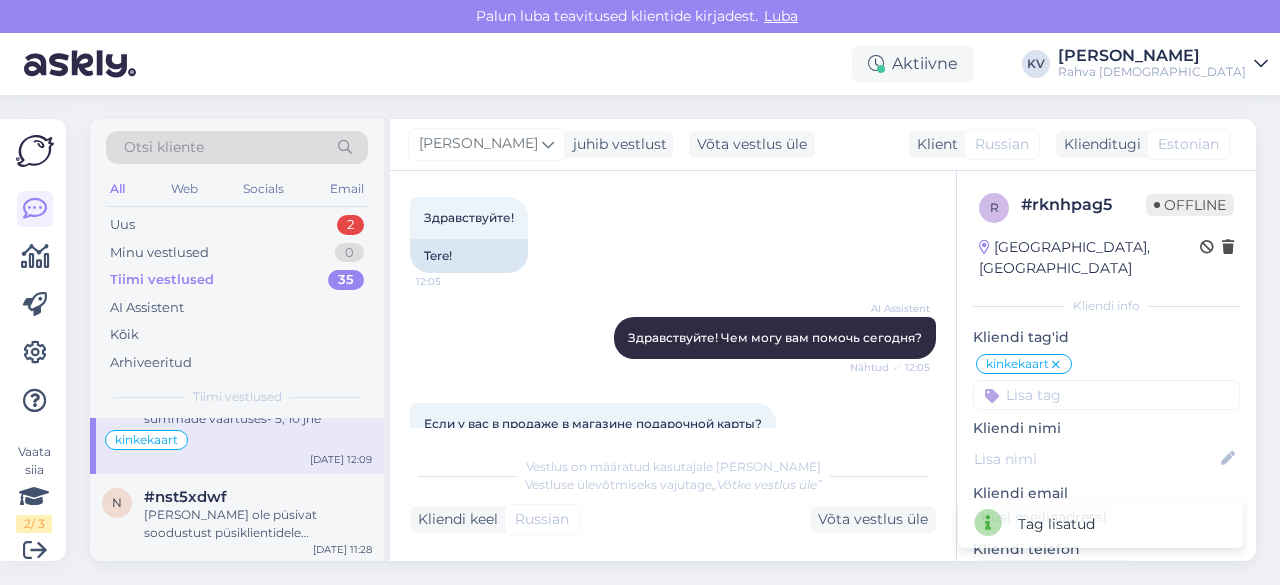 scroll, scrollTop: 500, scrollLeft: 0, axis: vertical 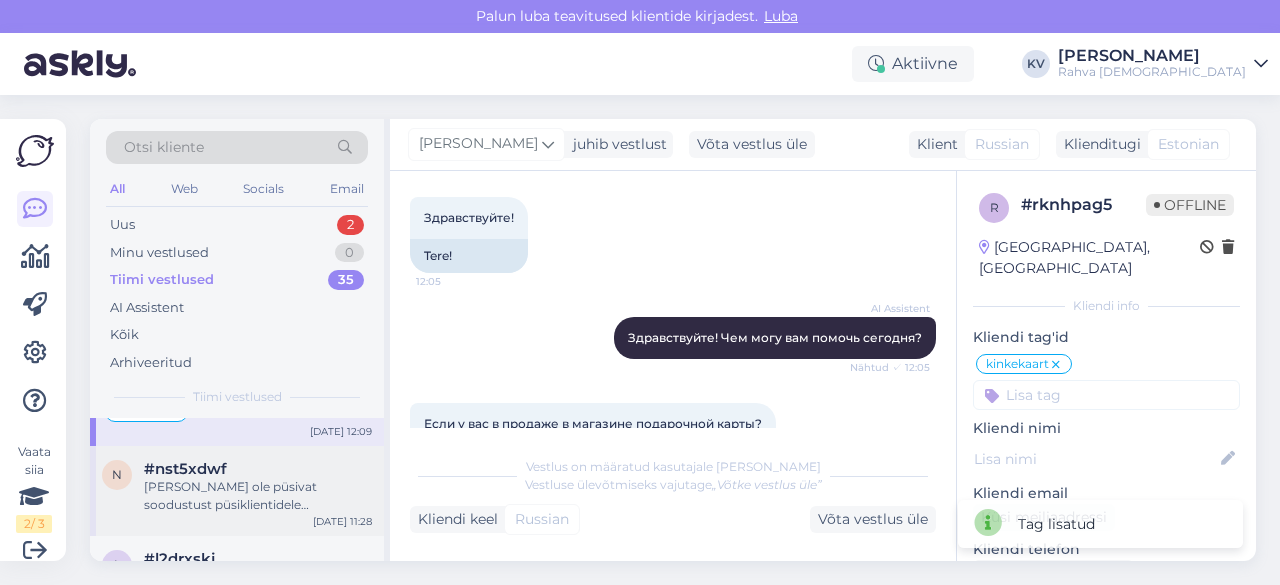 click on "[PERSON_NAME] ole püsivat soodustust püsiklientidele [PERSON_NAME] vahel on kampaaniad kus on soodsamad hinnad." at bounding box center [258, 496] 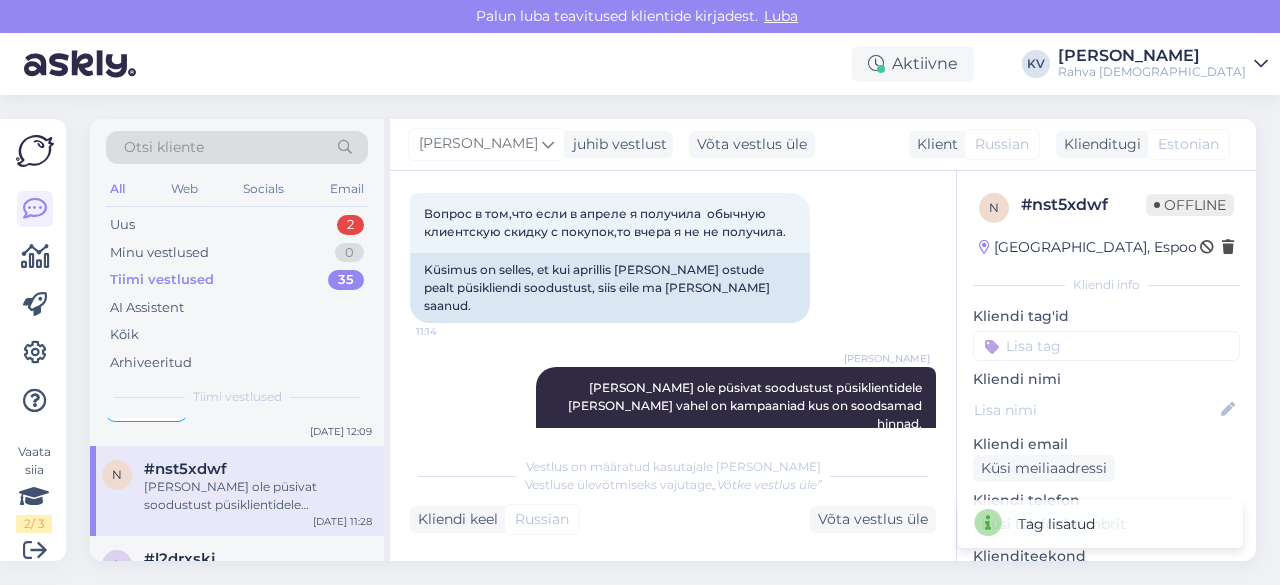 scroll, scrollTop: 2486, scrollLeft: 0, axis: vertical 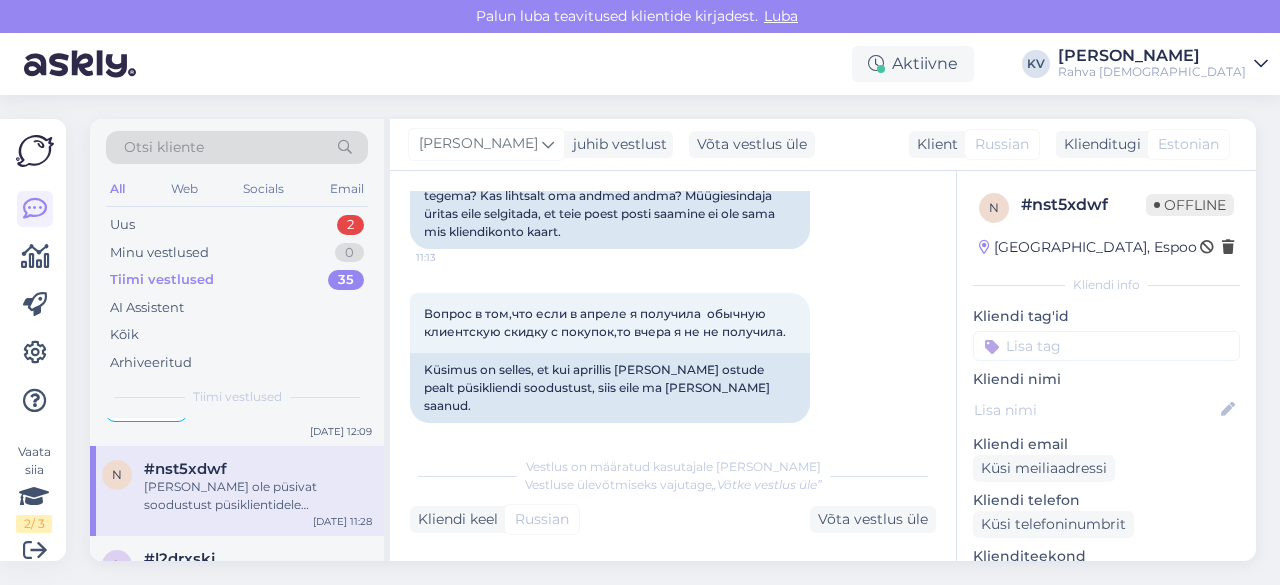 click at bounding box center [1106, 346] 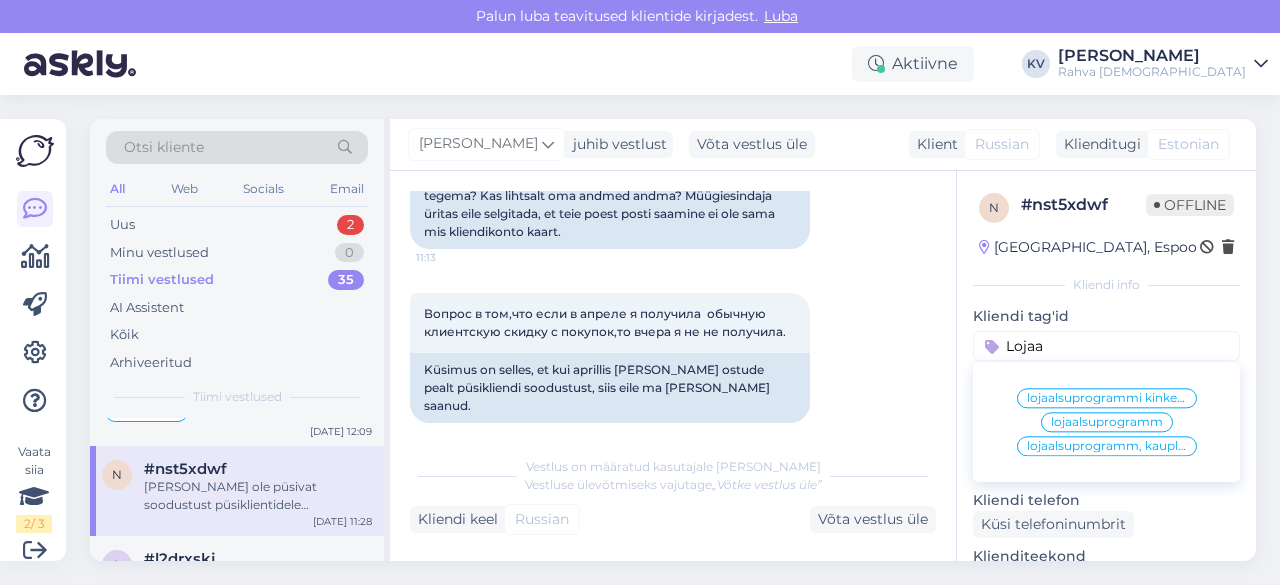 type on "Lojaa" 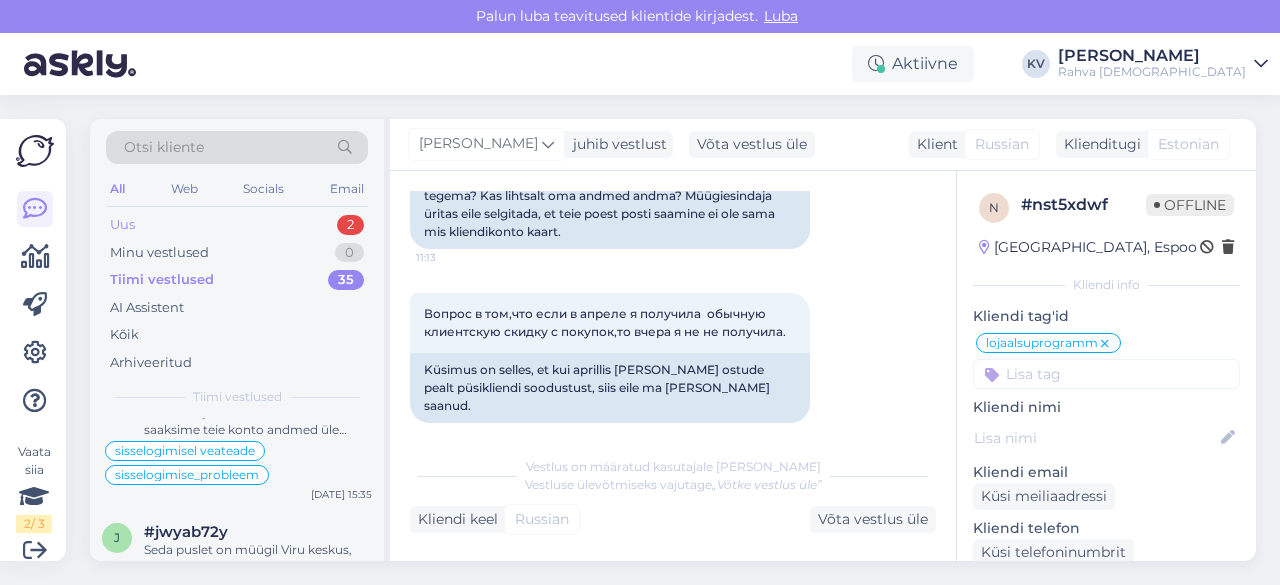 scroll, scrollTop: 1200, scrollLeft: 0, axis: vertical 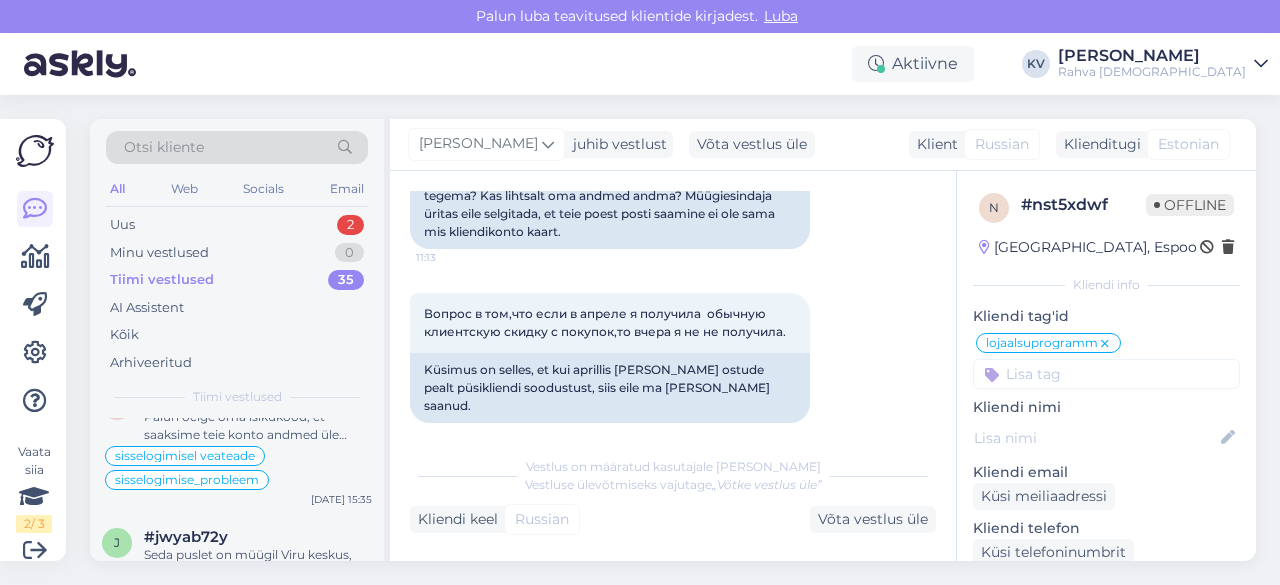 click on "Otsi kliente All Web Socials  Email Uus 2 Minu vestlused 0 Tiimi vestlused 35 AI Assistent Kõik Arhiveeritud Tiimi vestlused" at bounding box center (237, 268) 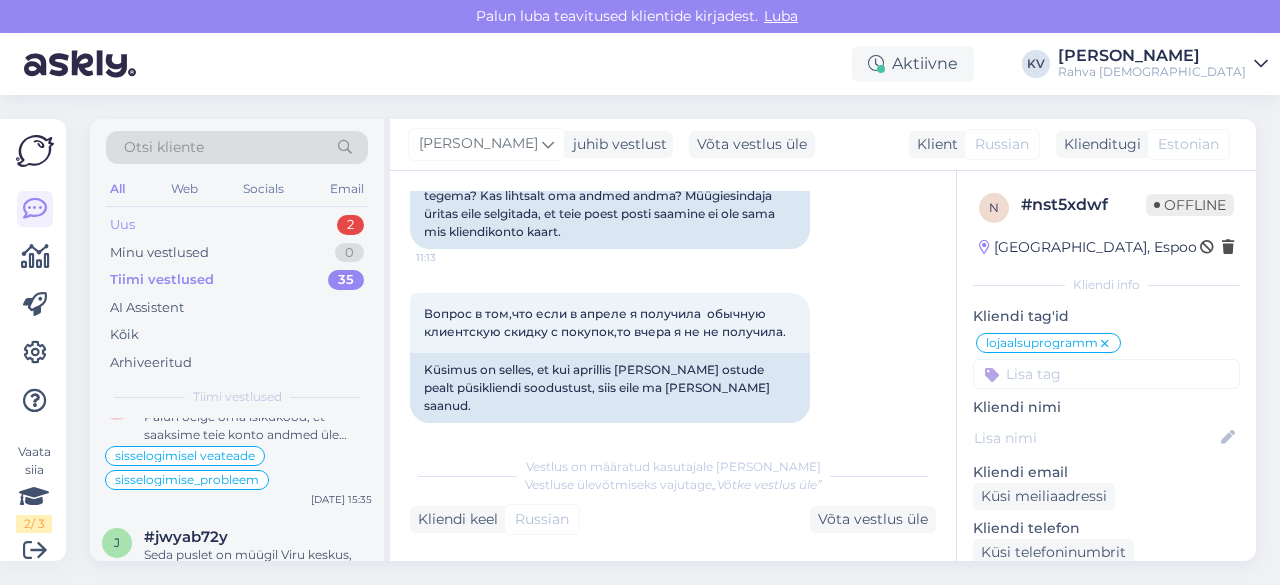 click on "Uus 2" at bounding box center [237, 225] 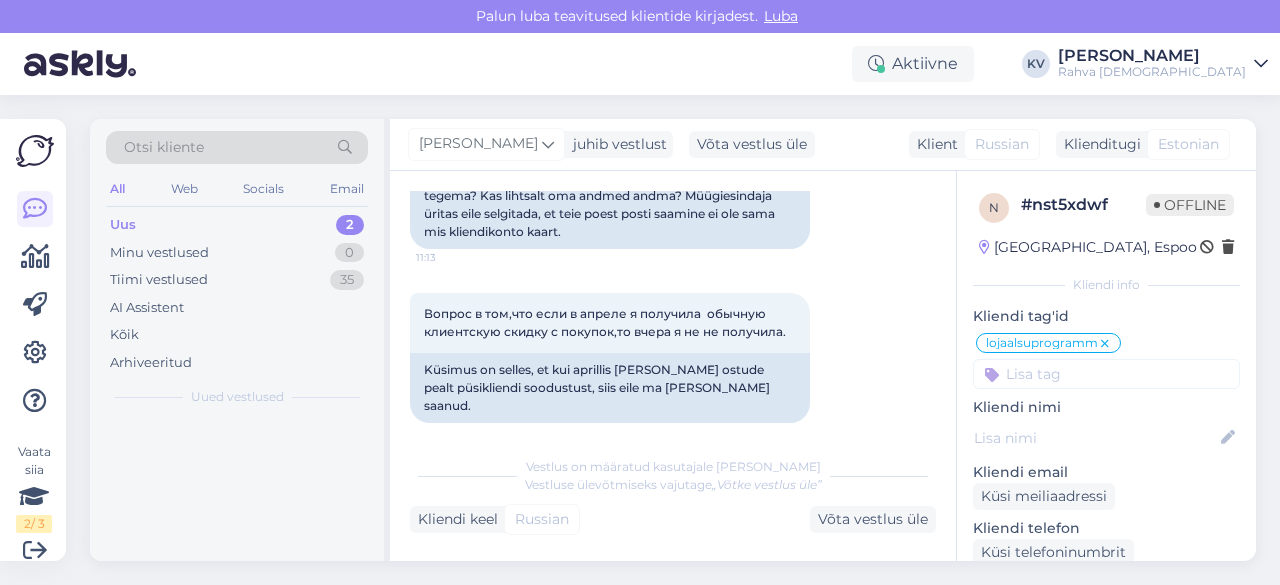 scroll, scrollTop: 0, scrollLeft: 0, axis: both 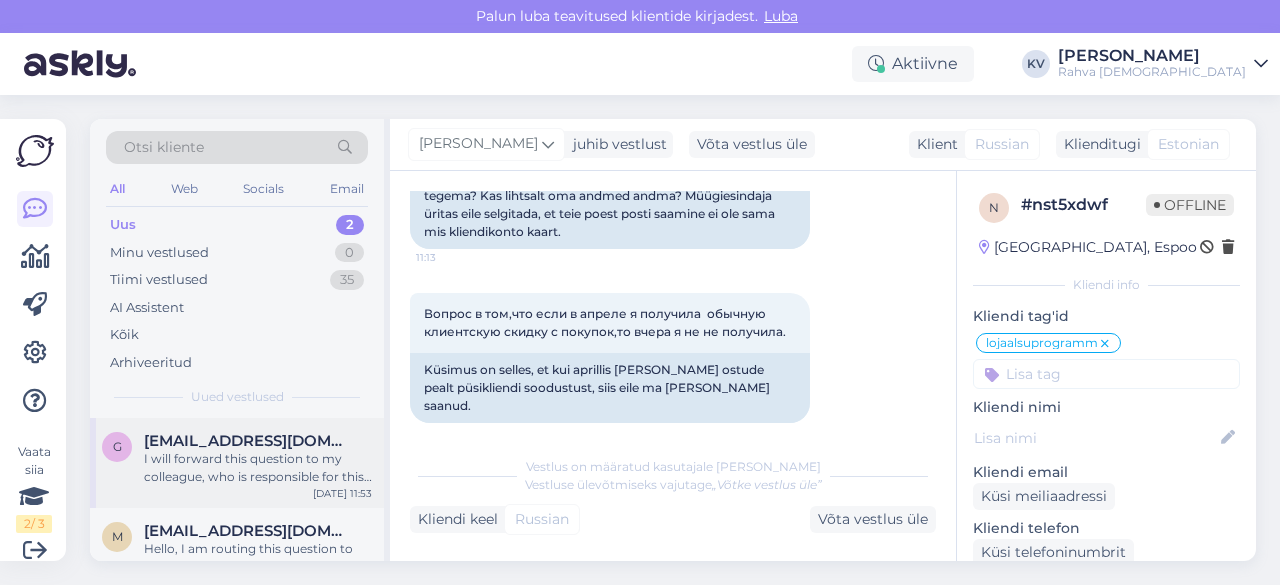 click on "I will forward this question to my colleague, who is responsible for this. The reply will be here during our working hours." at bounding box center [258, 468] 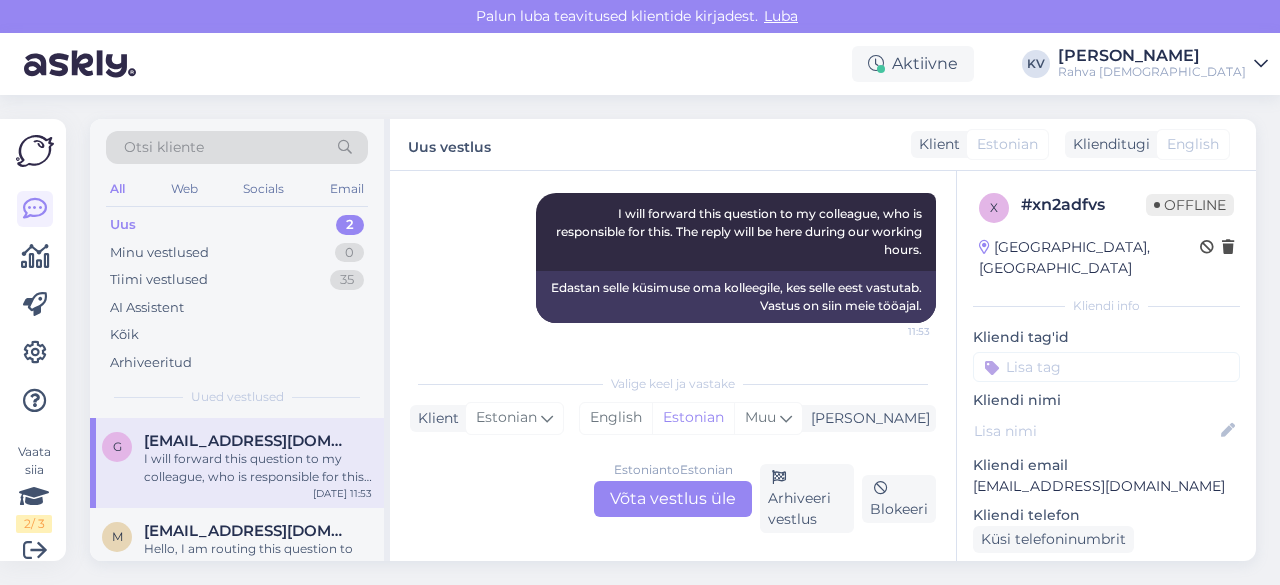 scroll, scrollTop: 626, scrollLeft: 0, axis: vertical 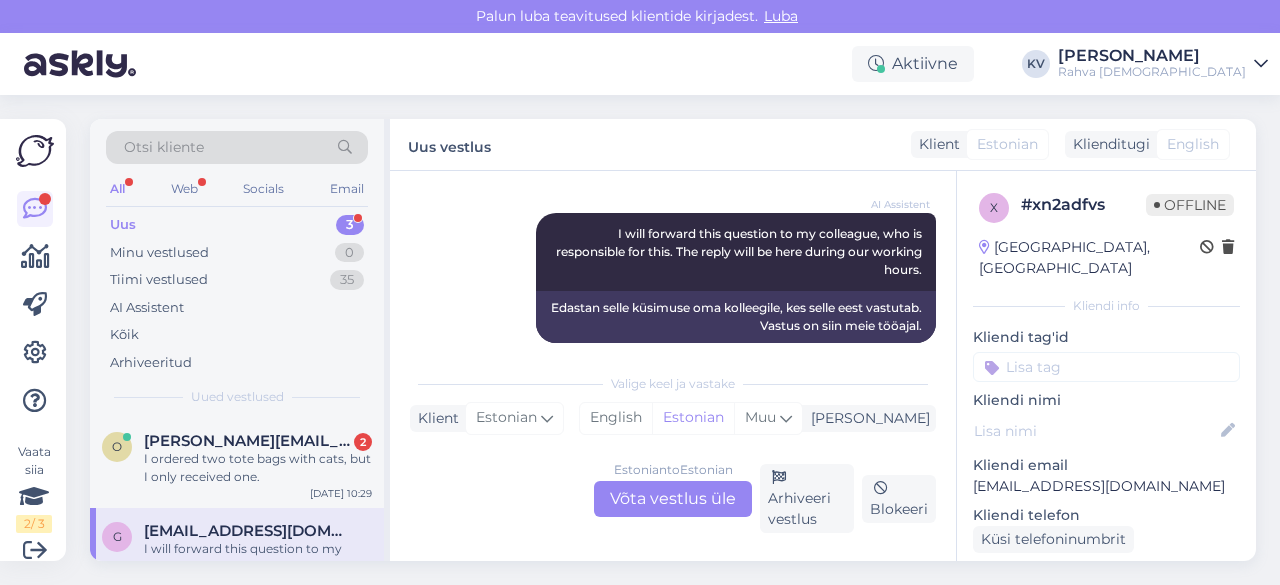 click on "Uus 3" at bounding box center (237, 225) 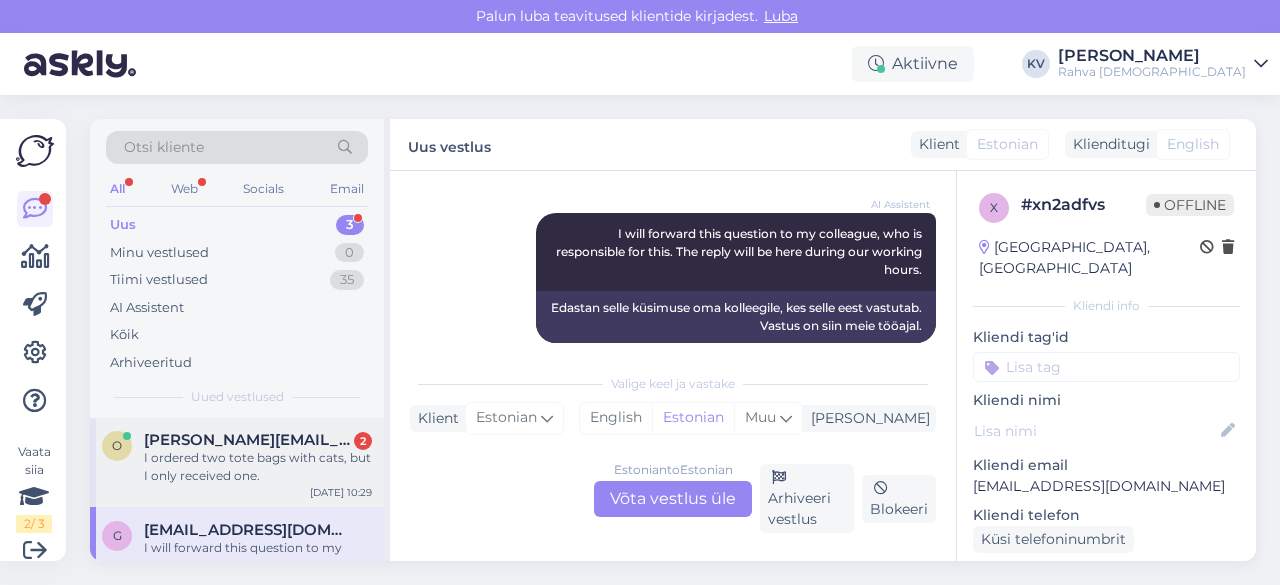 scroll, scrollTop: 0, scrollLeft: 0, axis: both 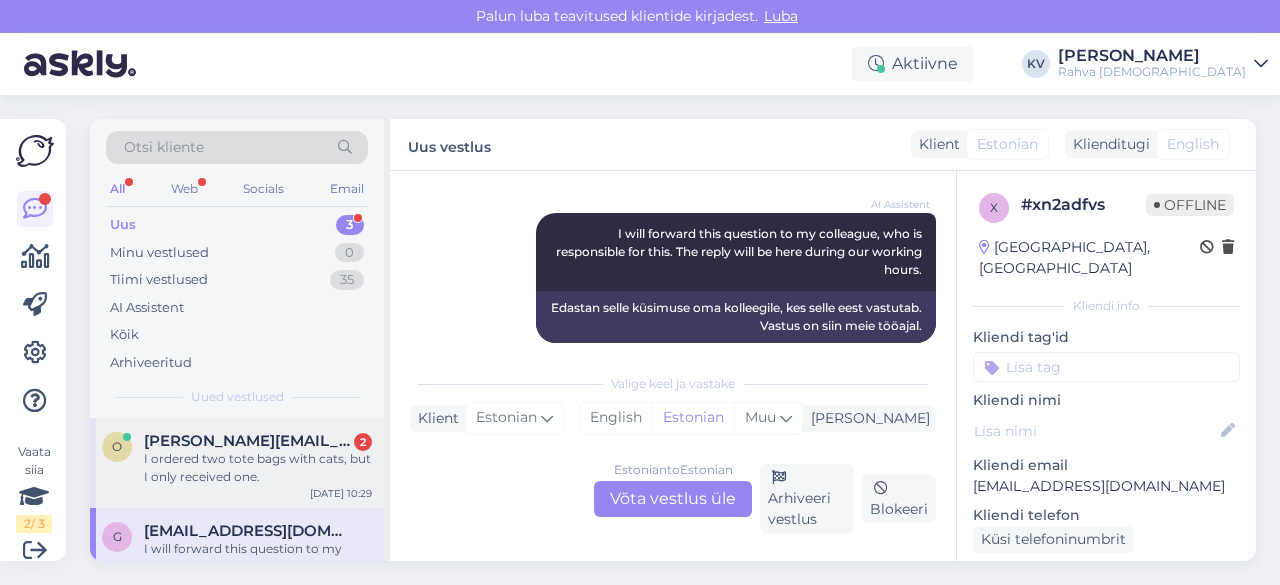 click on "I ordered two tote bags with cats, but I only received one." at bounding box center [258, 468] 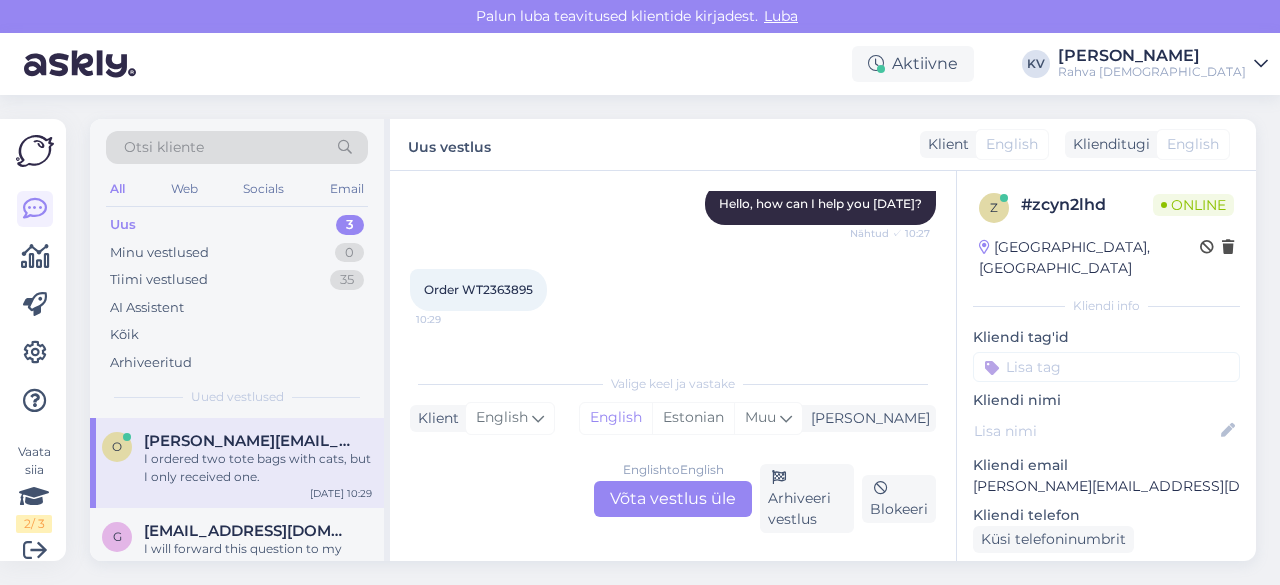 scroll, scrollTop: 273, scrollLeft: 0, axis: vertical 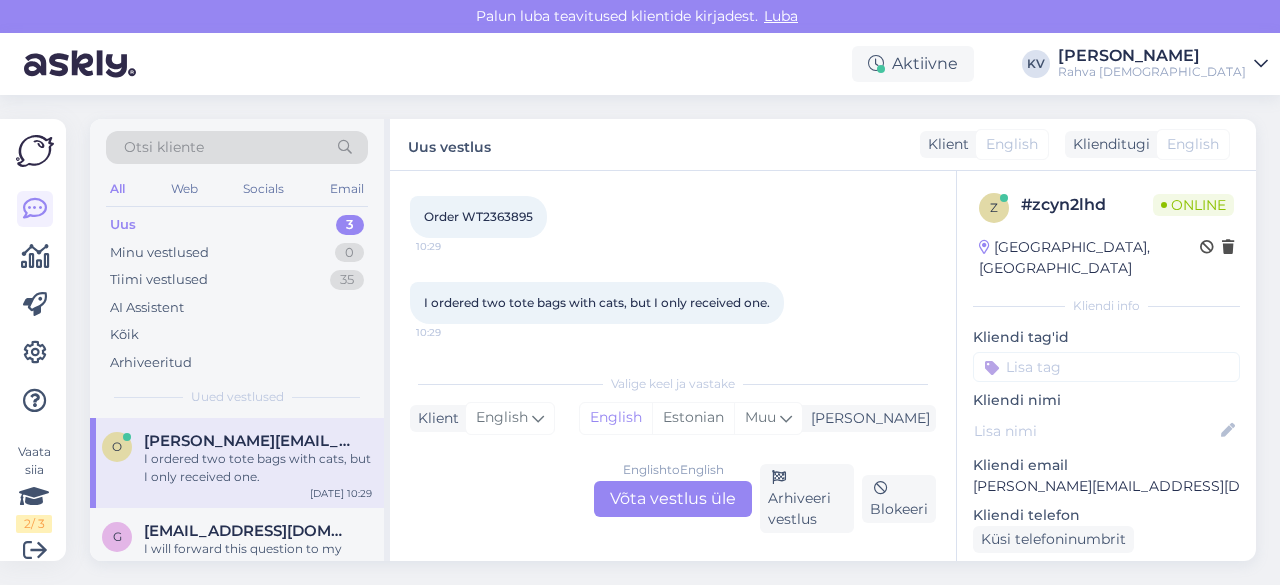 click on "Order WT2363895" at bounding box center (478, 216) 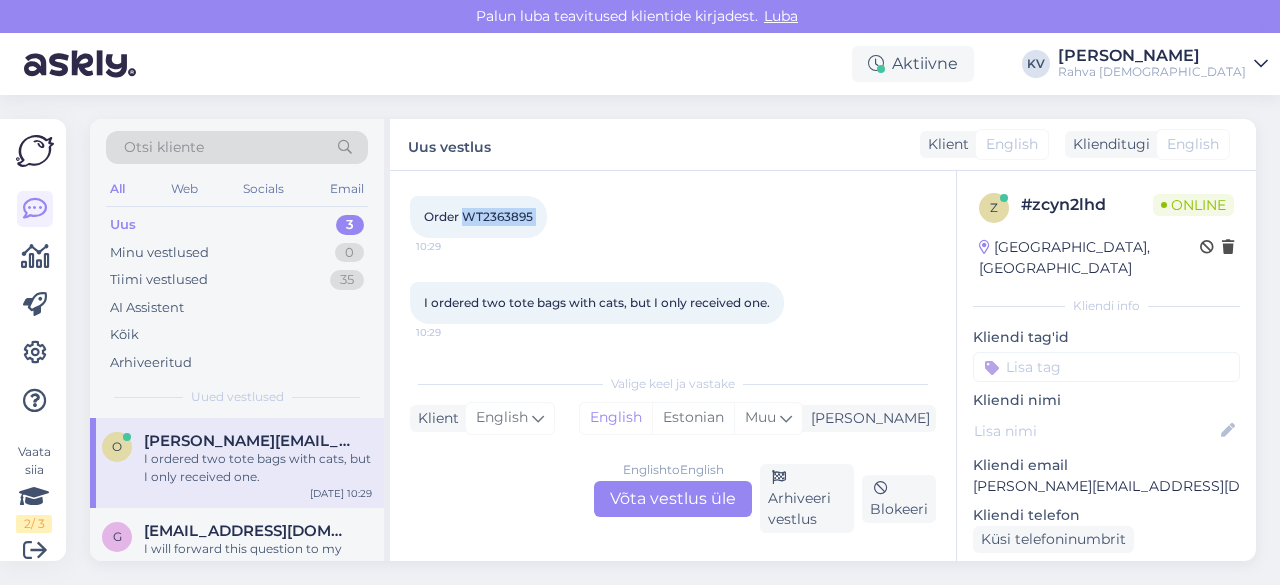 click on "Order WT2363895" at bounding box center (478, 216) 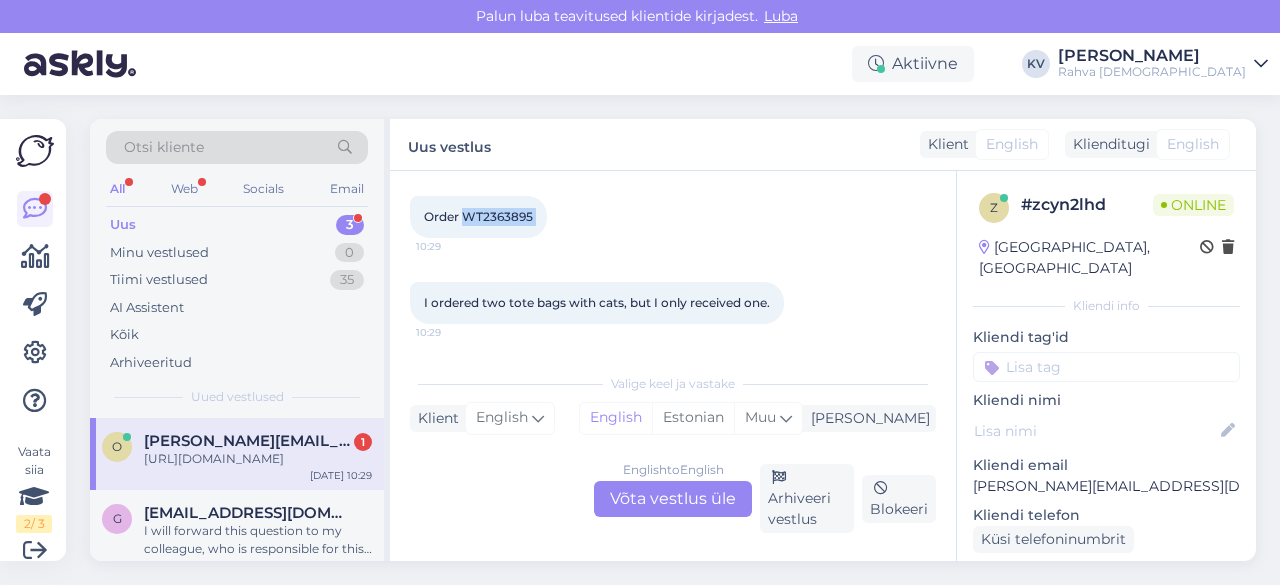 scroll, scrollTop: 377, scrollLeft: 0, axis: vertical 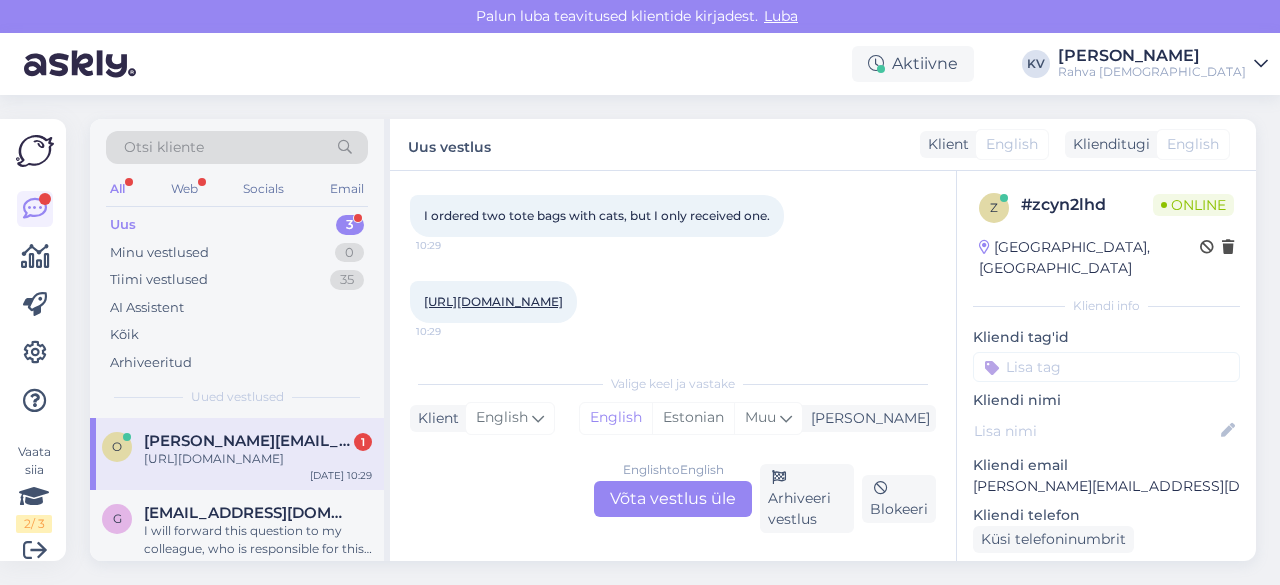 click on "[URL][DOMAIN_NAME]" at bounding box center [493, 301] 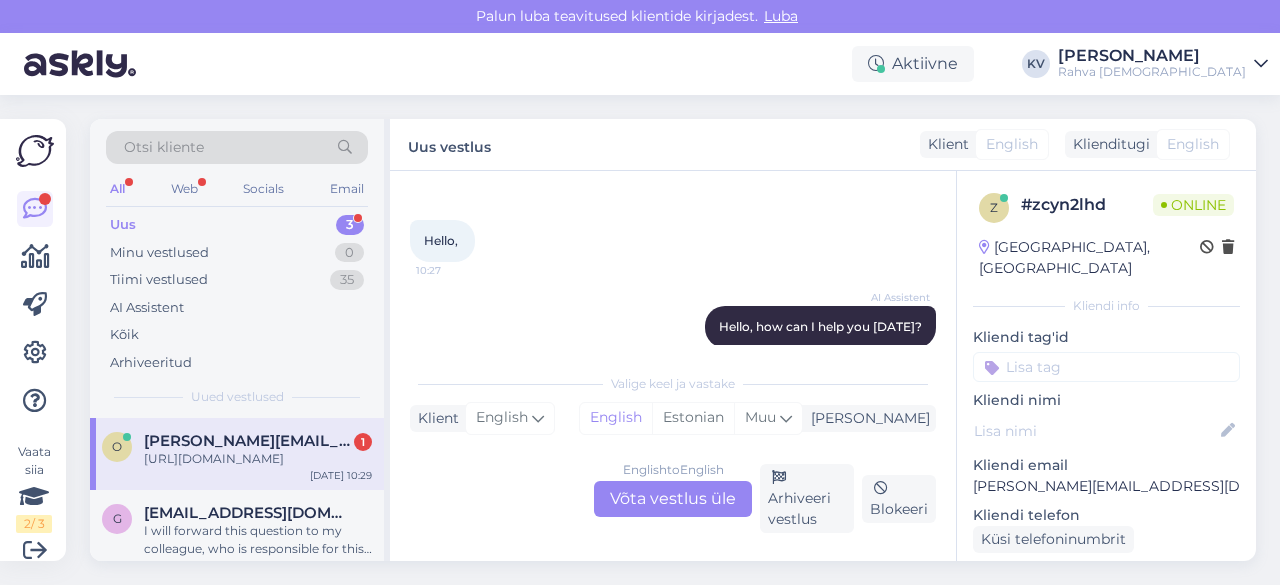 scroll, scrollTop: 0, scrollLeft: 0, axis: both 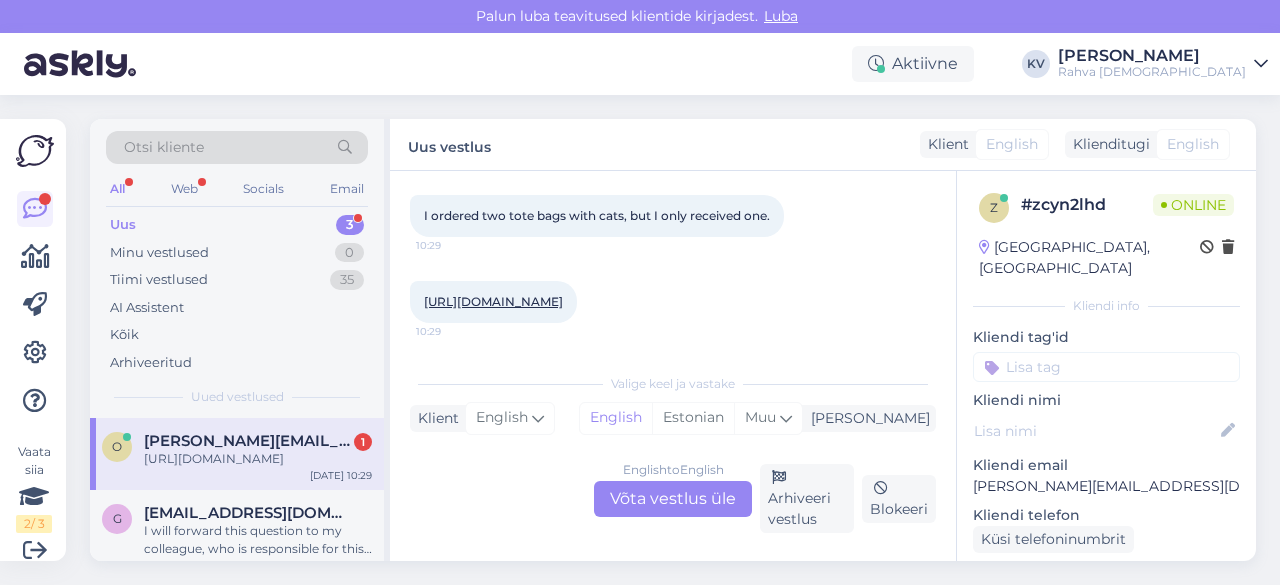 click on "English  to  English Võta vestlus üle" at bounding box center [673, 499] 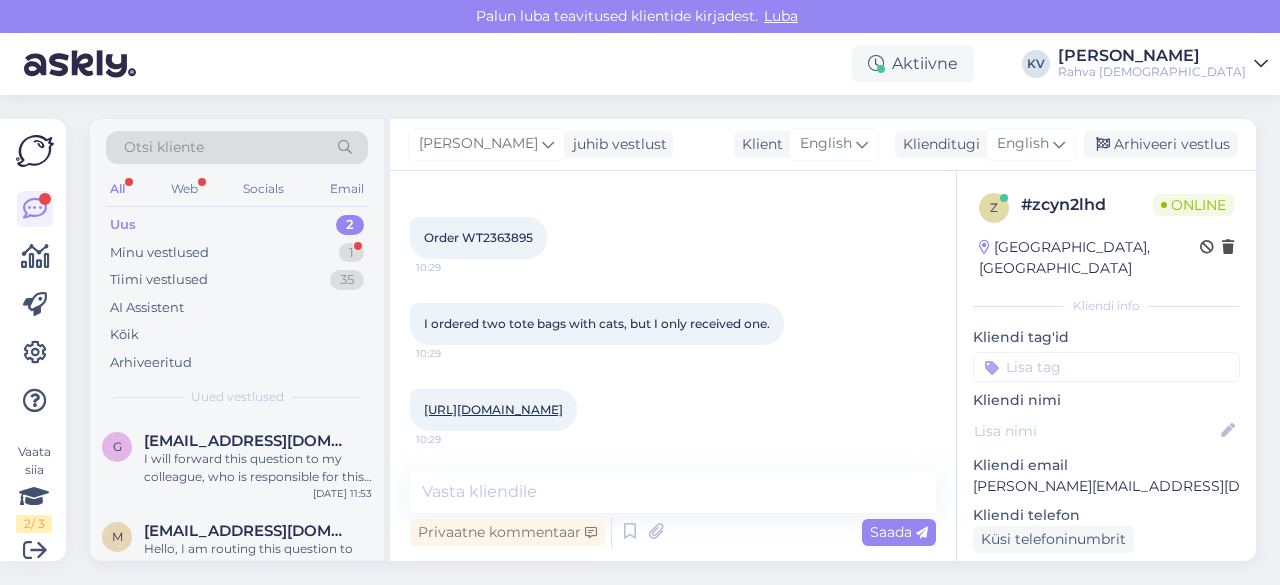 scroll, scrollTop: 269, scrollLeft: 0, axis: vertical 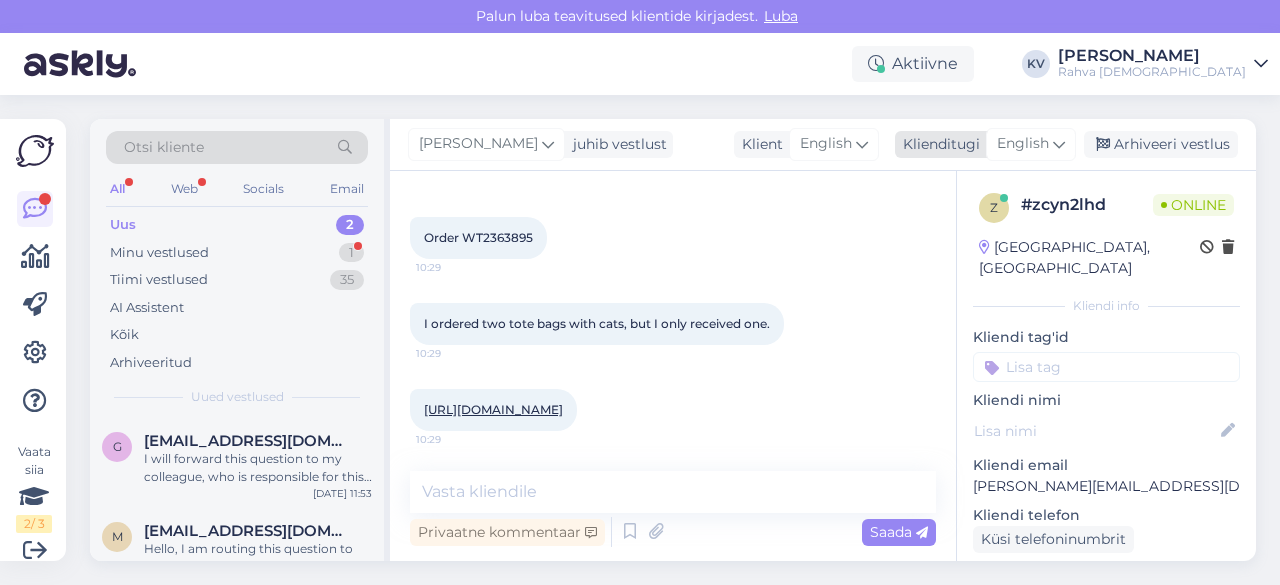 click on "English" at bounding box center [1023, 144] 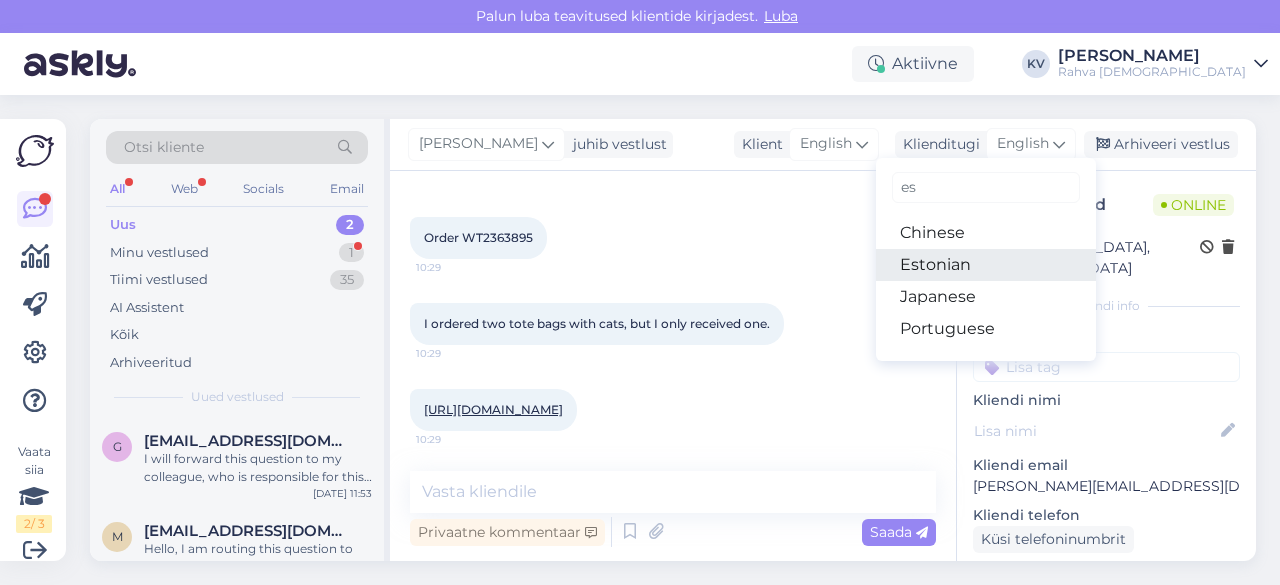 click on "Estonian" at bounding box center [986, 265] 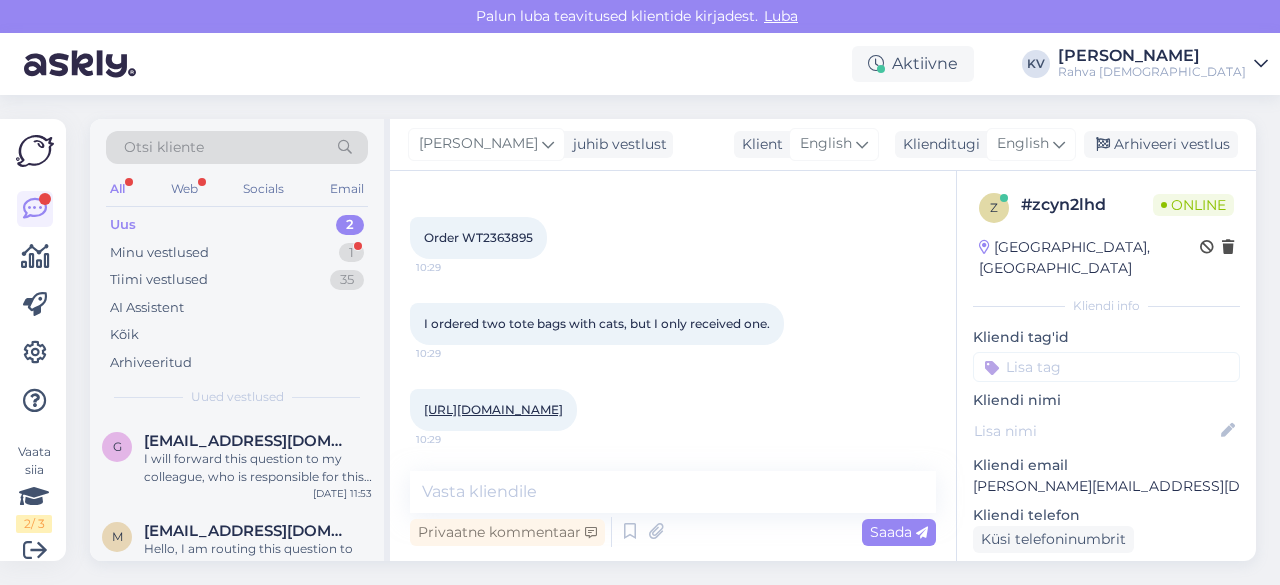 scroll, scrollTop: 445, scrollLeft: 0, axis: vertical 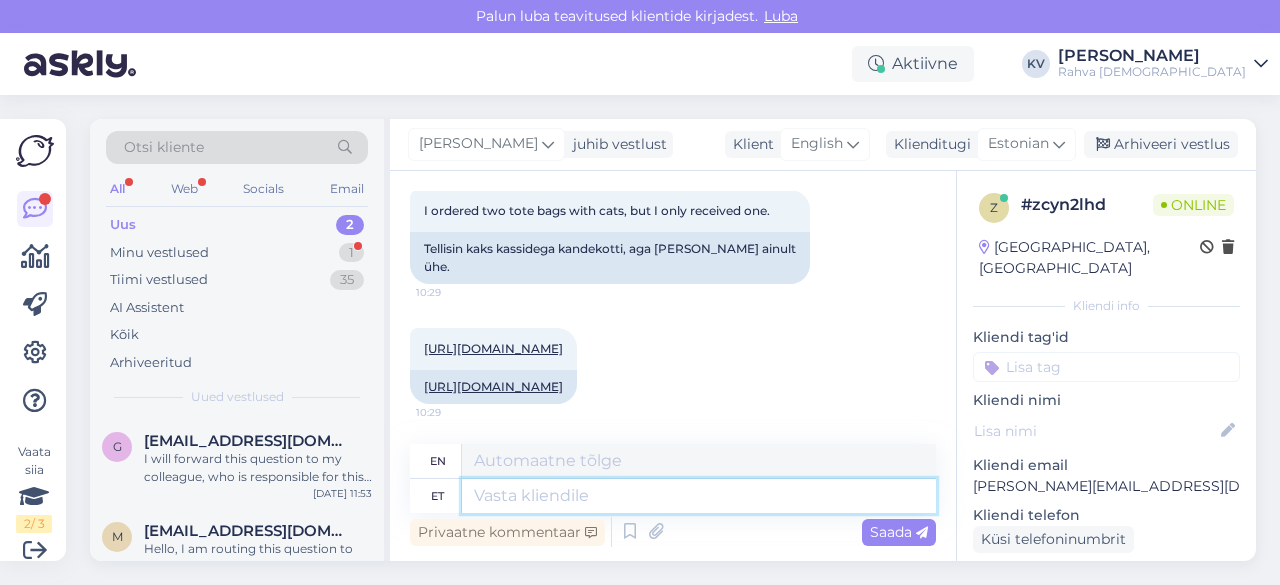 click at bounding box center [699, 496] 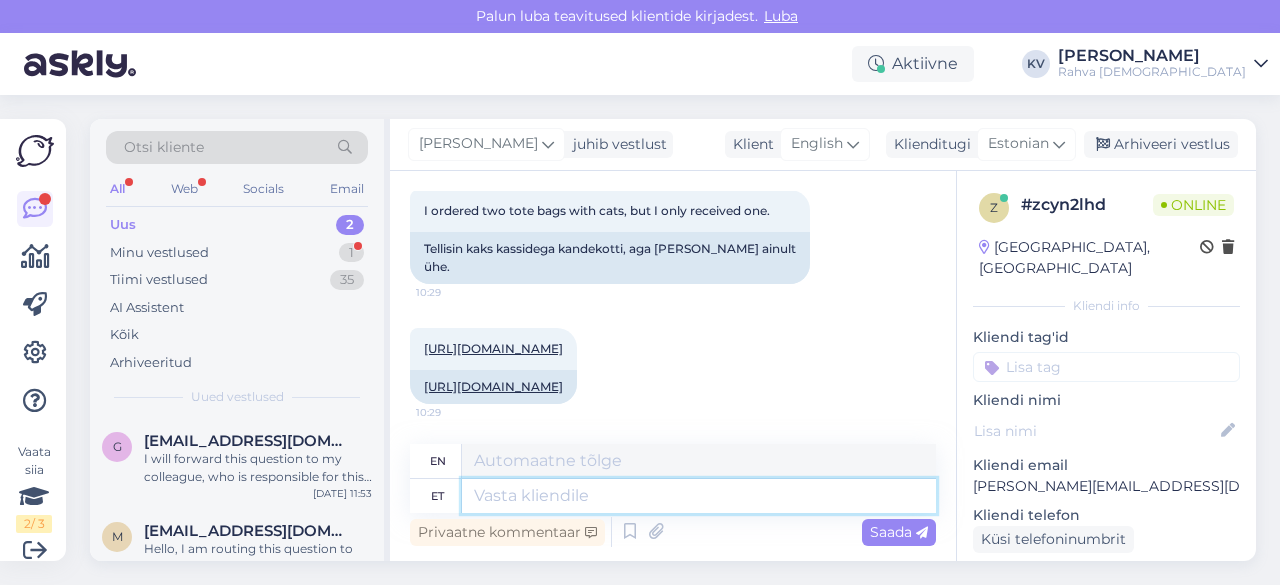 type on "V" 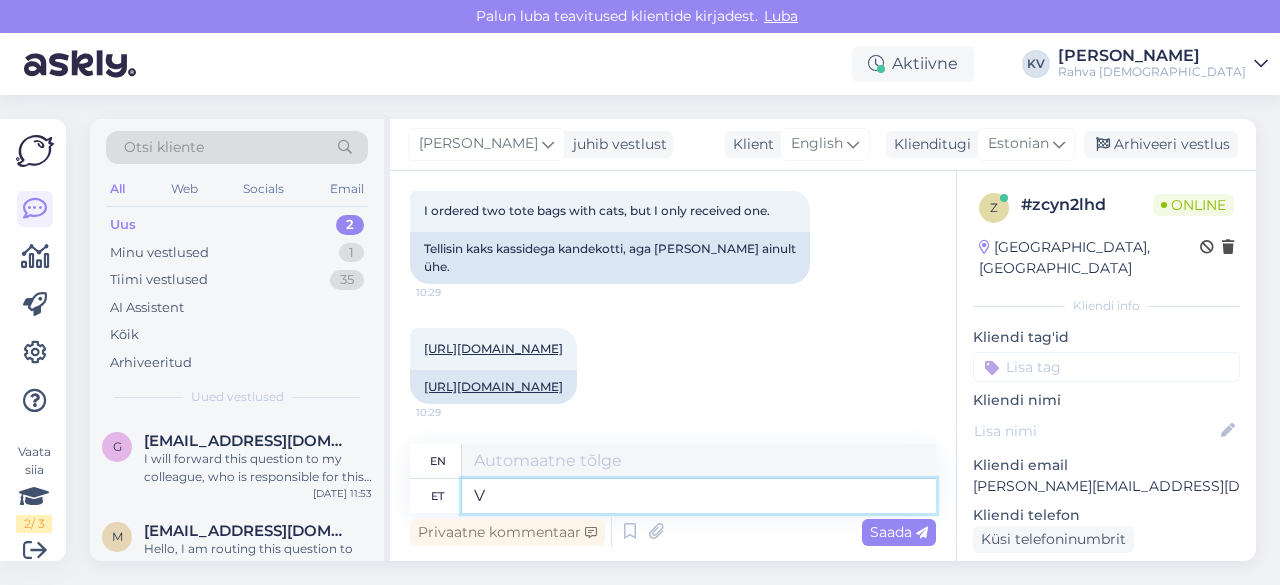 type 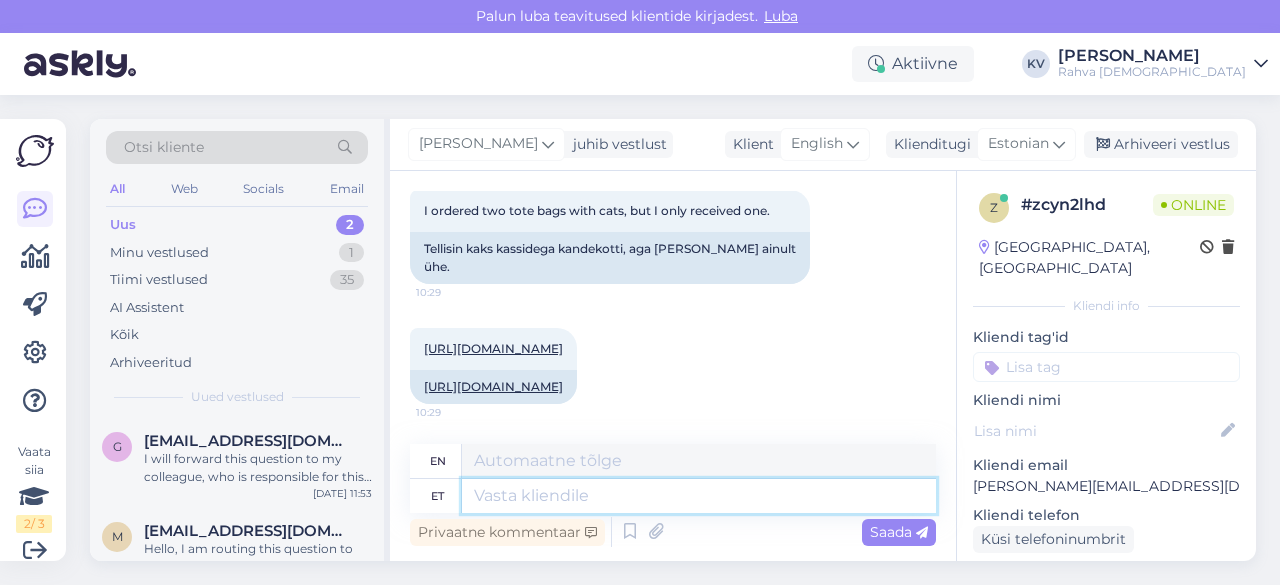 type on "V" 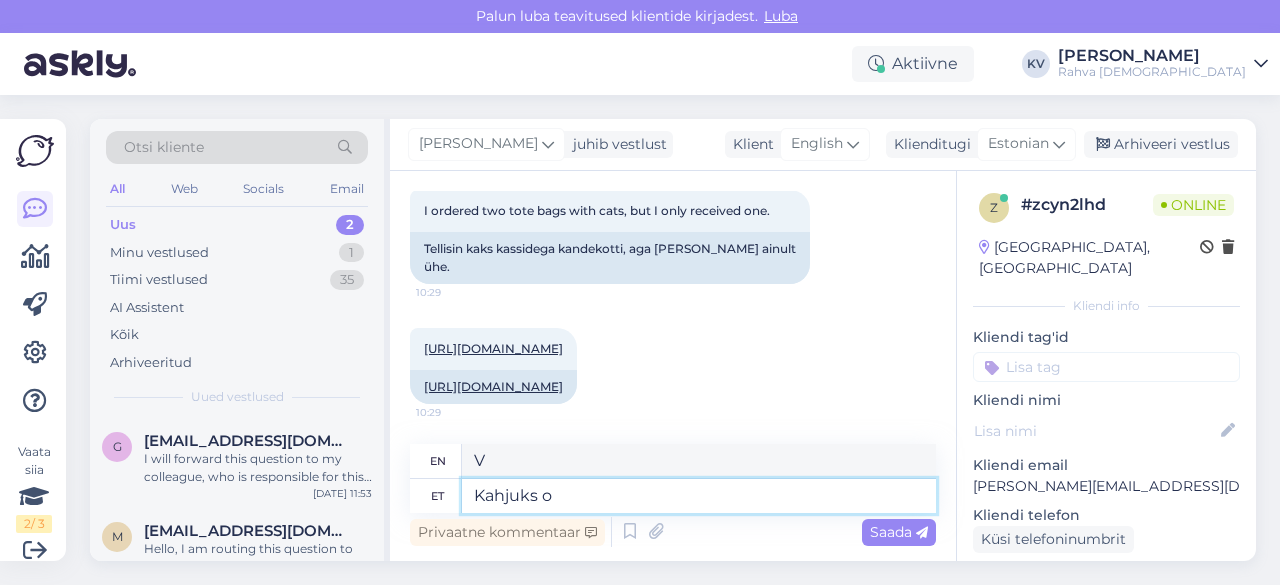 type on "Kahjuks on" 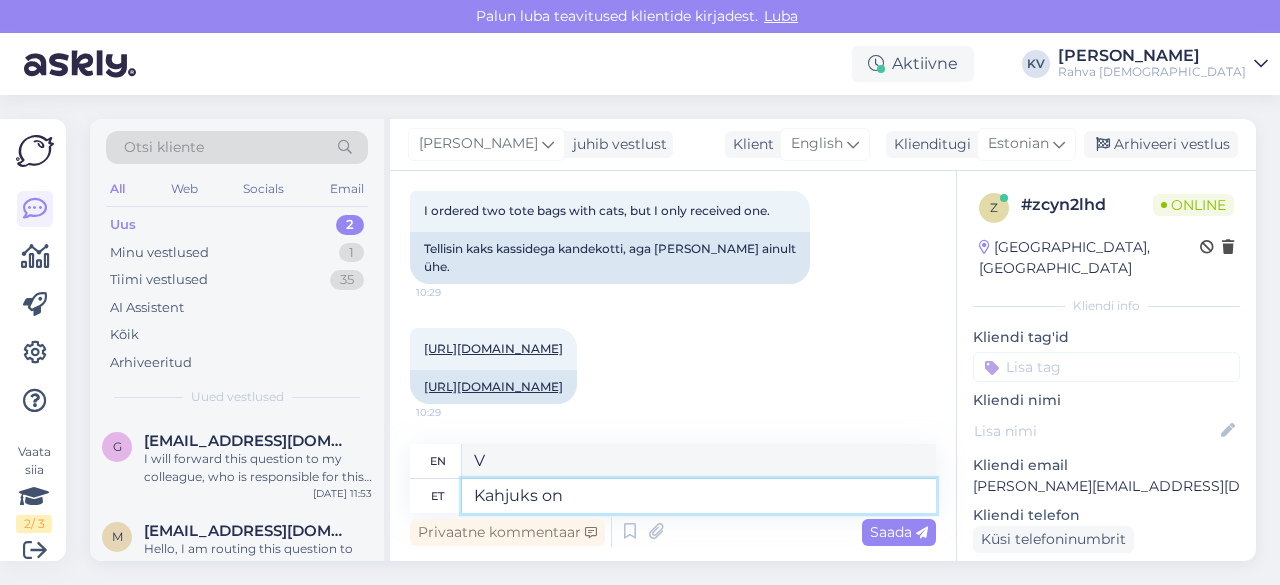 type on "Unfortunately" 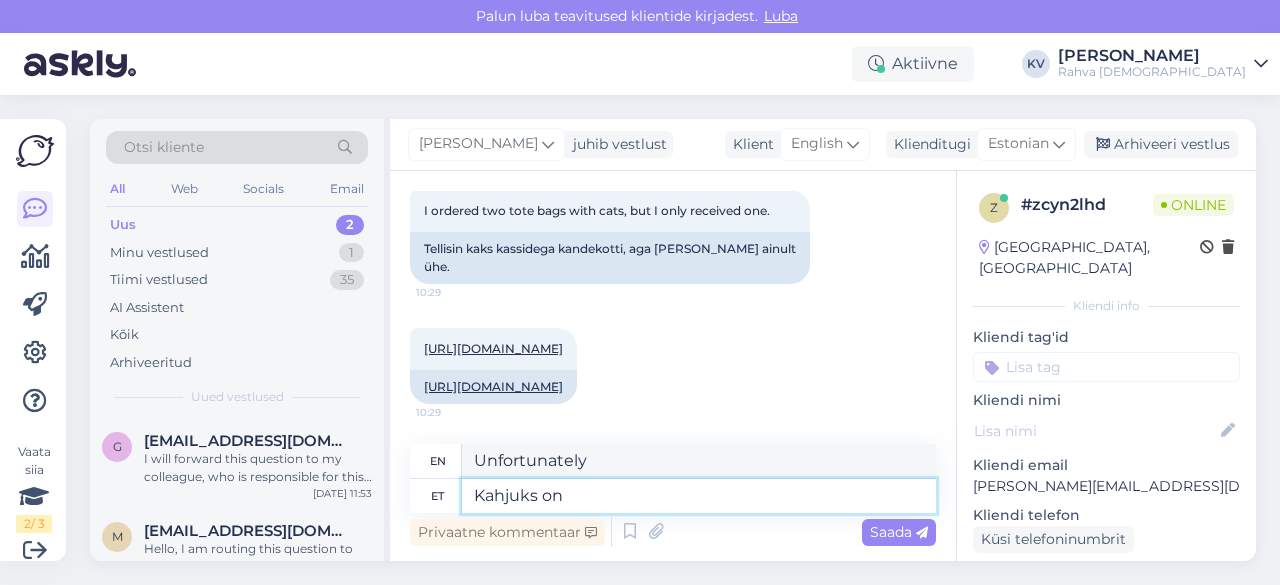 type on "Kahjuks on l" 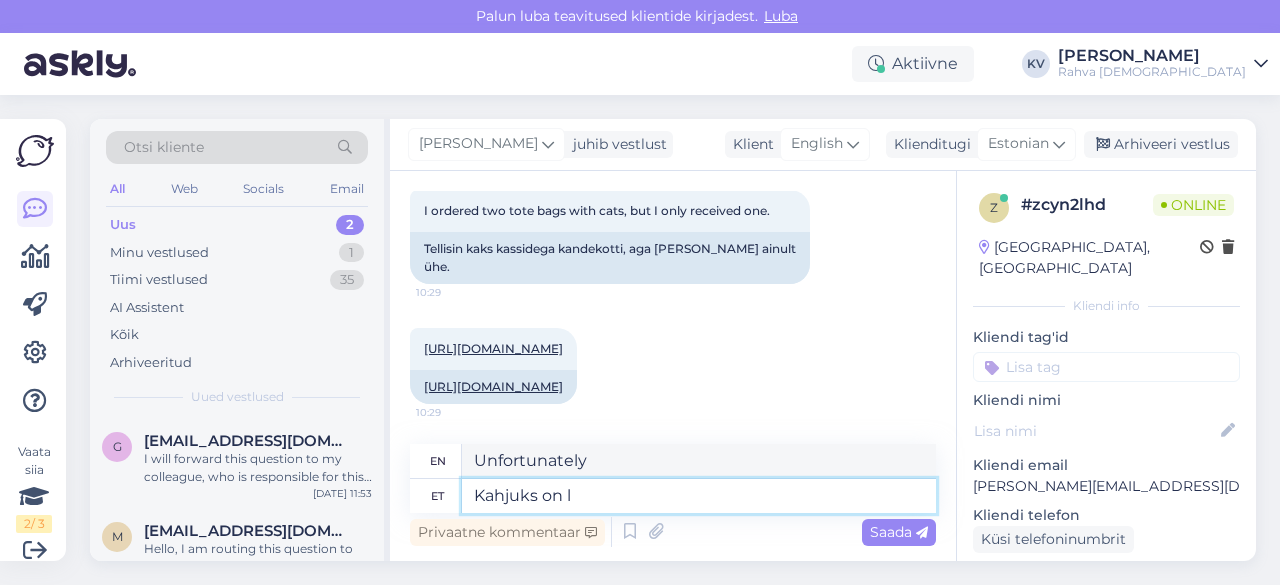 type on "Unfortunately, there is" 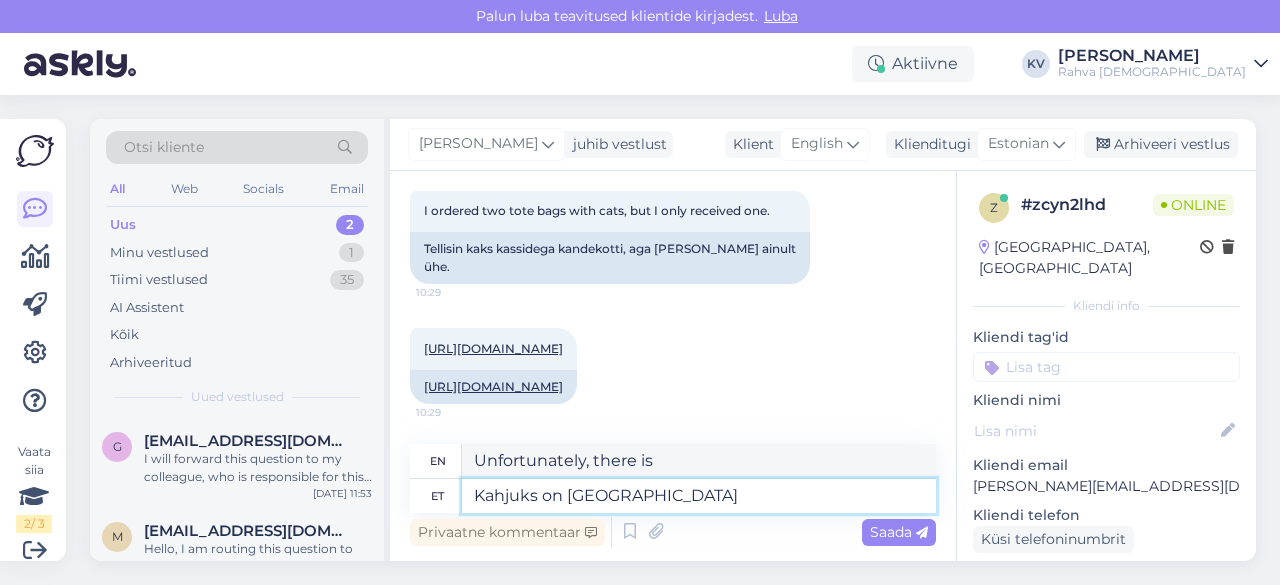 type on "Kahjuks on [GEOGRAPHIC_DATA]" 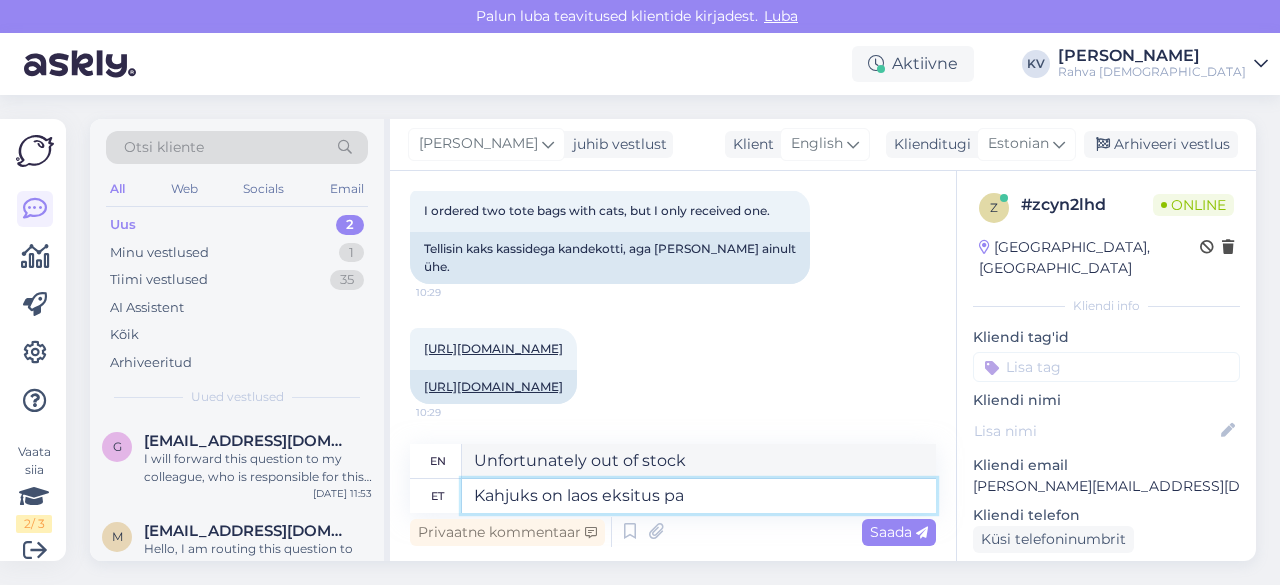 type on "Kahjuks on laos eksitus pak" 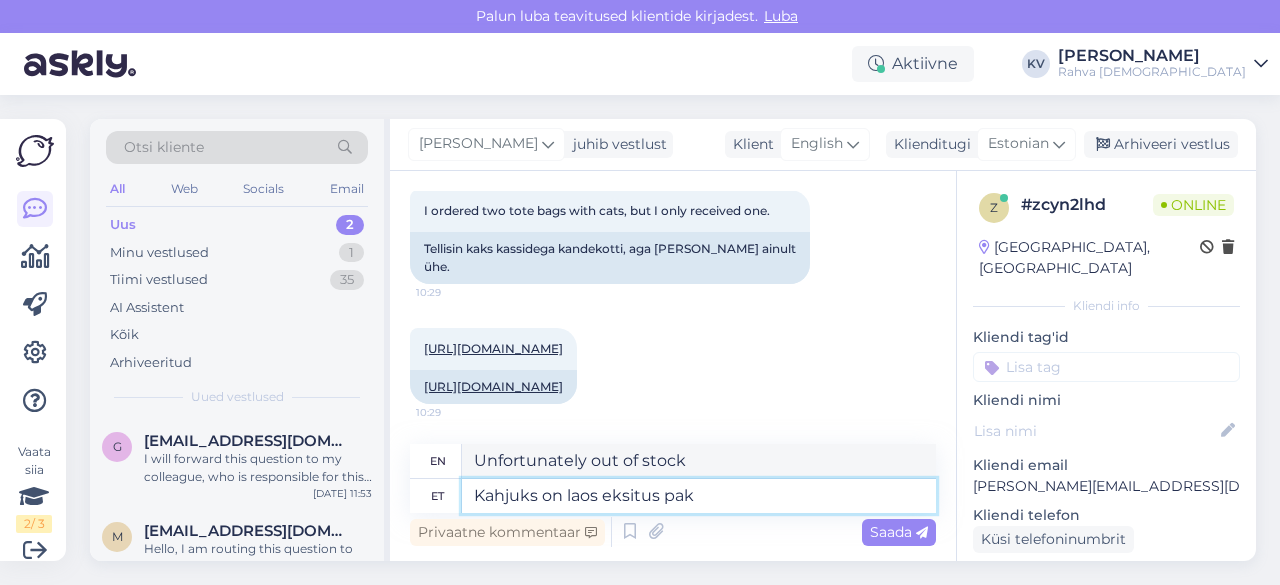 type on "Unfortunately, there is a mistake in the warehouse." 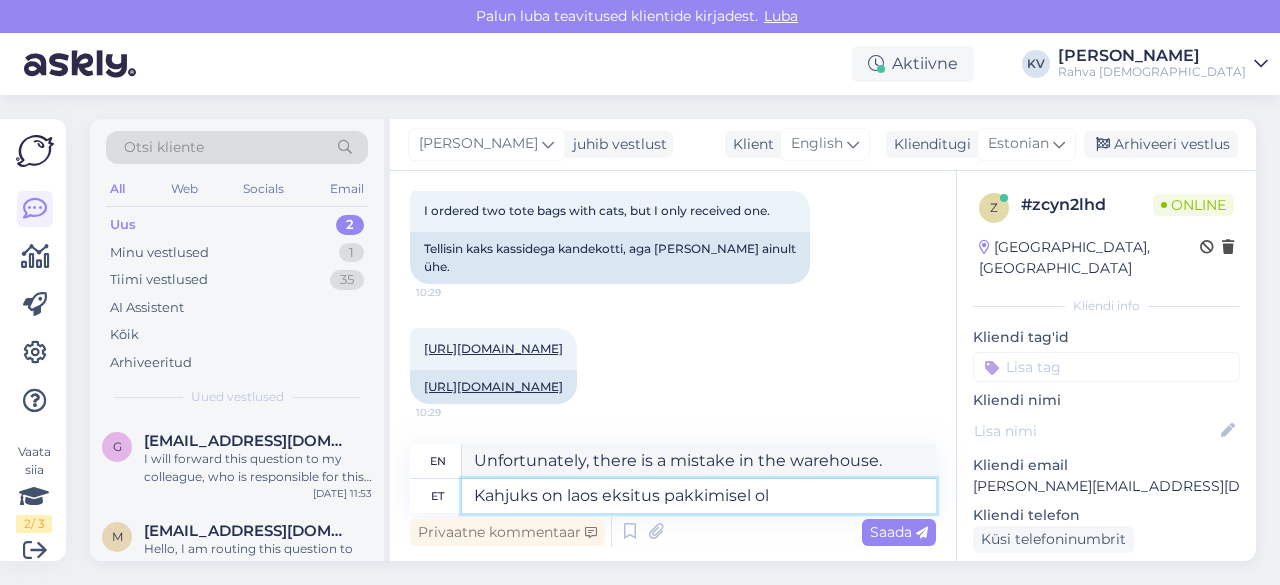 type on "Kahjuks on laos eksitus pakkimisel oln" 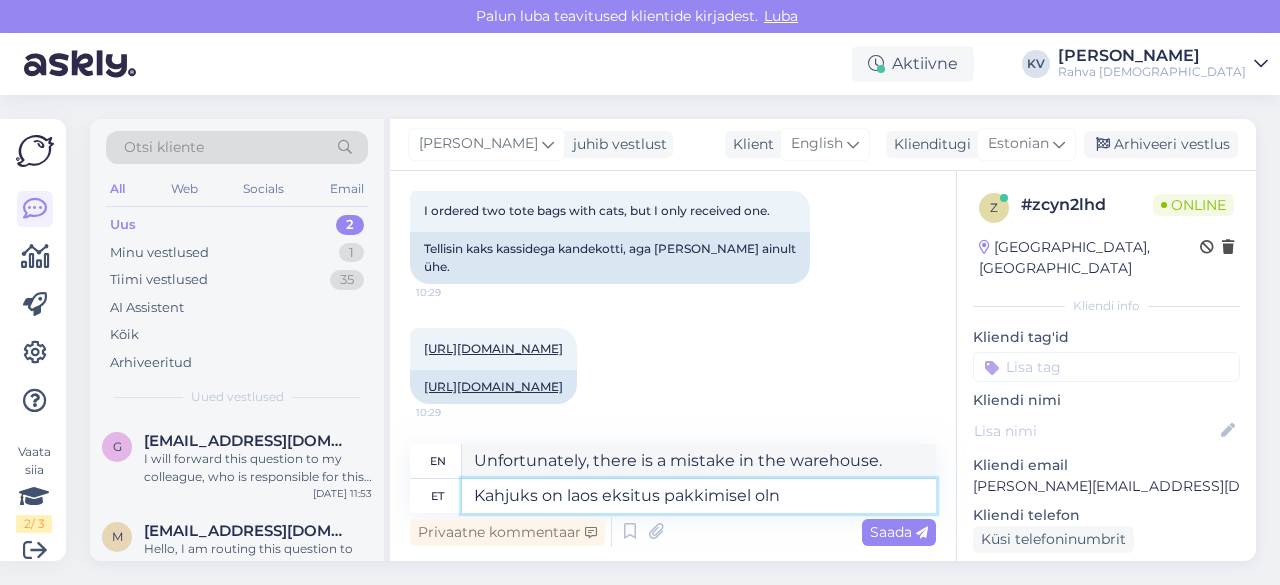 type on "Unfortunately, there is a packaging error in the warehouse." 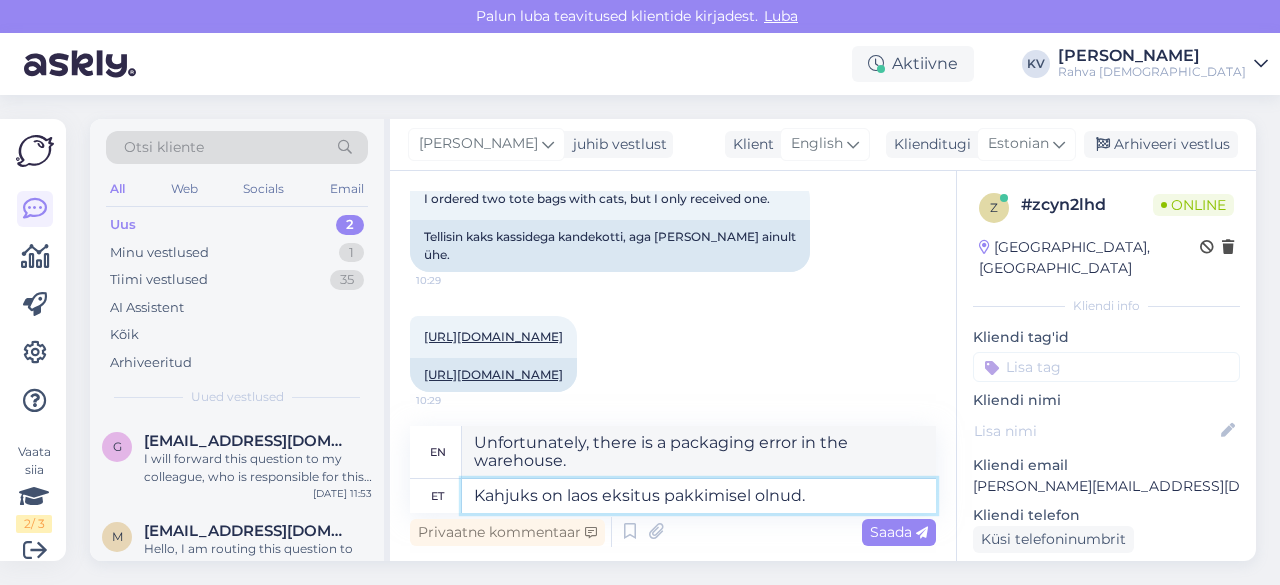 type on "Kahjuks on laos eksitus pakkimisel olnud." 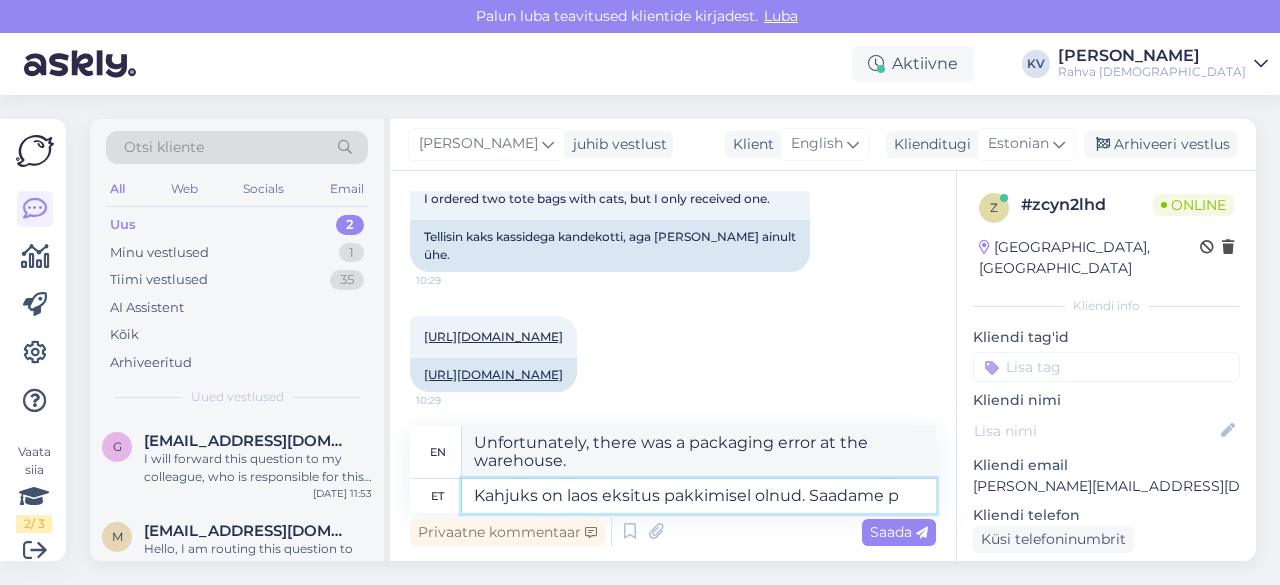 type on "Kahjuks on laos eksitus pakkimisel olnud. Saadame pu" 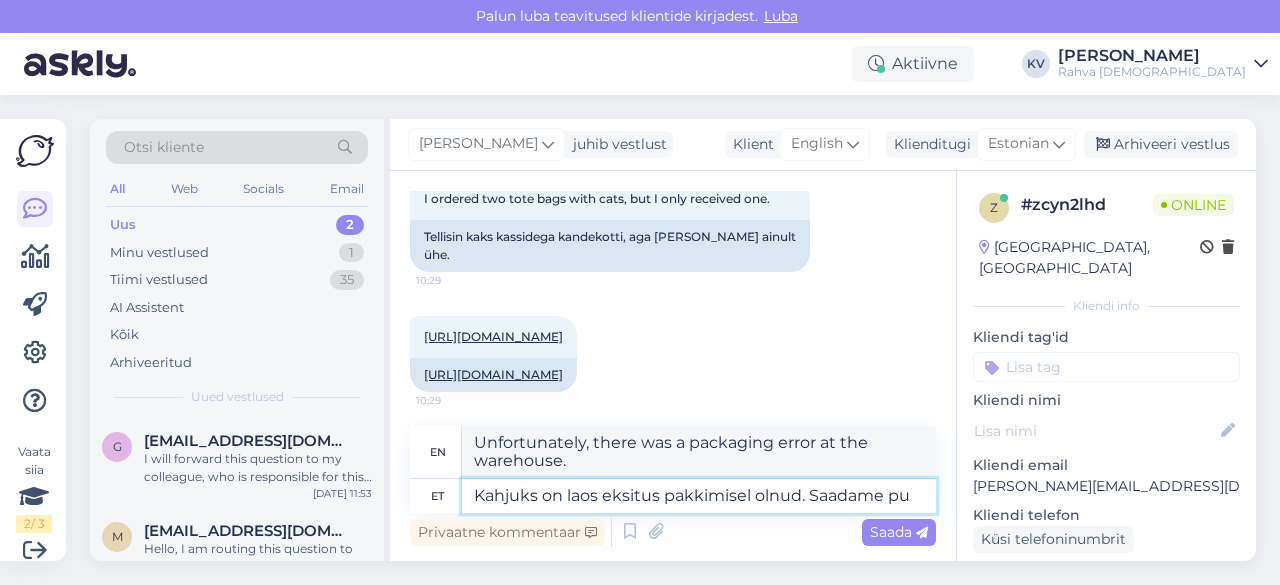 type on "Unfortunately, there was a packaging error in the warehouse. We will send" 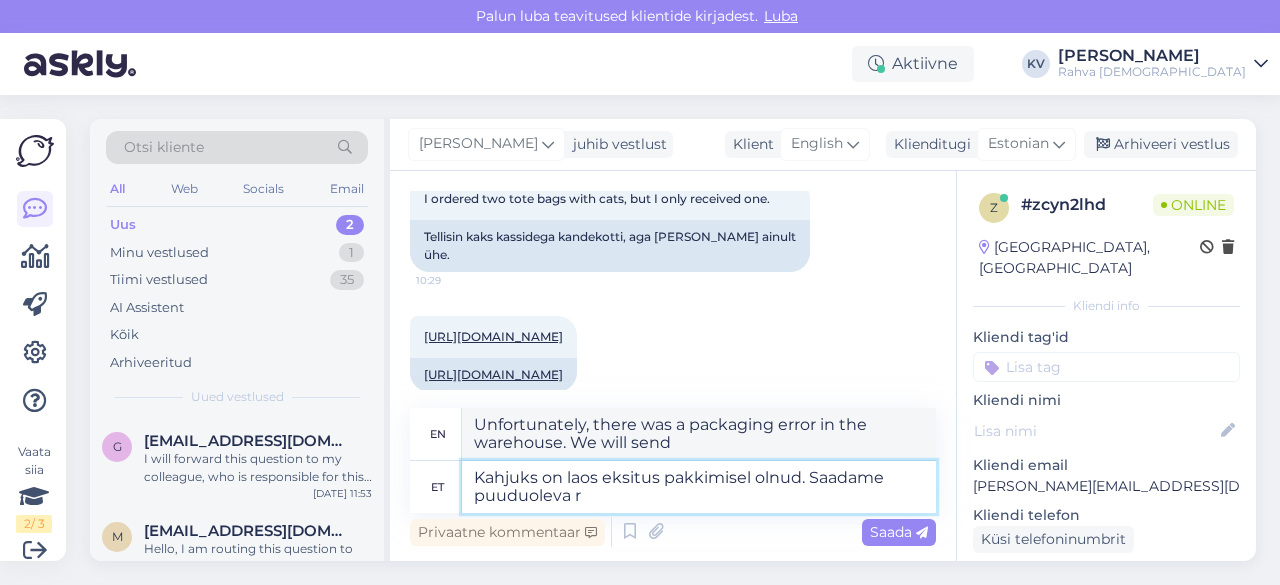 type on "Kahjuks on laos eksitus pakkimisel olnud. Saadame puuduoleva ra" 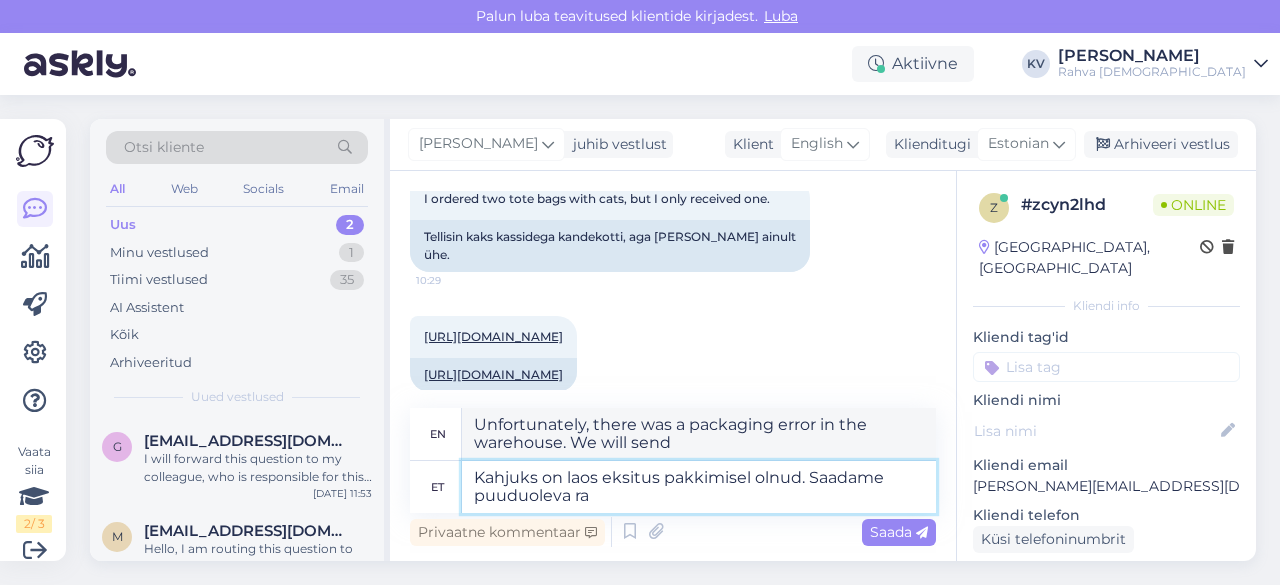type on "Unfortunately, there was a packaging error in the warehouse. We will send the missing item." 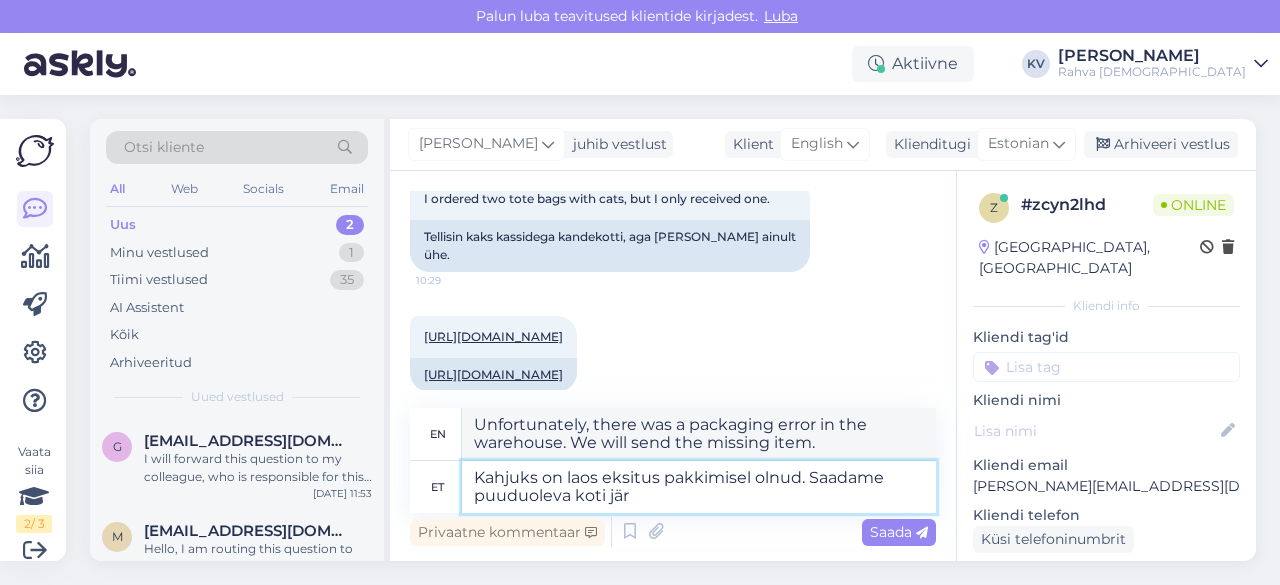 type on "Kahjuks on laos eksitus pakkimisel olnud. Saadame puuduoleva koti järg" 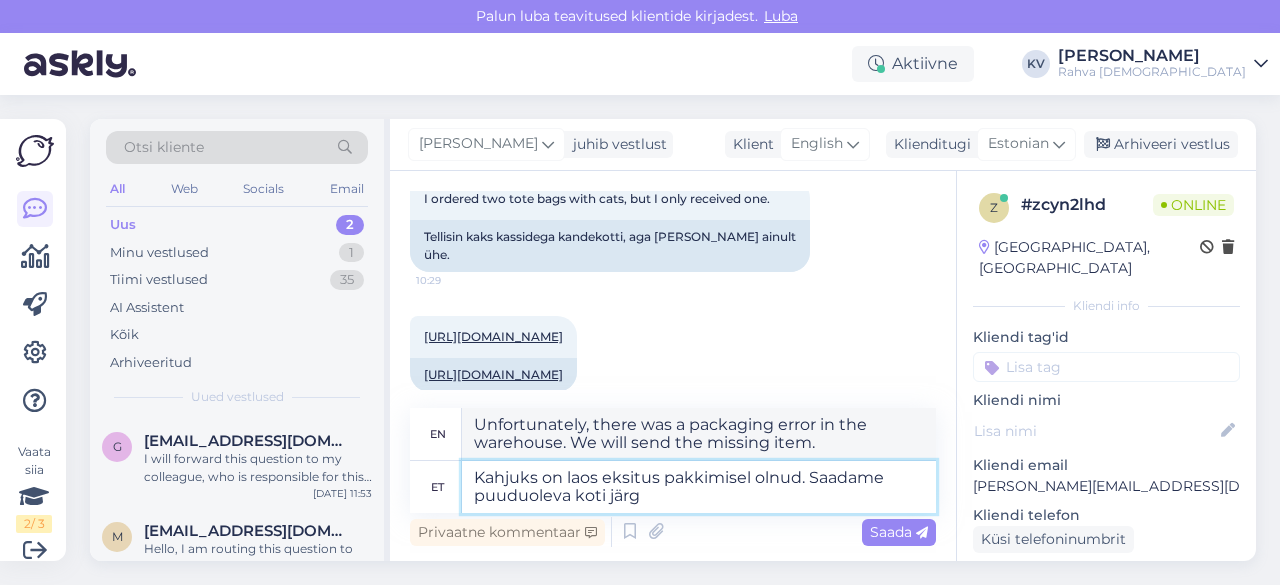 type on "Unfortunately, there was a packaging error at the warehouse. We will send the missing bag." 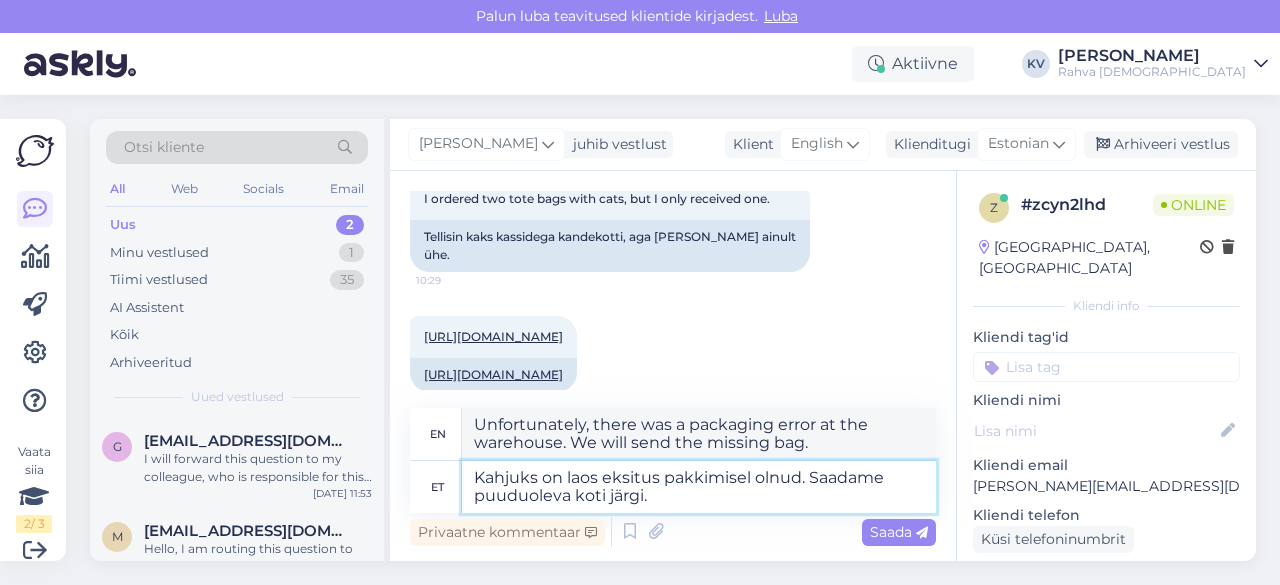 type on "Kahjuks on laos eksitus pakkimisel olnud. Saadame puuduoleva koti järgi." 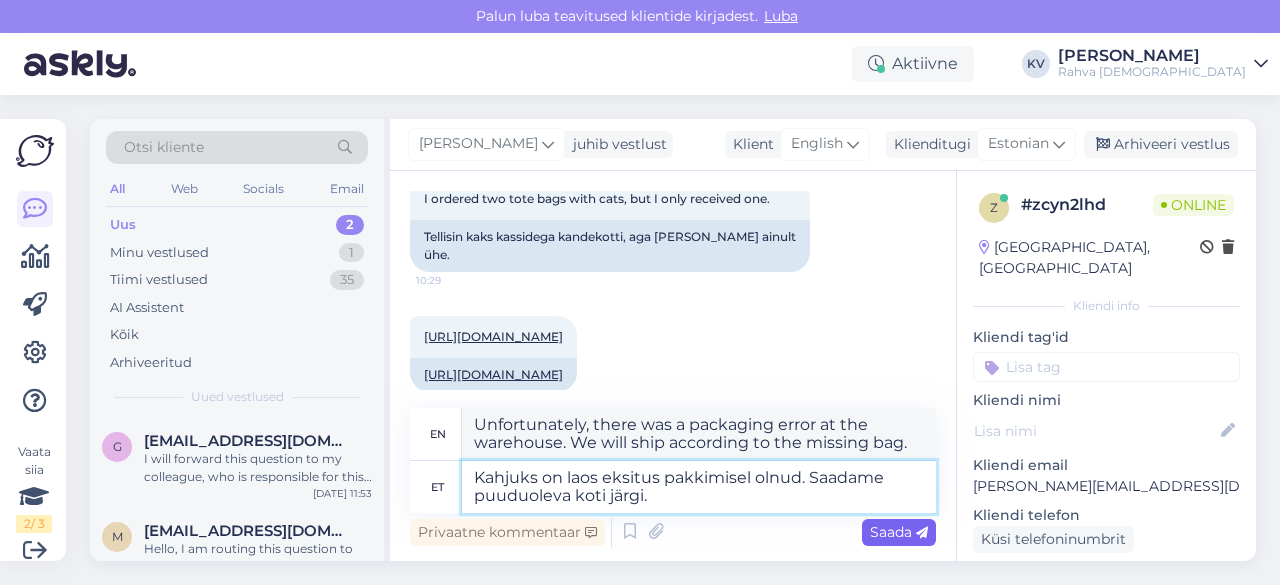 type on "Kahjuks on laos eksitus pakkimisel olnud. Saadame puuduoleva koti järgi." 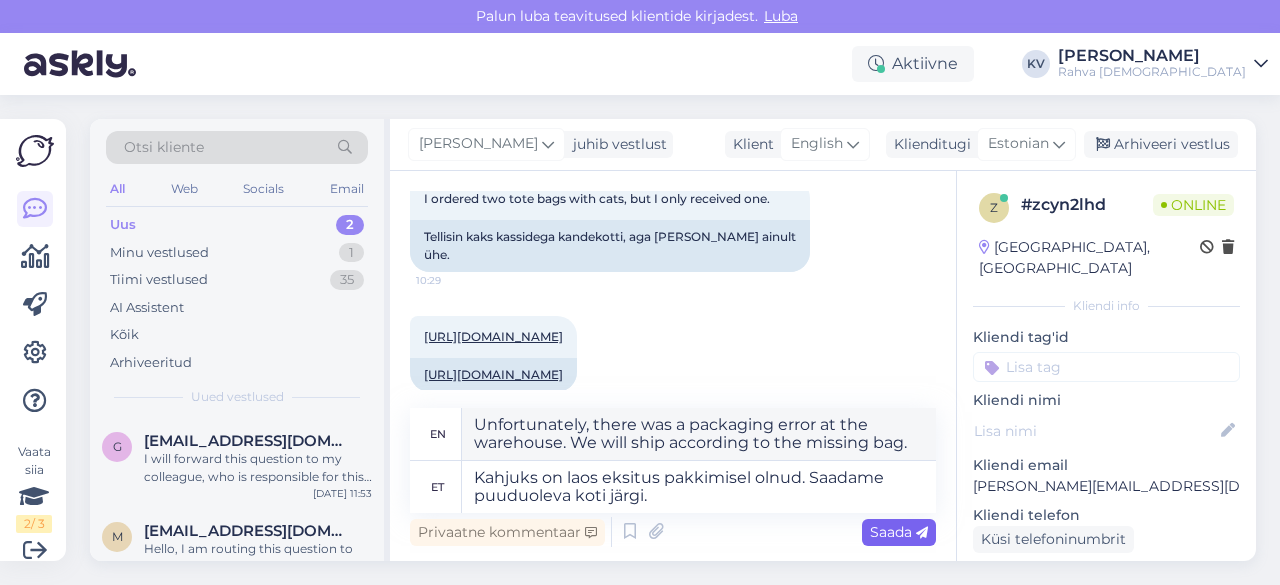 click on "Saada" at bounding box center [899, 532] 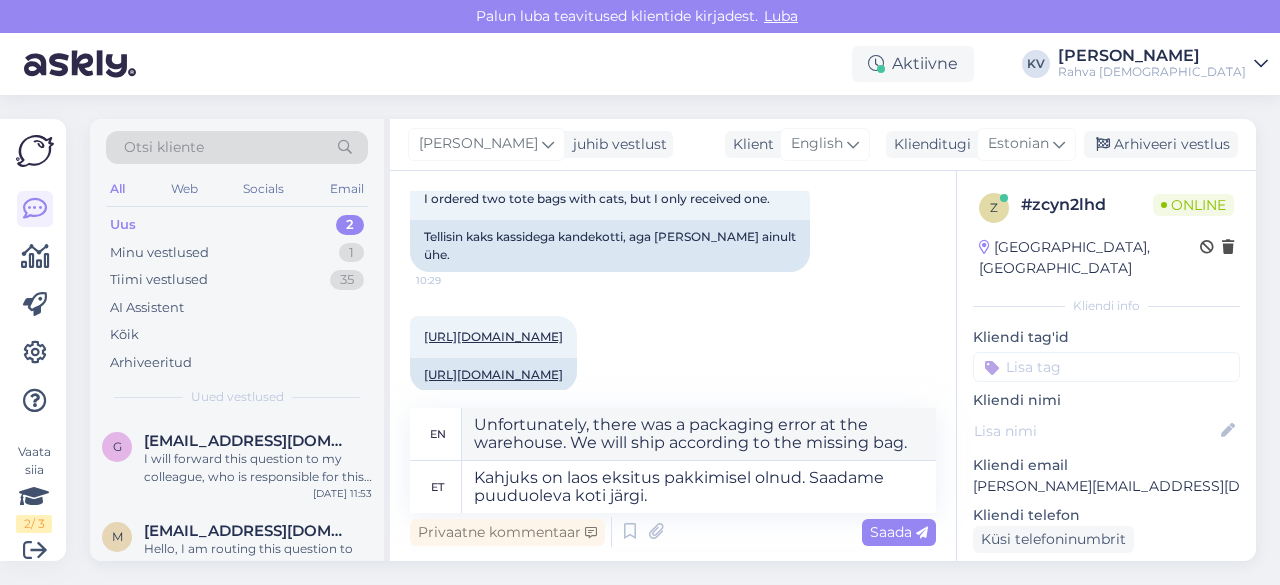type 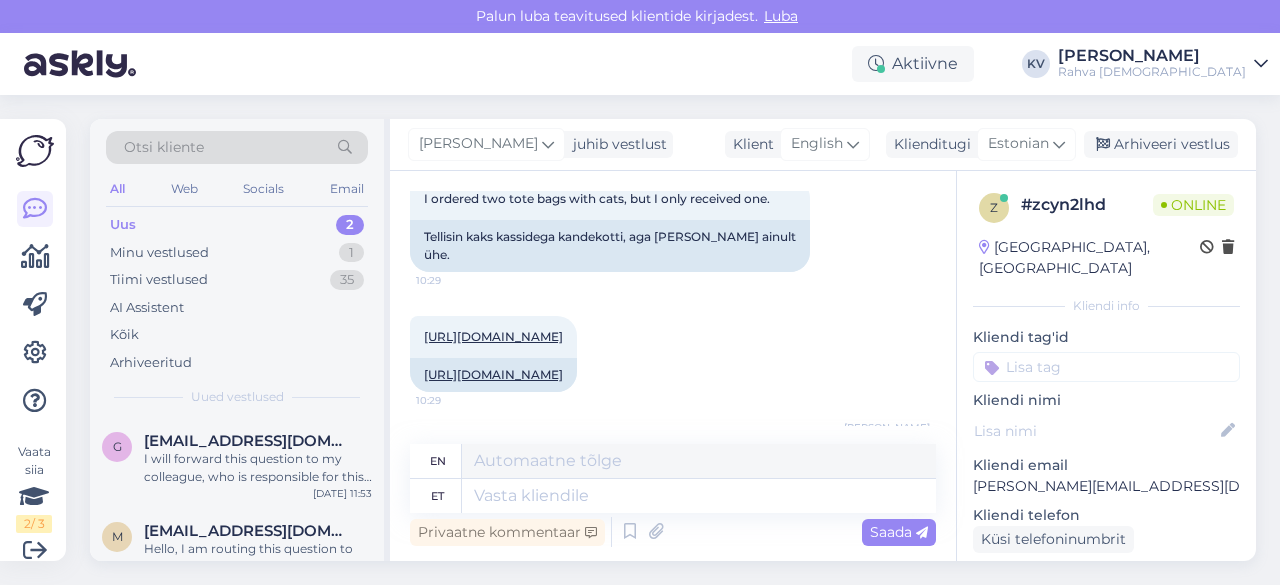 scroll, scrollTop: 606, scrollLeft: 0, axis: vertical 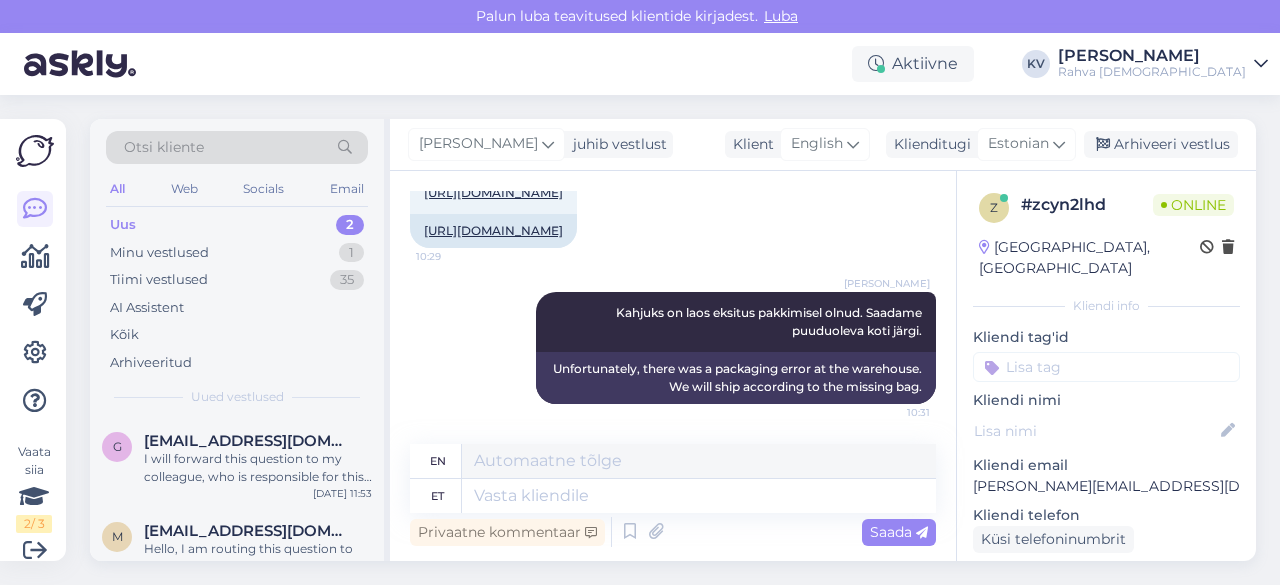 click at bounding box center [1106, 367] 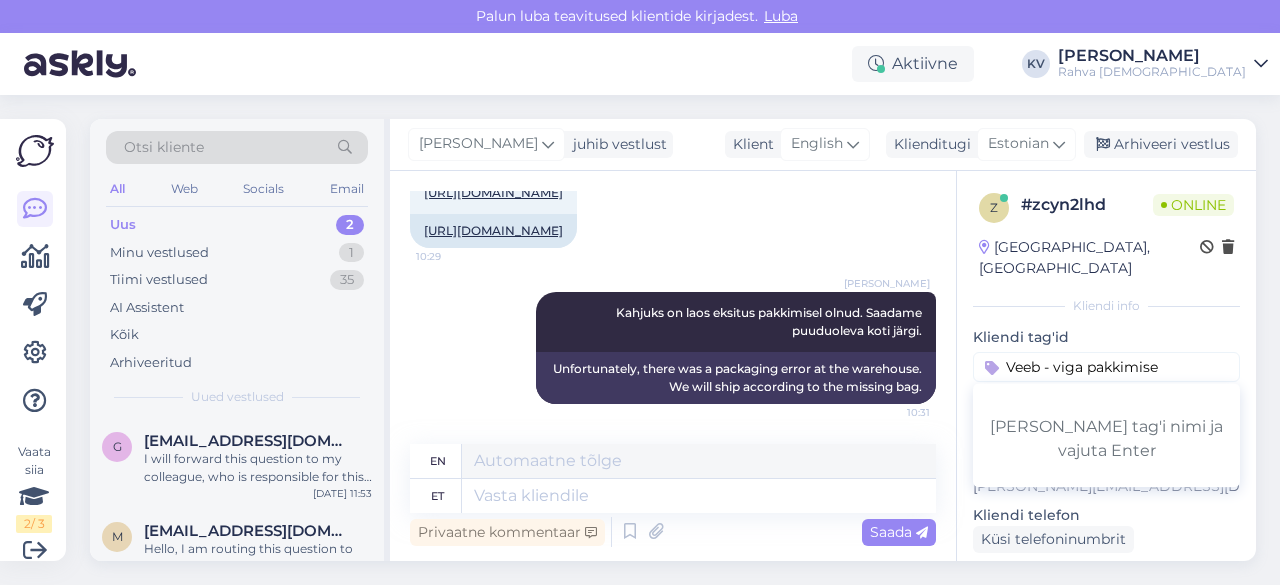type on "Veeb - viga pakkimisel" 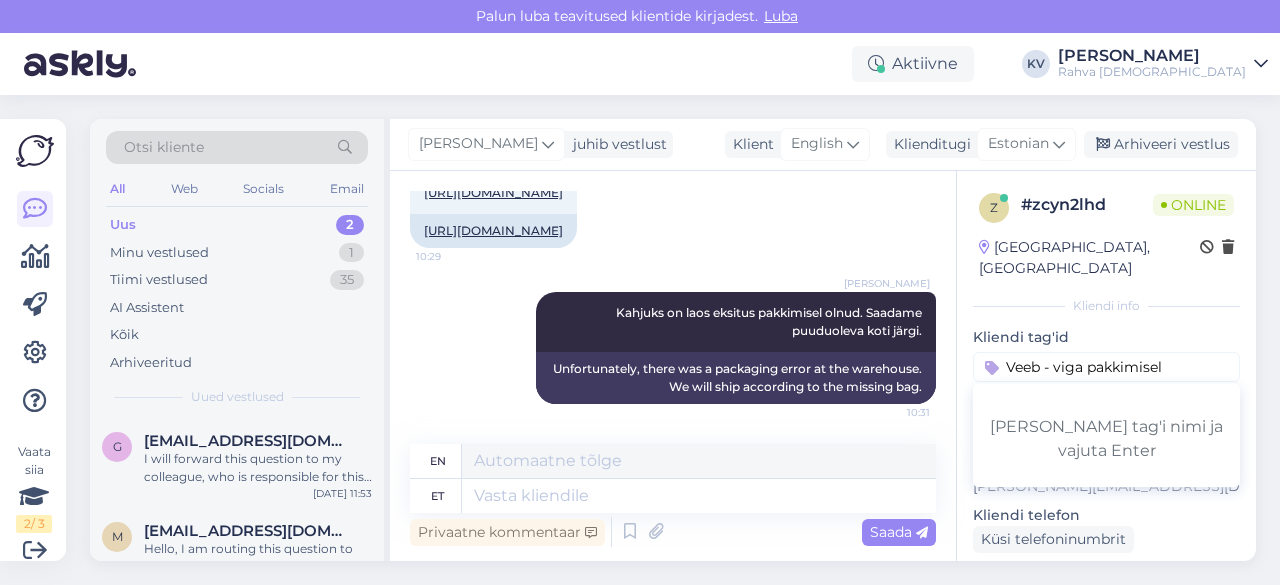 type 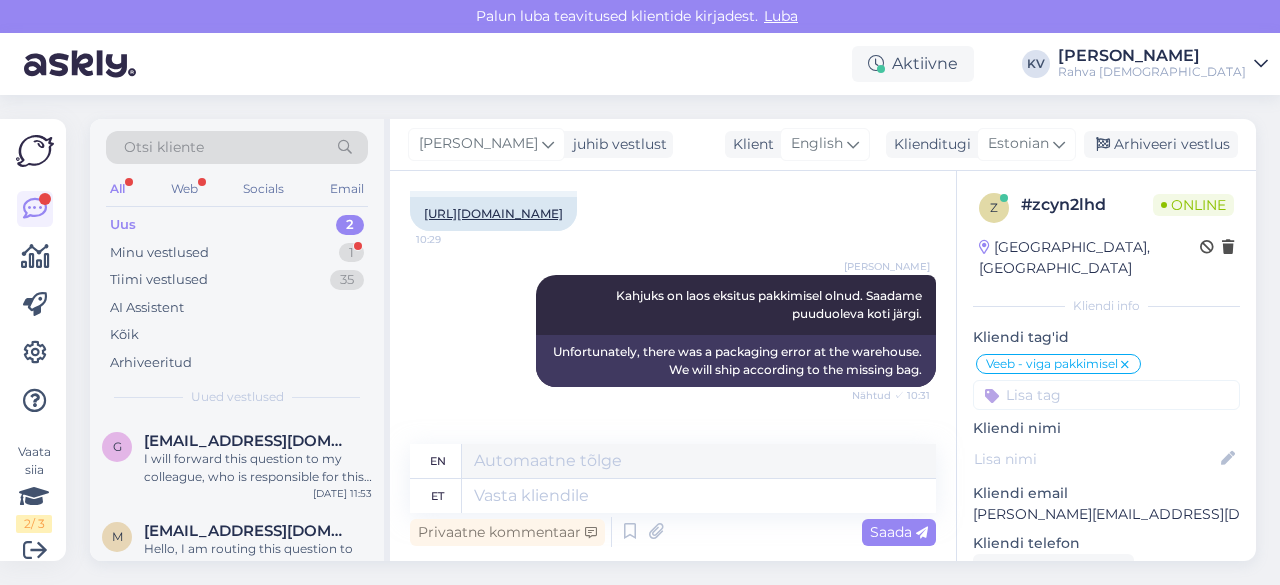 scroll, scrollTop: 726, scrollLeft: 0, axis: vertical 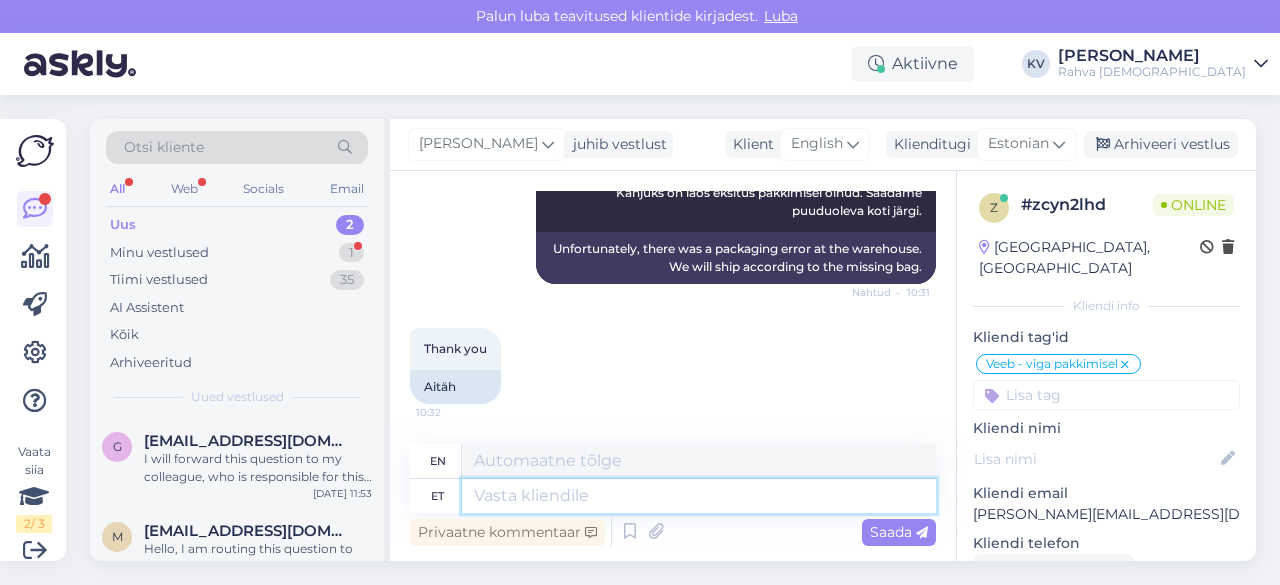 click at bounding box center [699, 496] 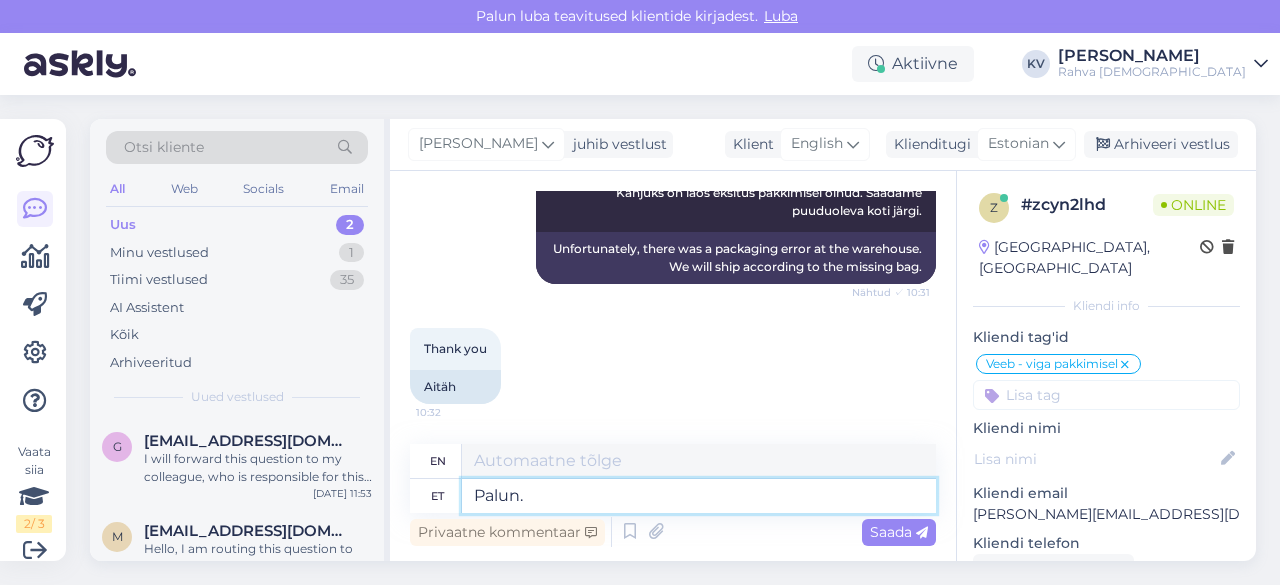 type on "Palun." 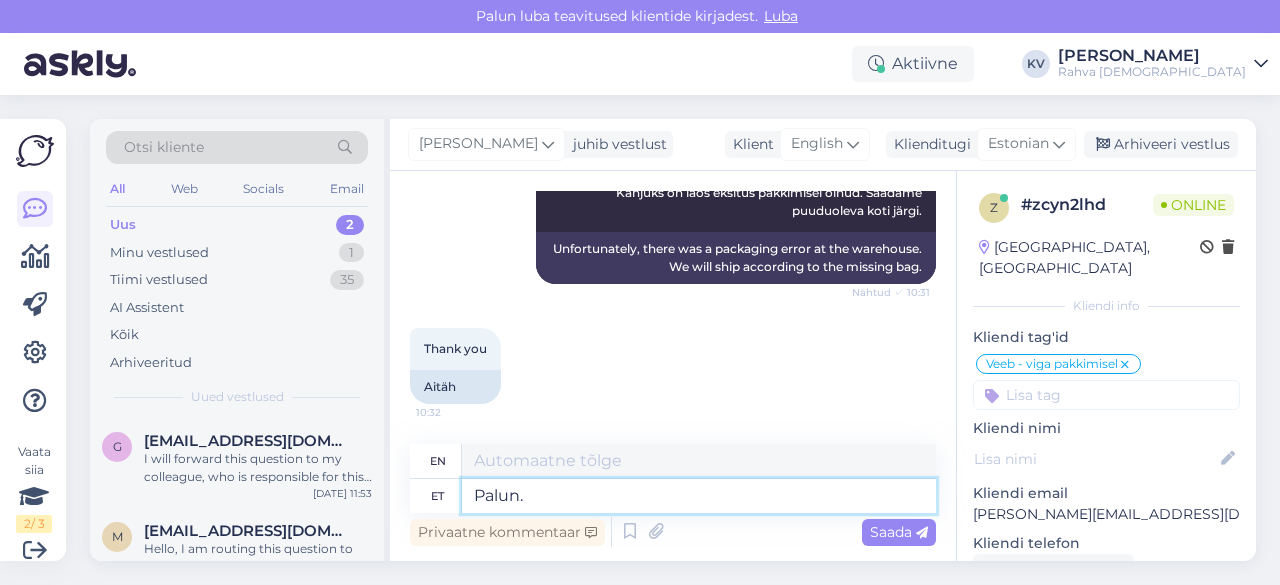 type on "Please." 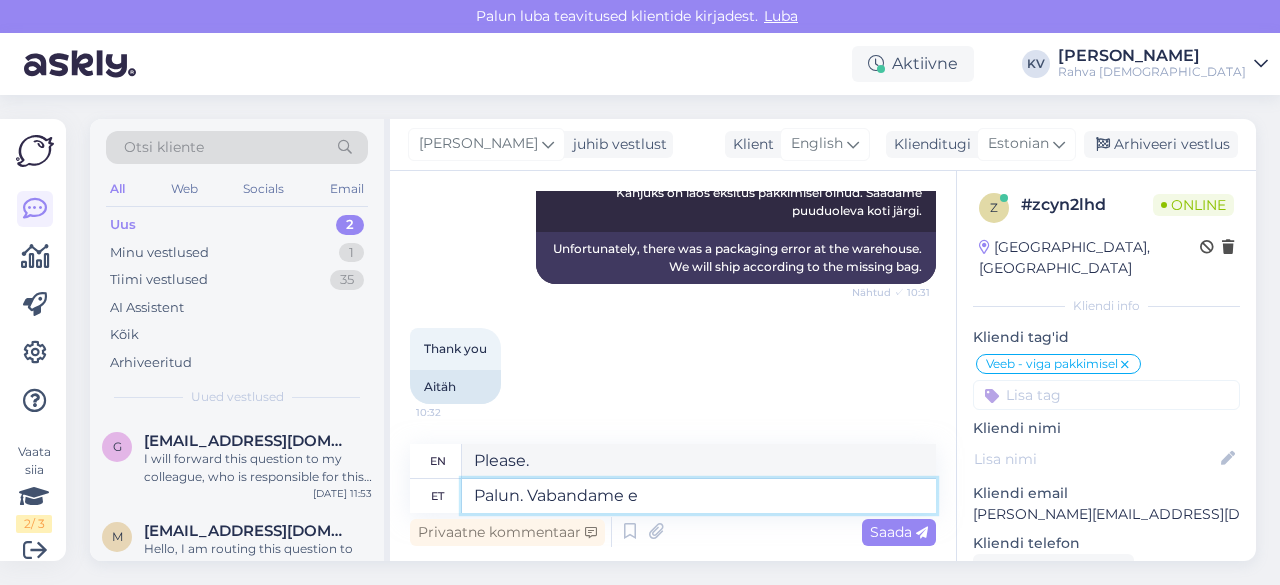 type on "Palun. Vabandame eb" 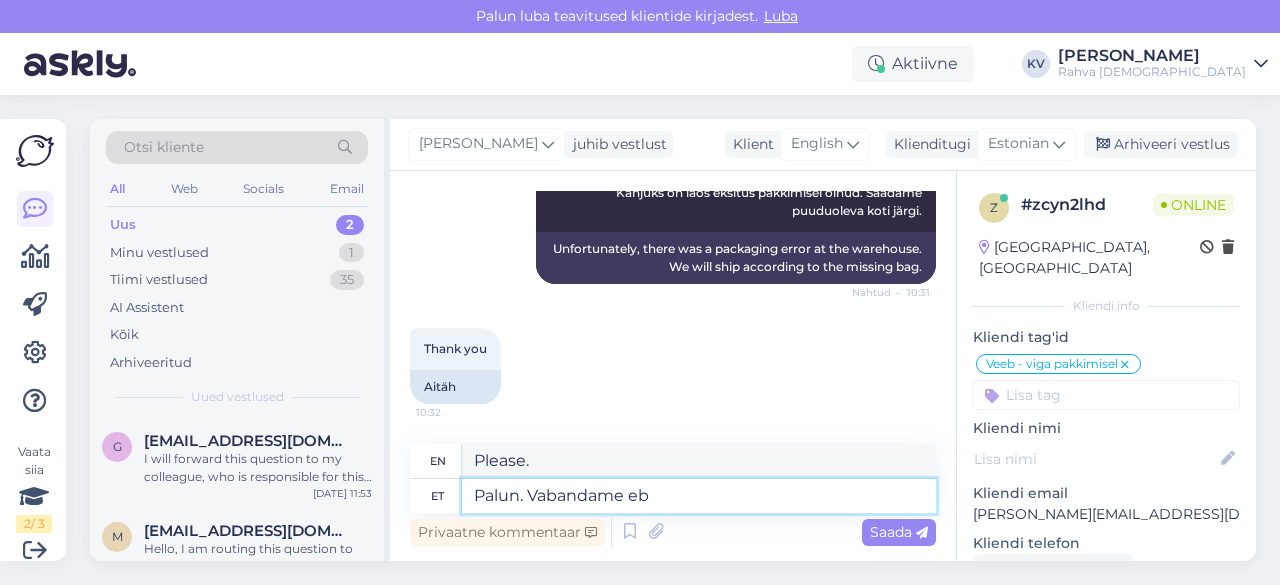 type on "Please. We're sorry." 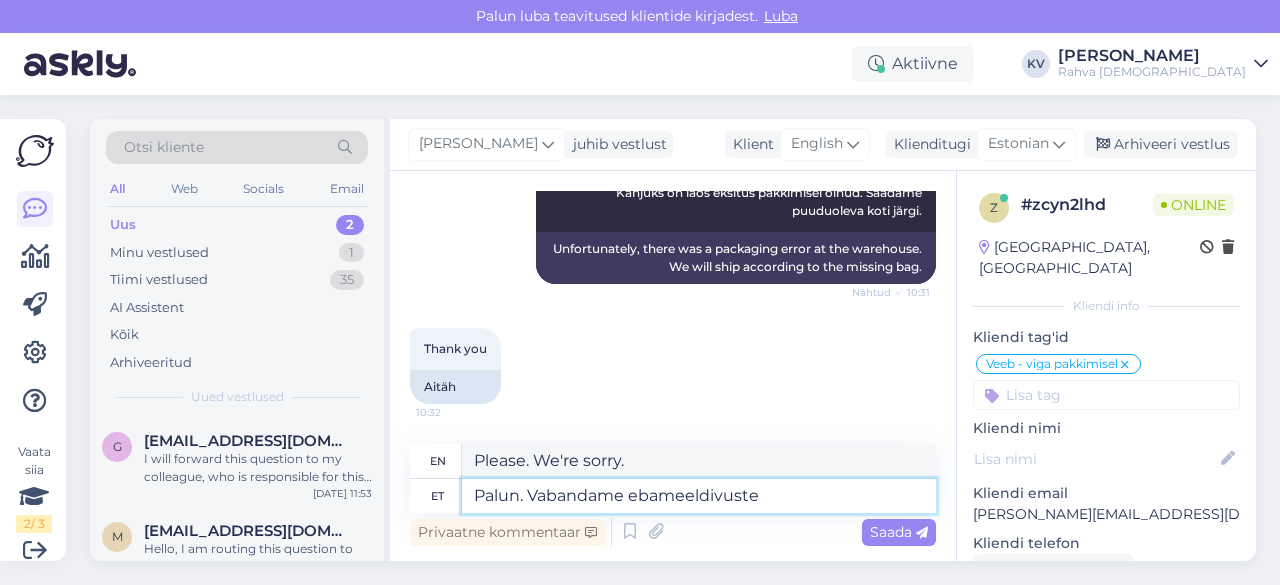 type on "Palun. Vabandame ebameeldivuste p" 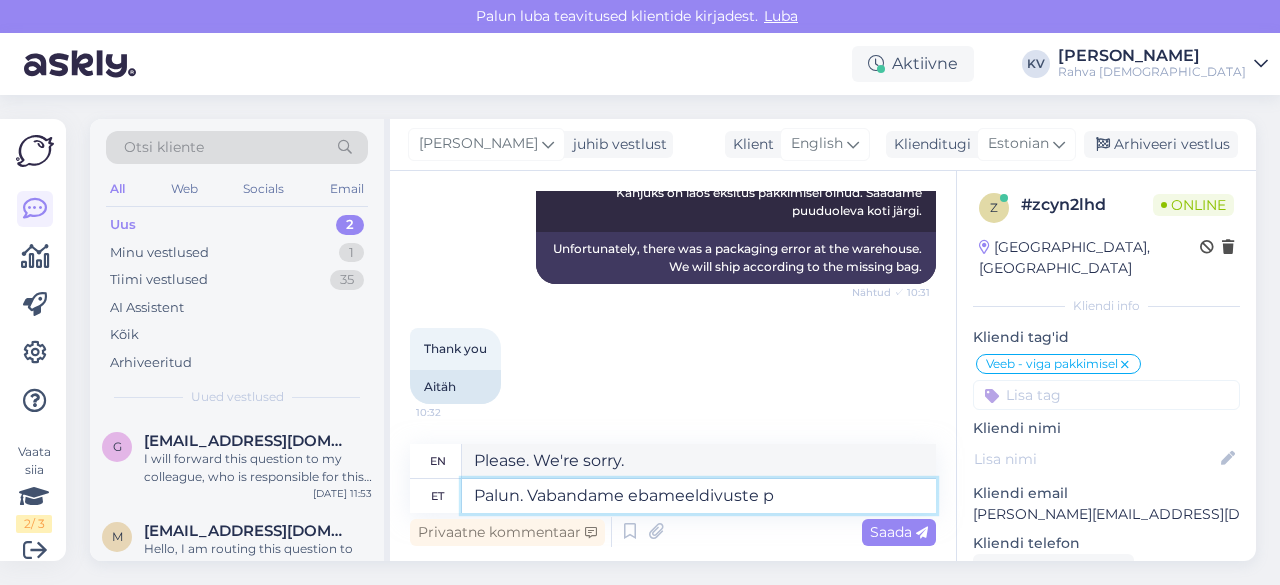 type on "Please. We apologize for the inconvenience." 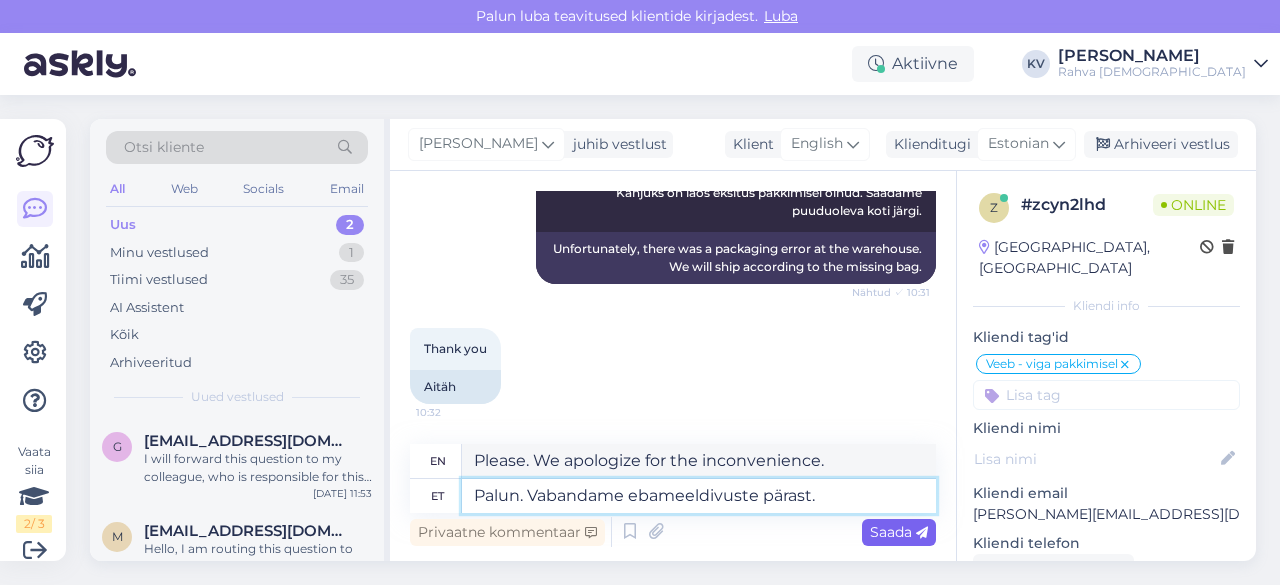type on "Palun. Vabandame ebameeldivuste pärast." 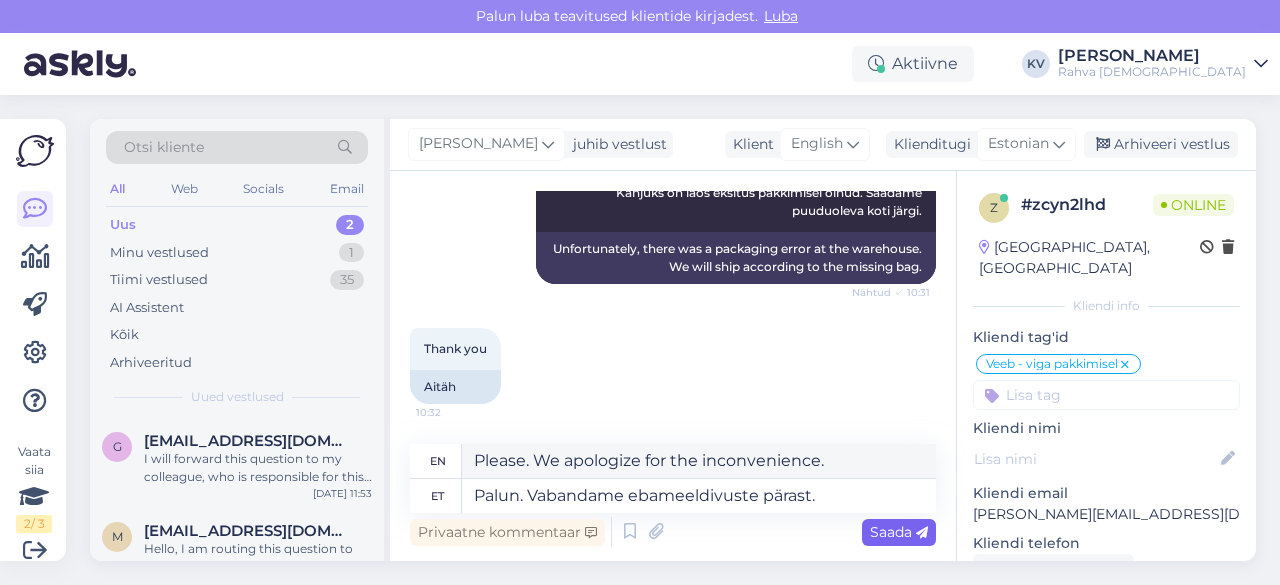 click at bounding box center (922, 533) 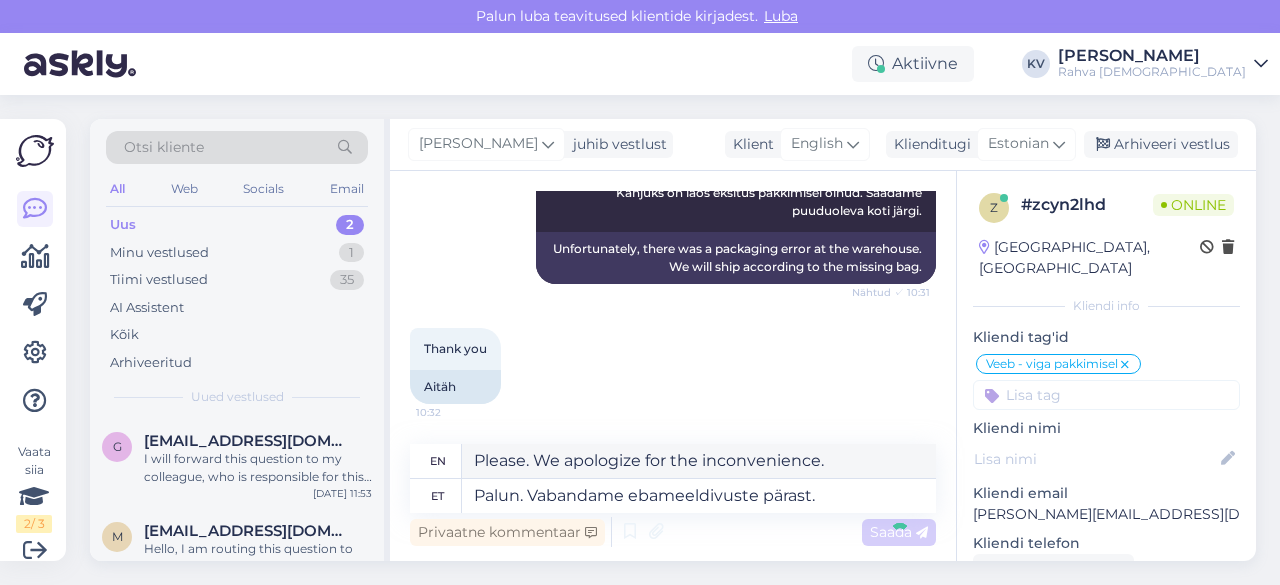 type 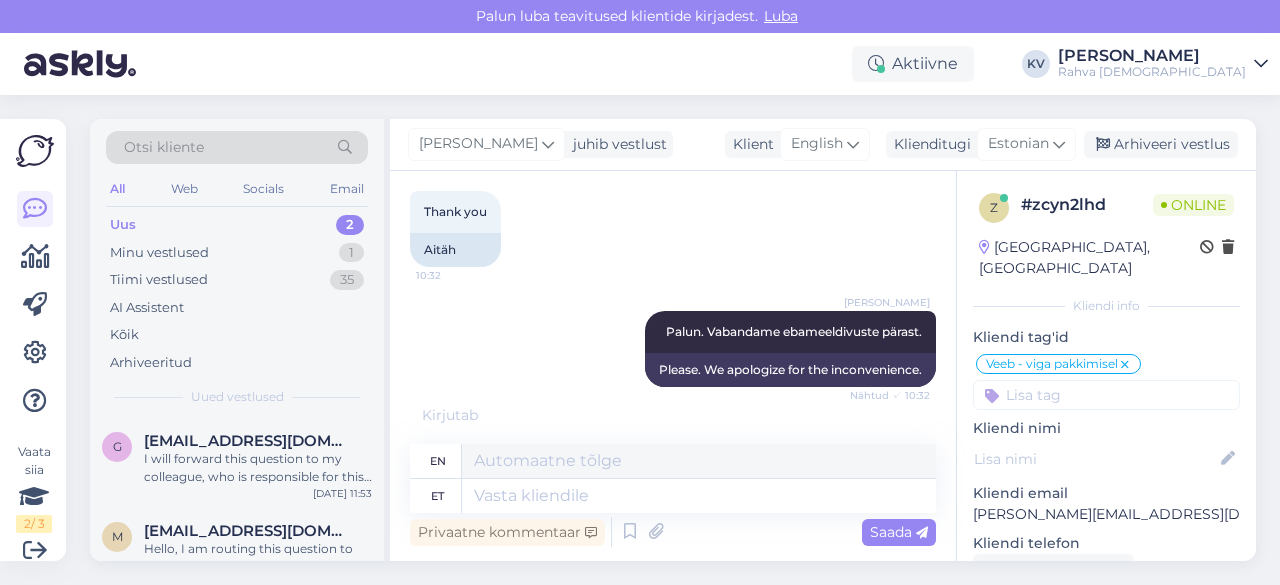 scroll, scrollTop: 966, scrollLeft: 0, axis: vertical 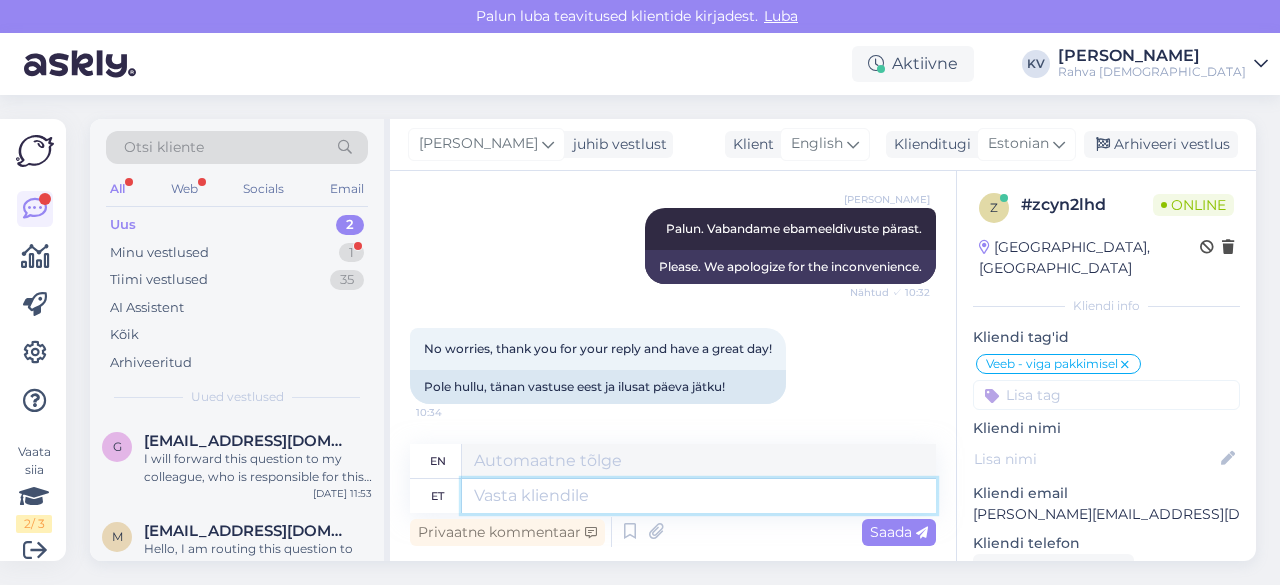 click at bounding box center (699, 496) 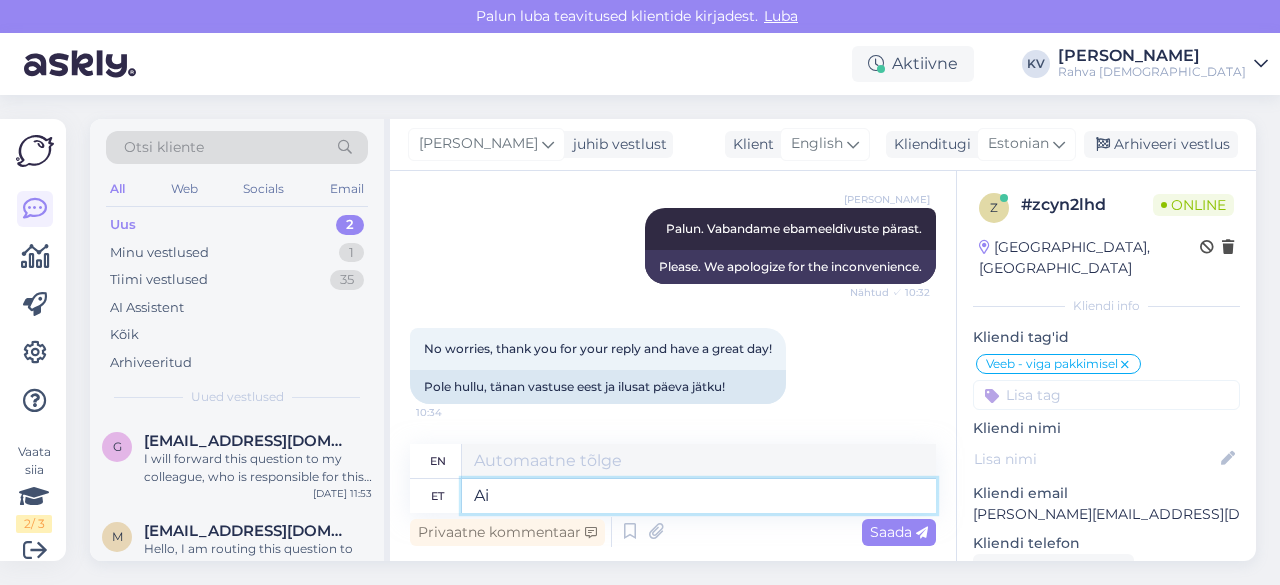 type on "Ait" 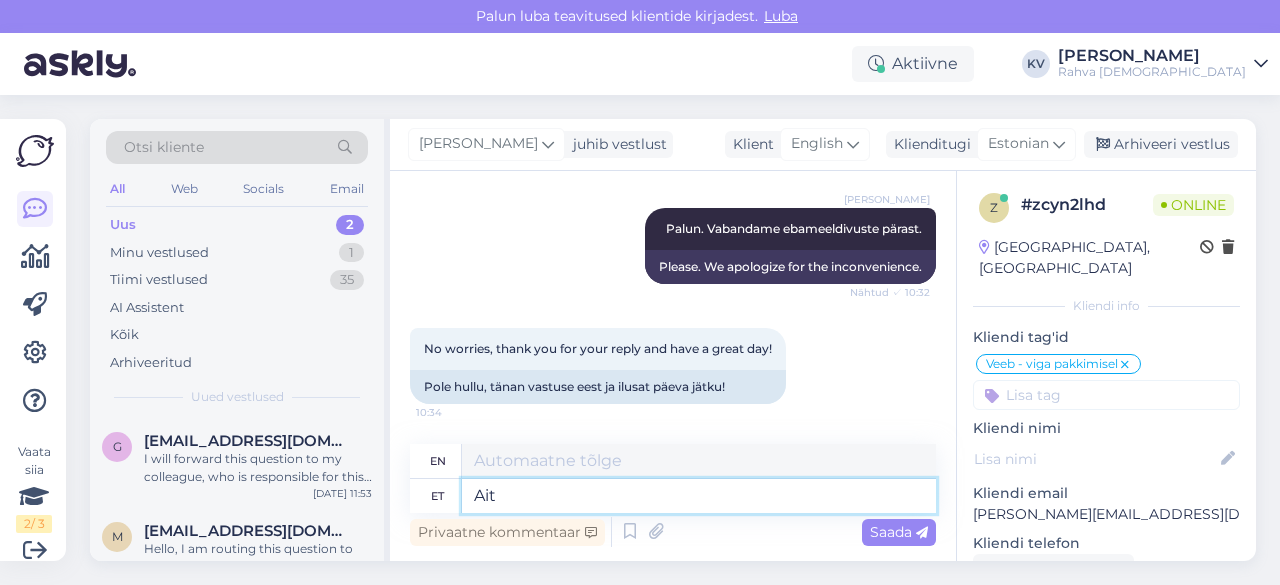 type on "Barn" 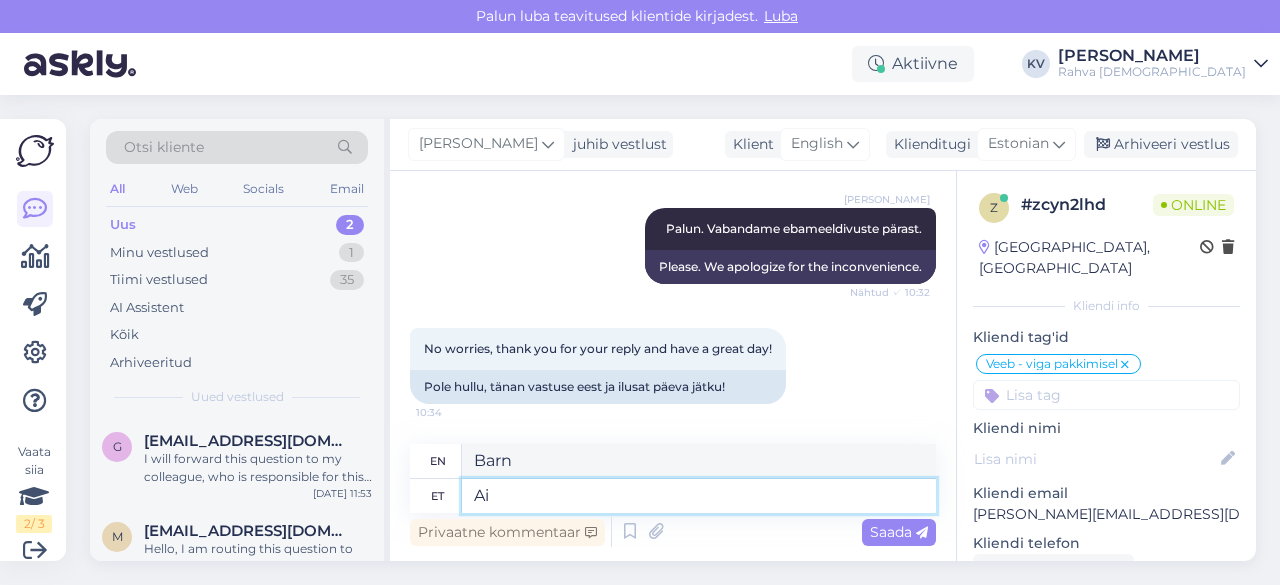 type on "A" 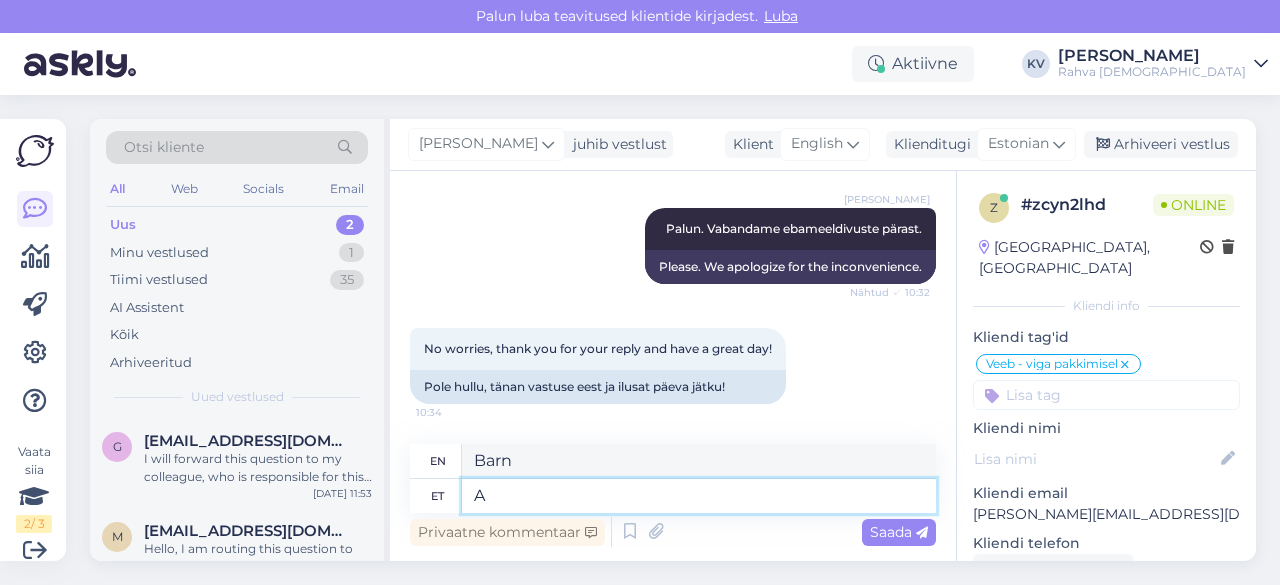 type 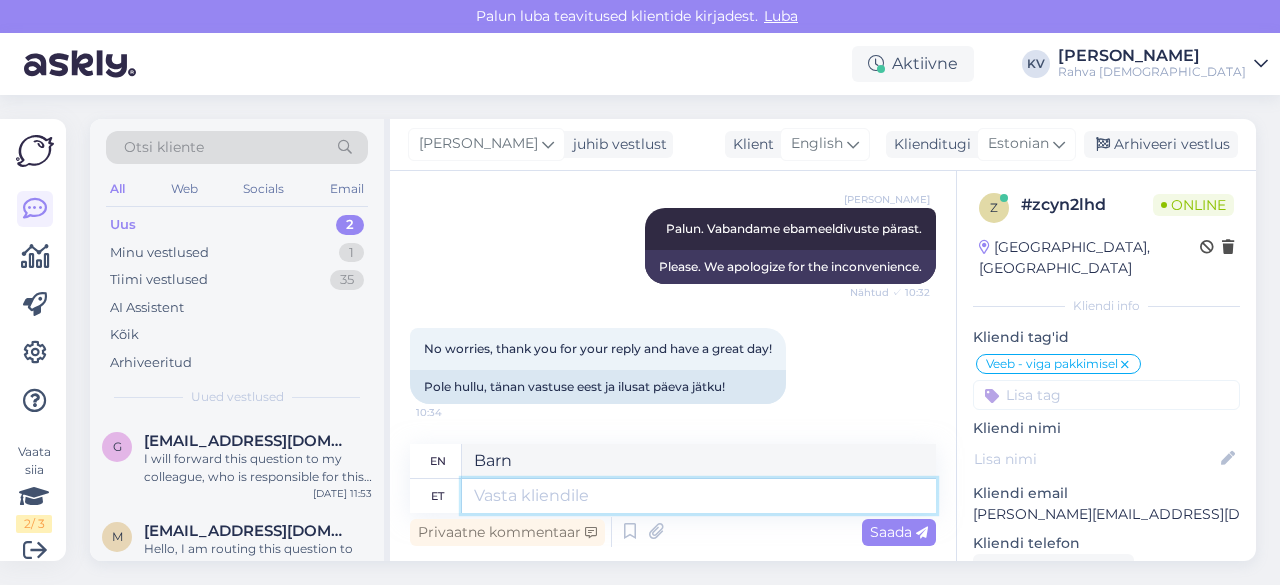 type 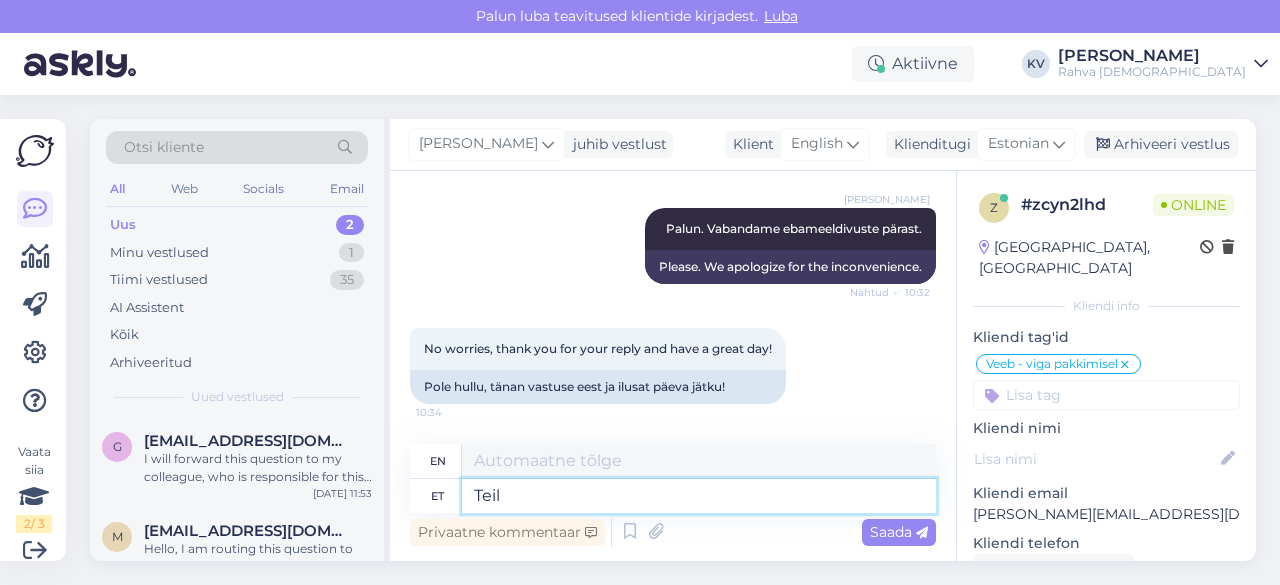 type on "Tei" 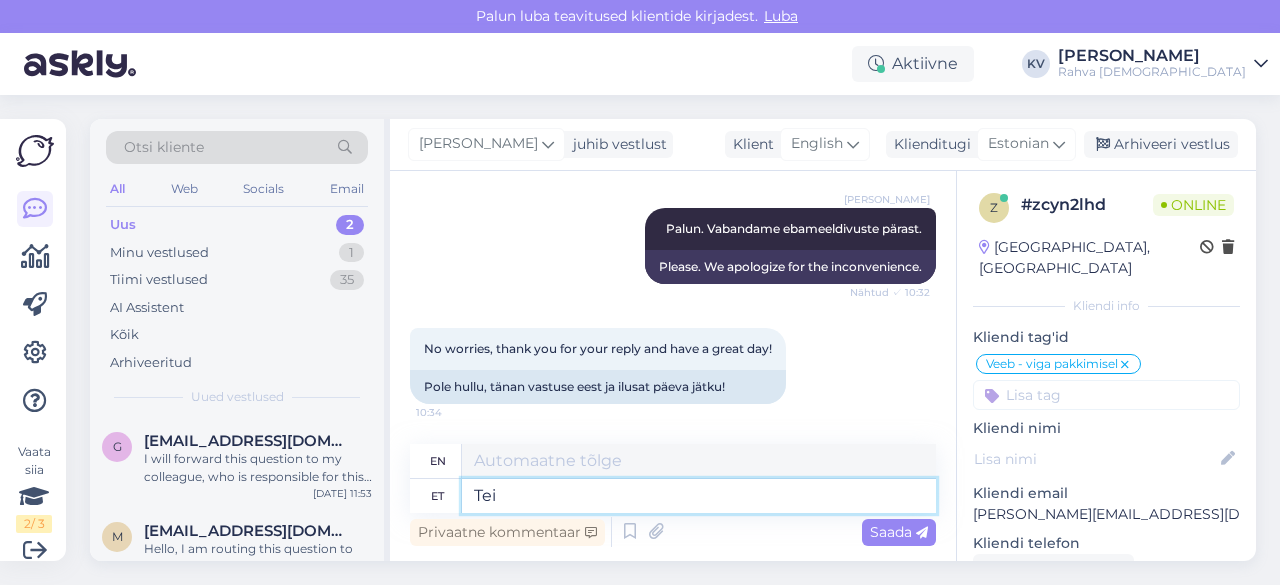 type on "You" 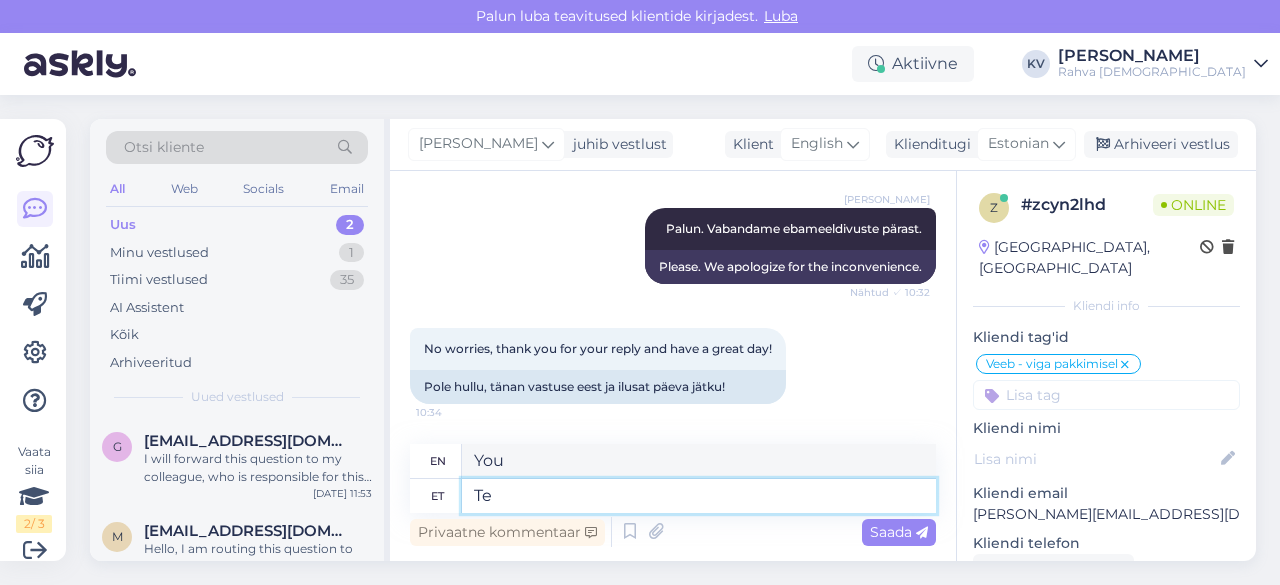 type on "T" 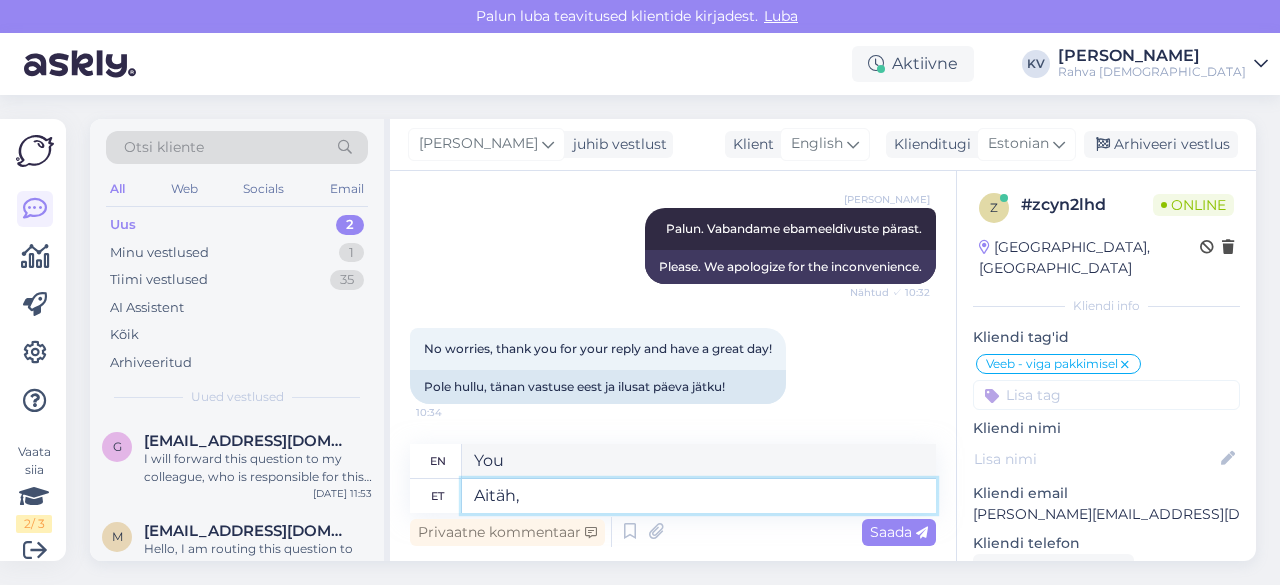 type on "Aitäh, k" 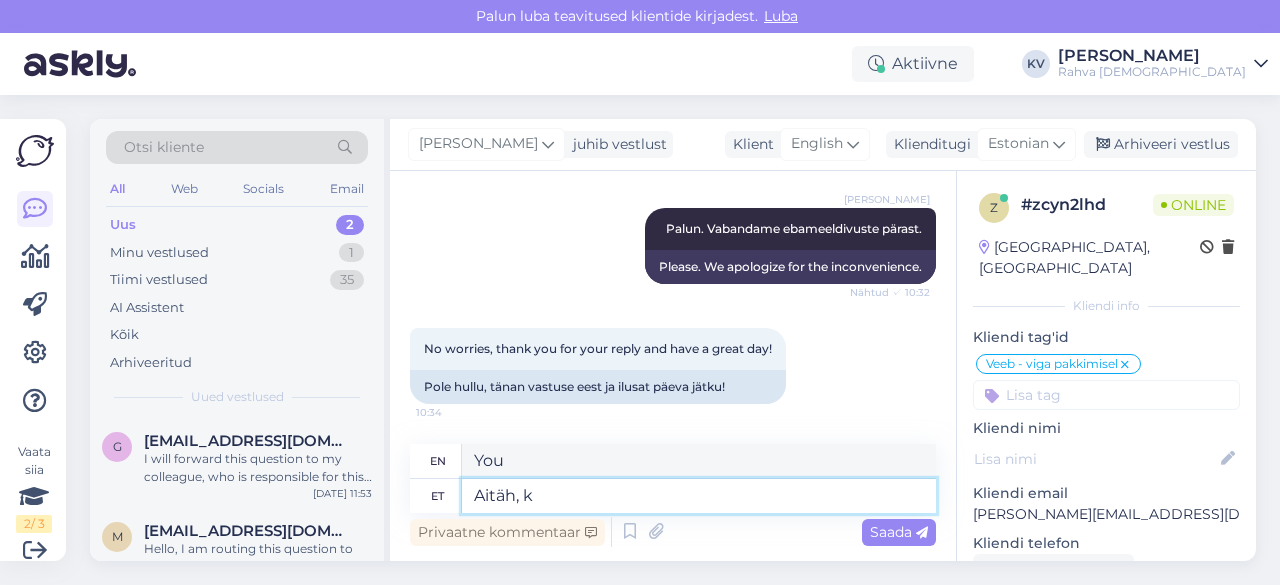 type on "Thank you," 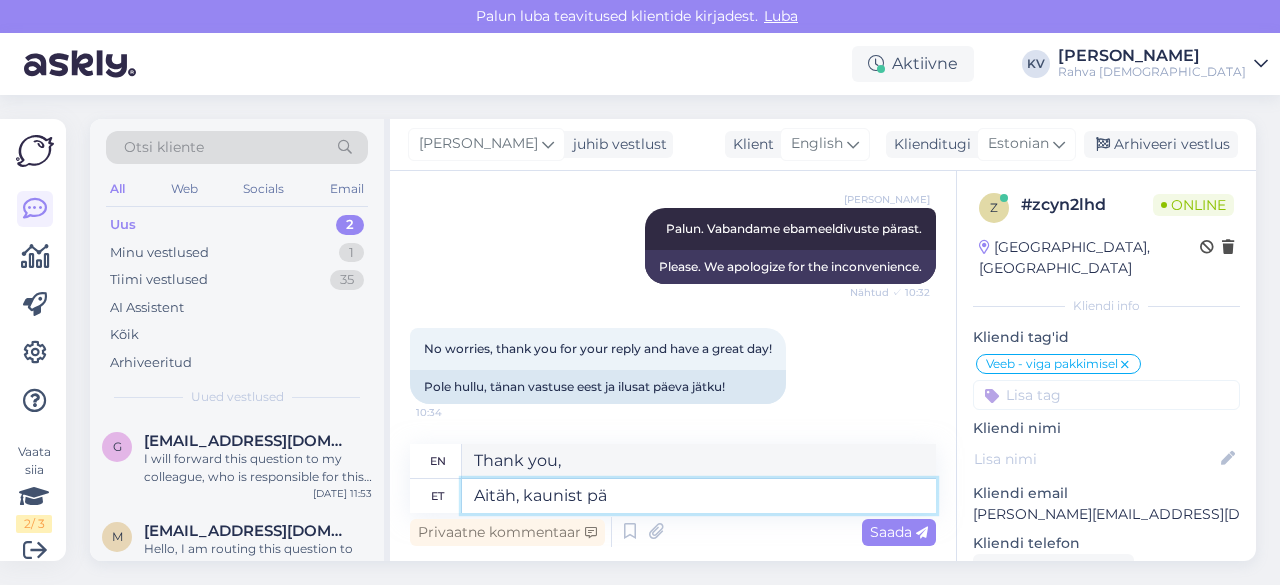 type on "Aitäh, kaunist päe" 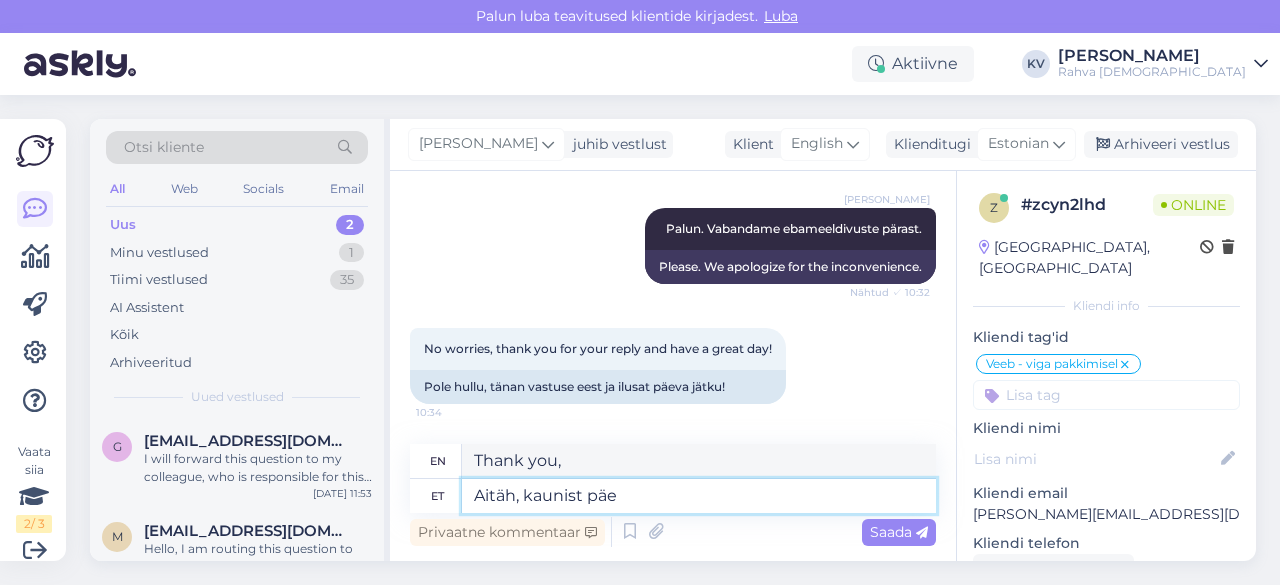 type on "Thank you, beautiful." 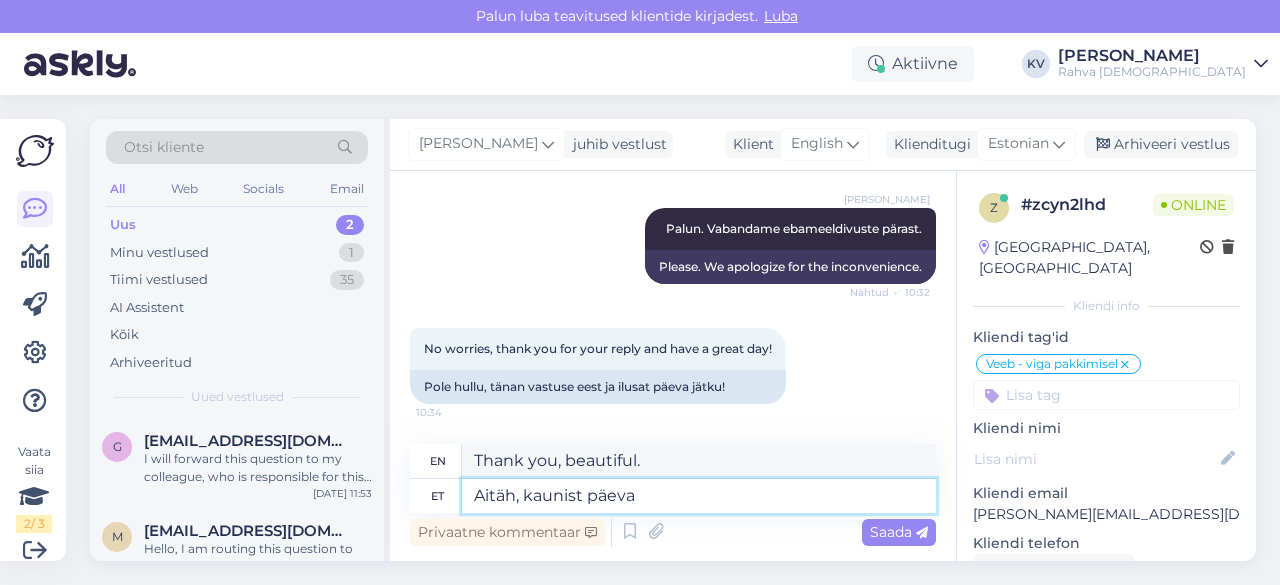 type on "Aitäh, kaunist päeva :" 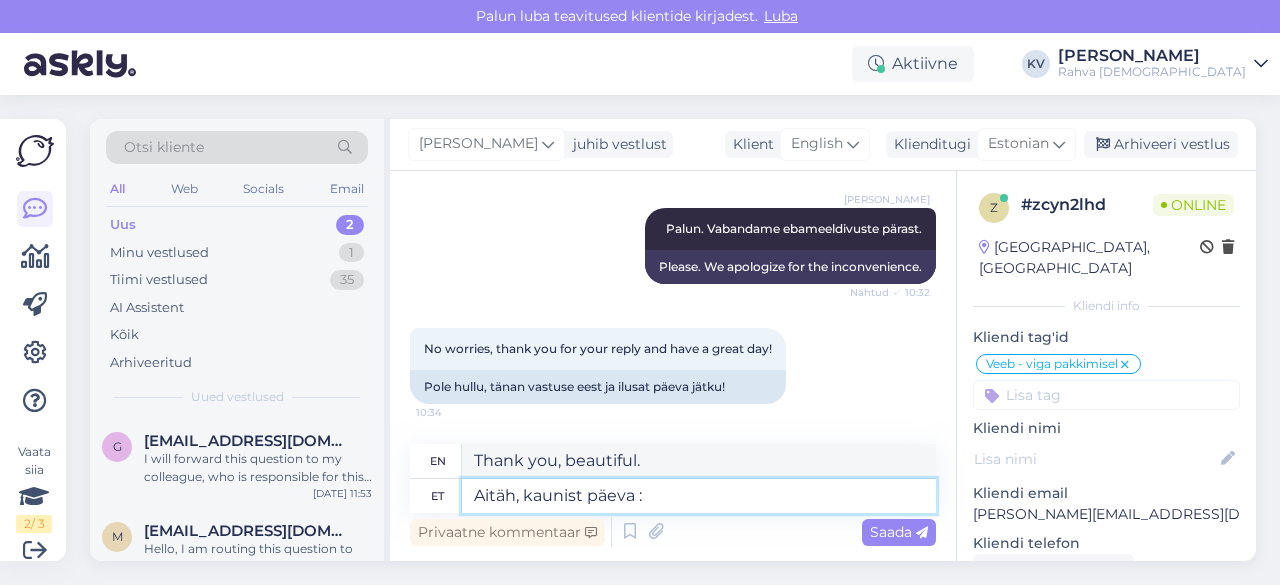 type on "Thank you, have a nice day." 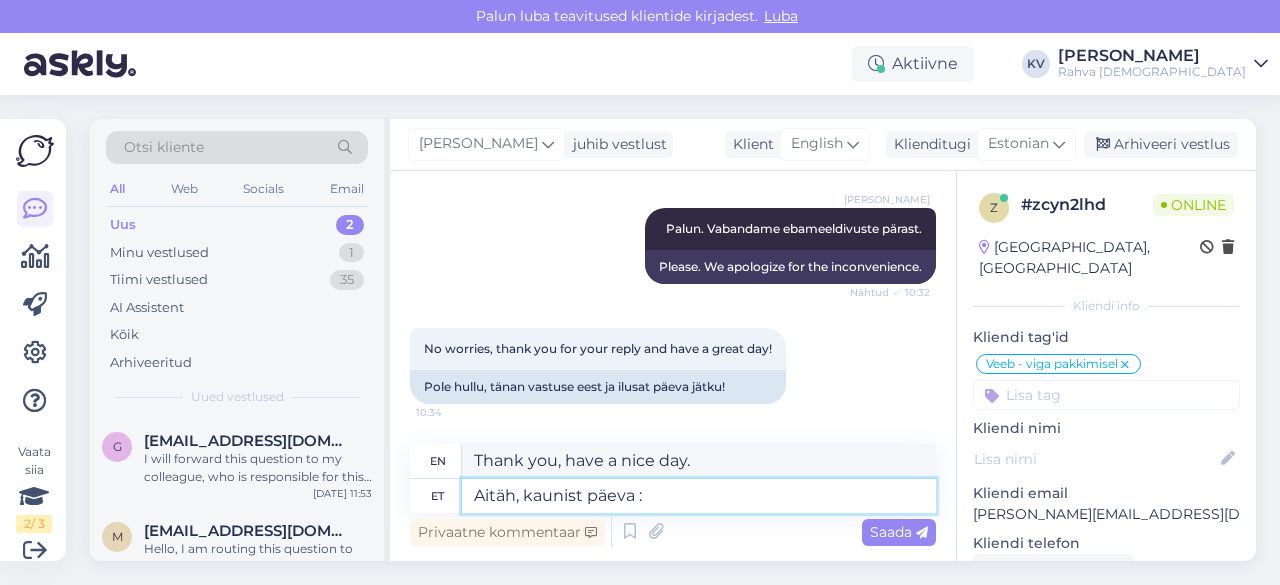 type on "Aitäh, kaunist päeva :)" 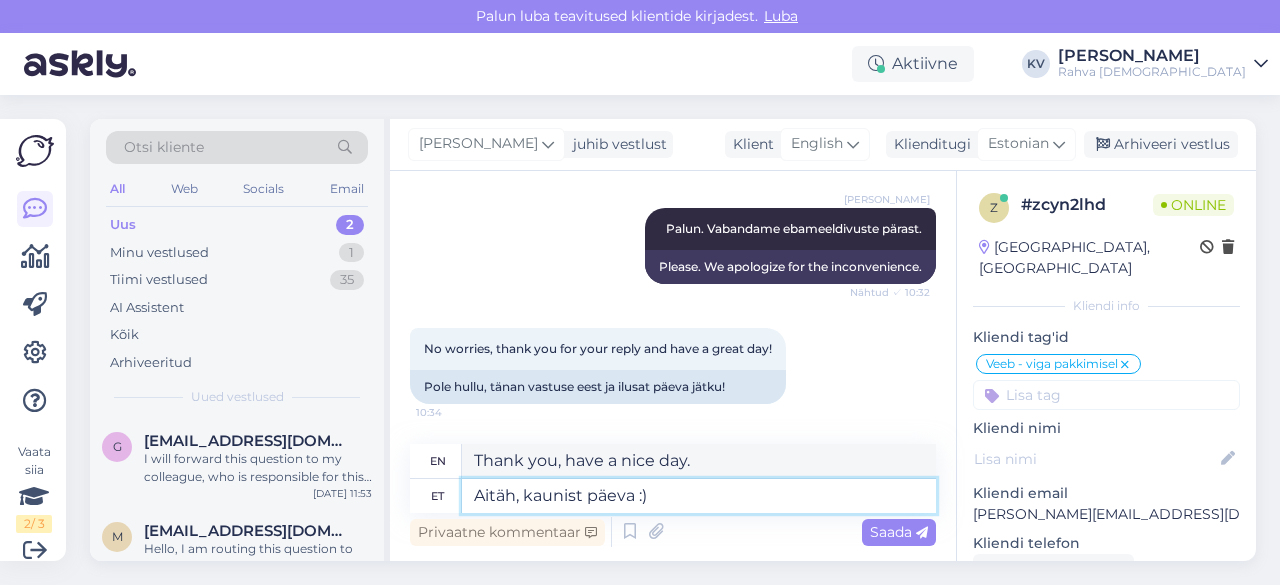 type on "Thank you, have a nice day :)" 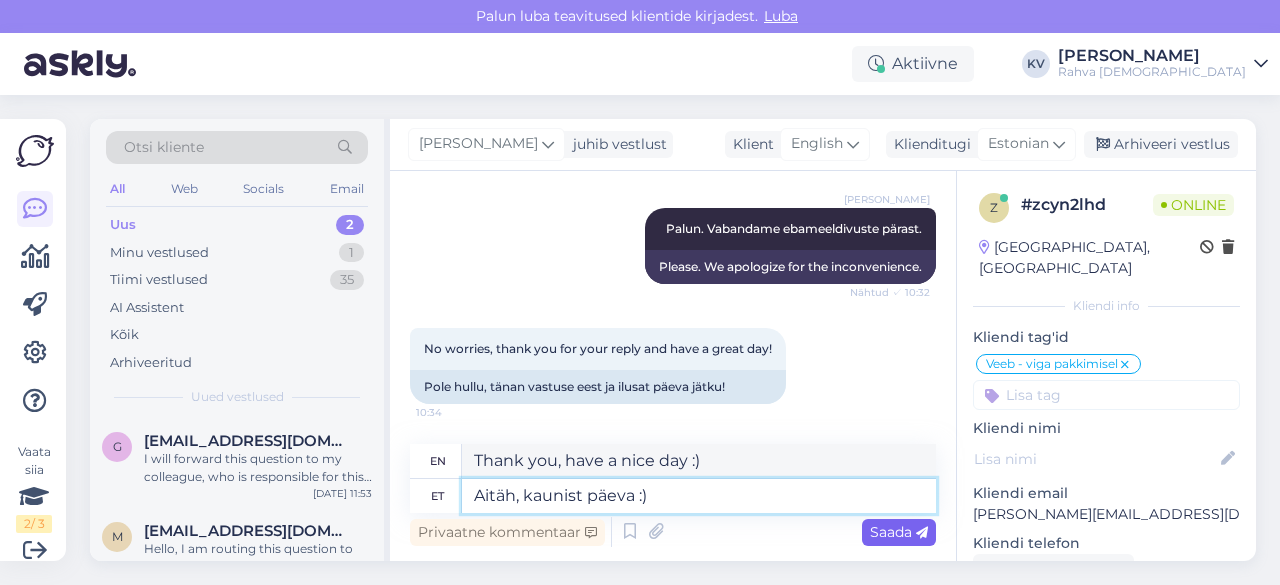 type on "Aitäh, kaunist päeva :)" 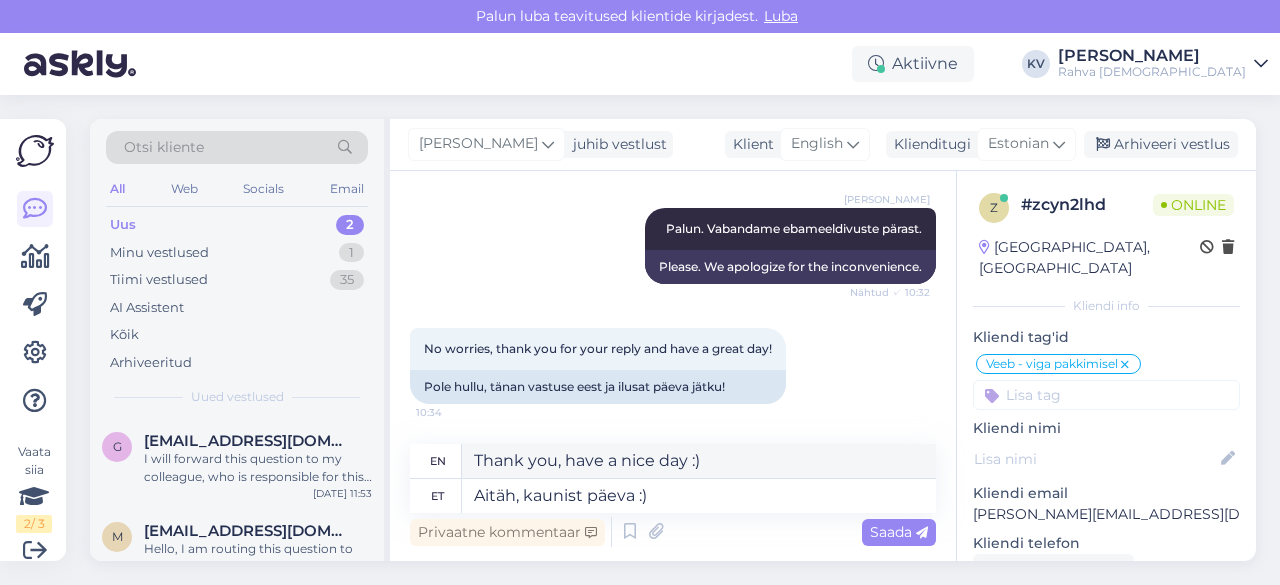click on "Saada" at bounding box center (899, 532) 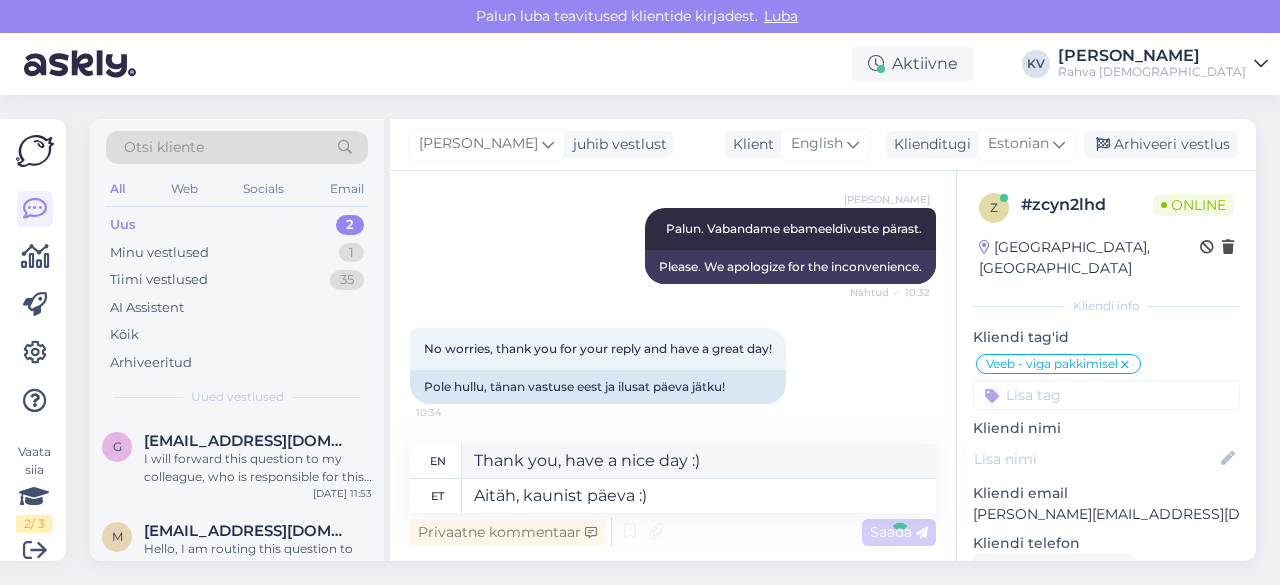 type 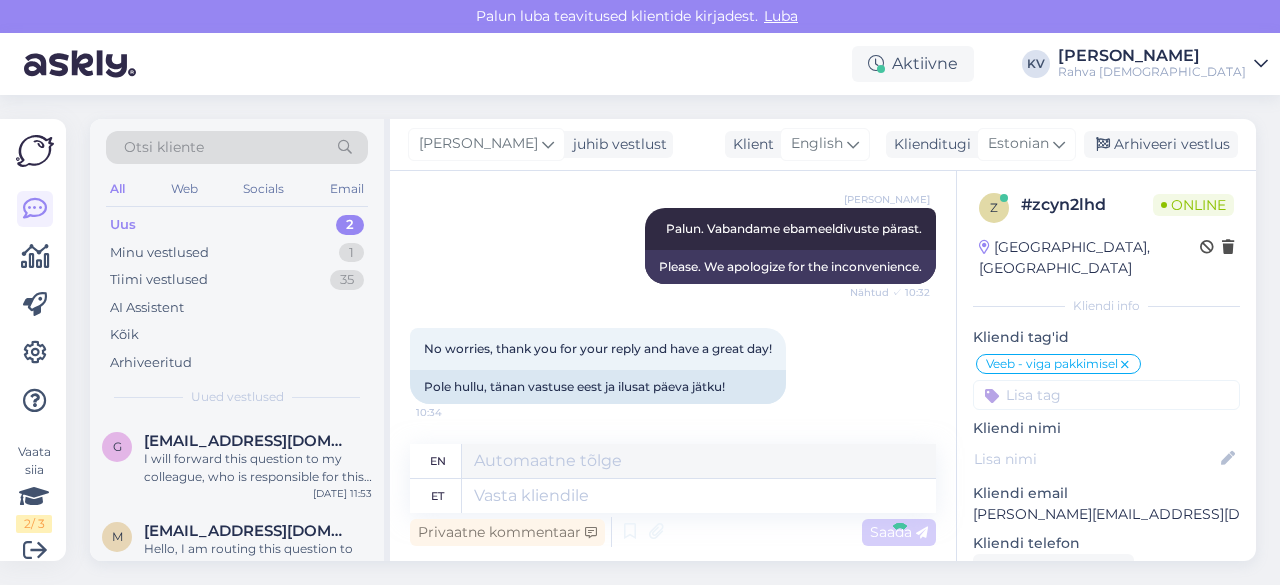 scroll, scrollTop: 1086, scrollLeft: 0, axis: vertical 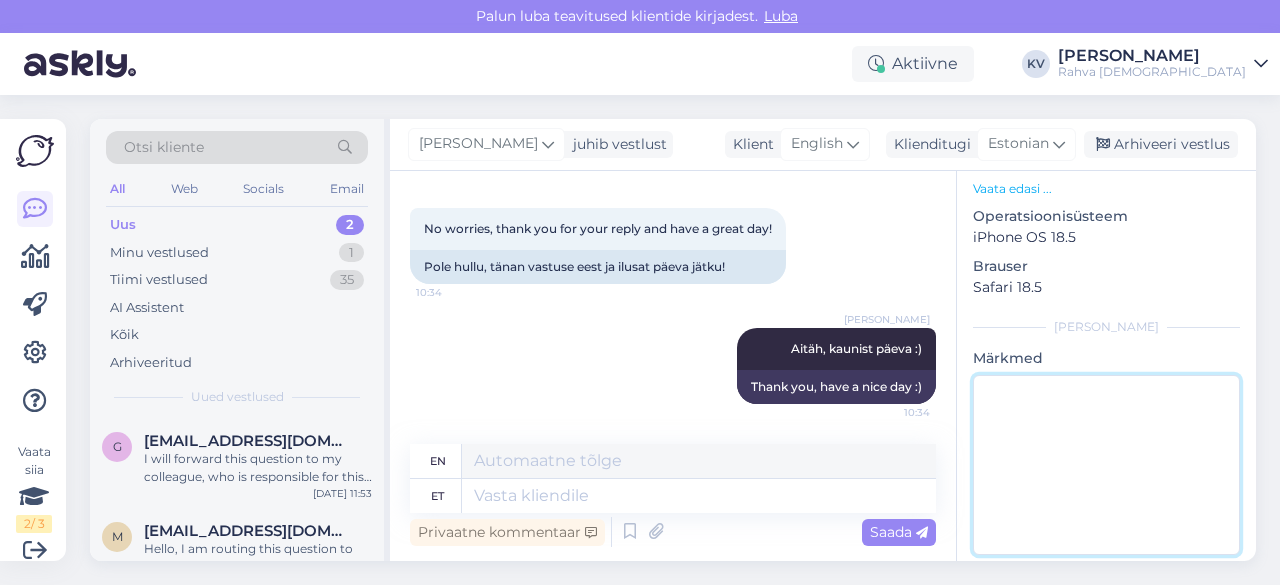 click at bounding box center (1106, 465) 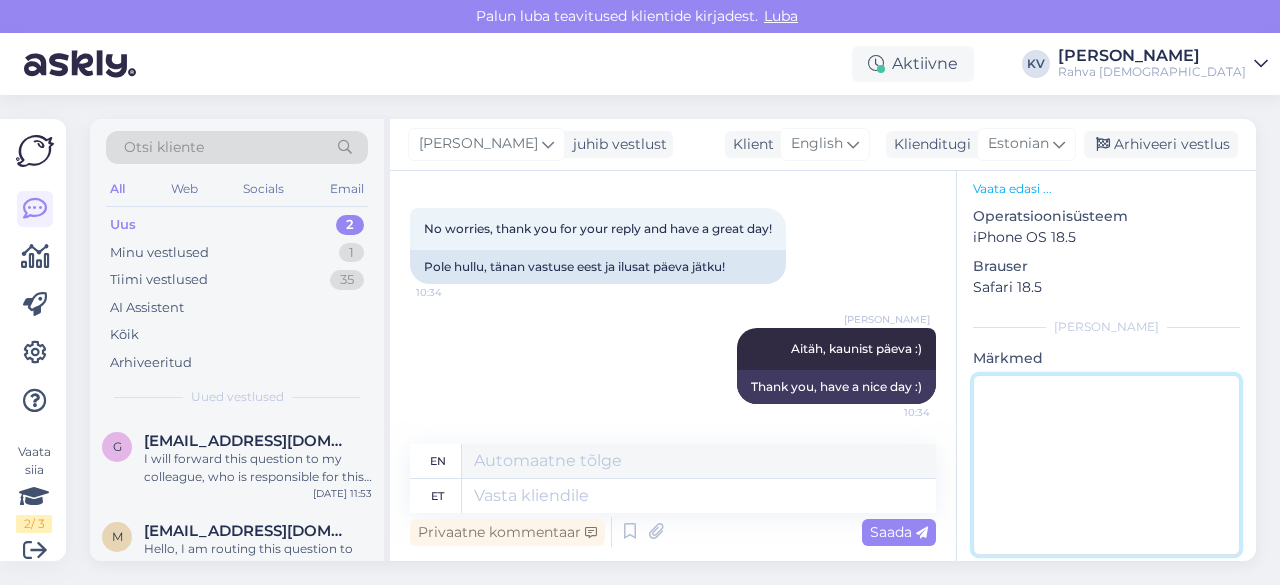 paste on "WT2363895" 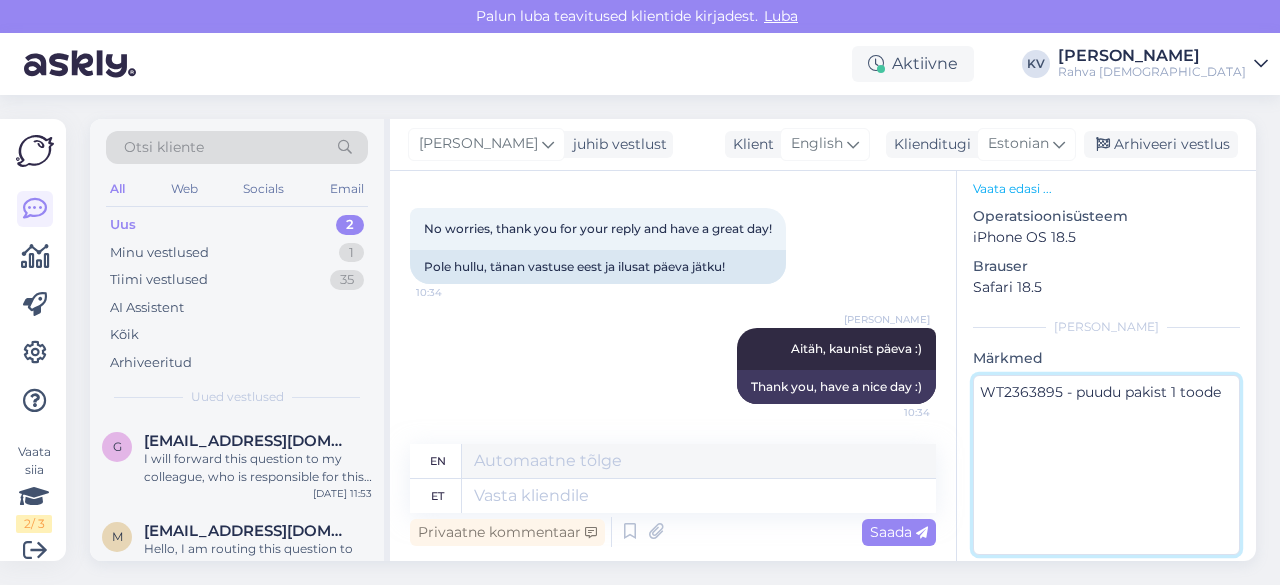 paste on "9781639473076" 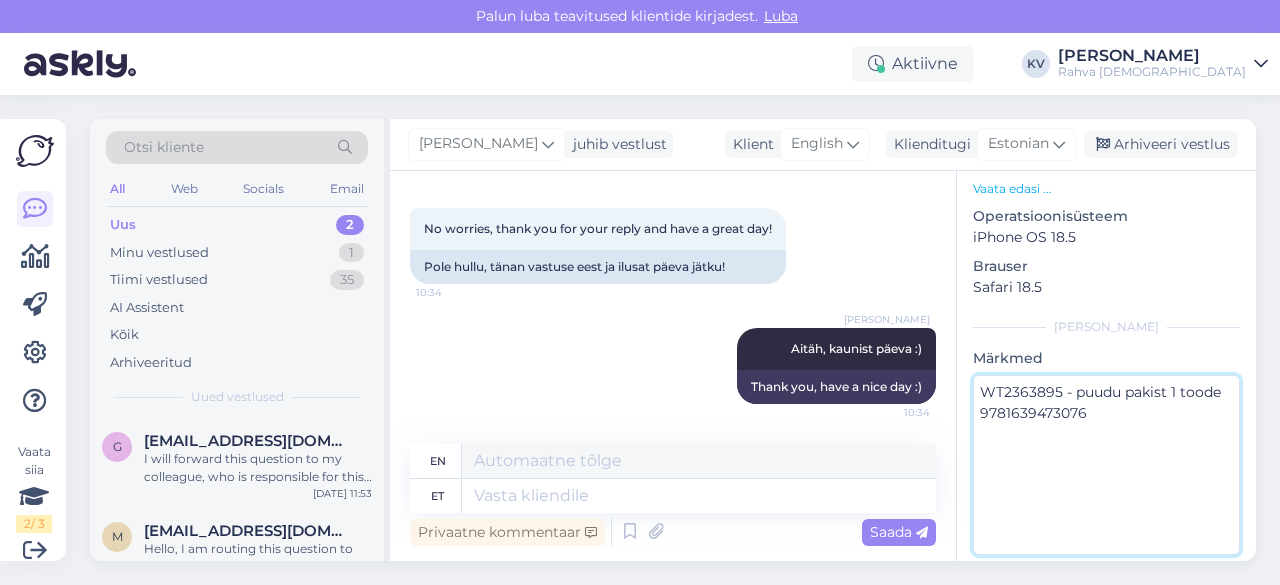 click on "WT2363895 - puudu pakist 1 toode 9781639473076" at bounding box center [1106, 465] 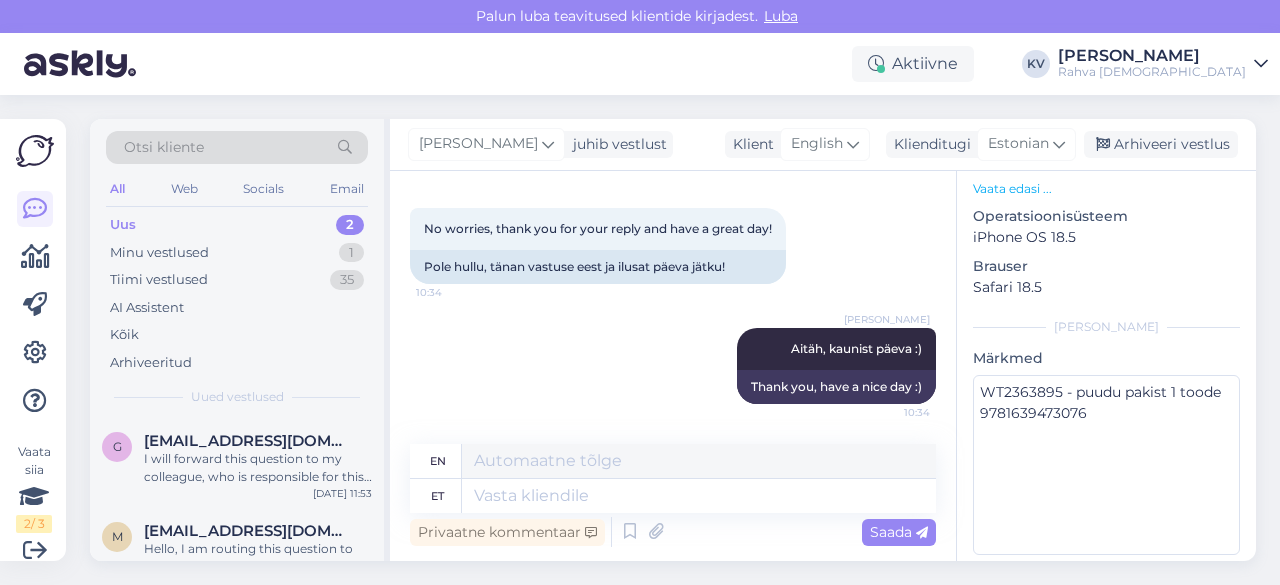 click on "Brauser" at bounding box center [1106, 266] 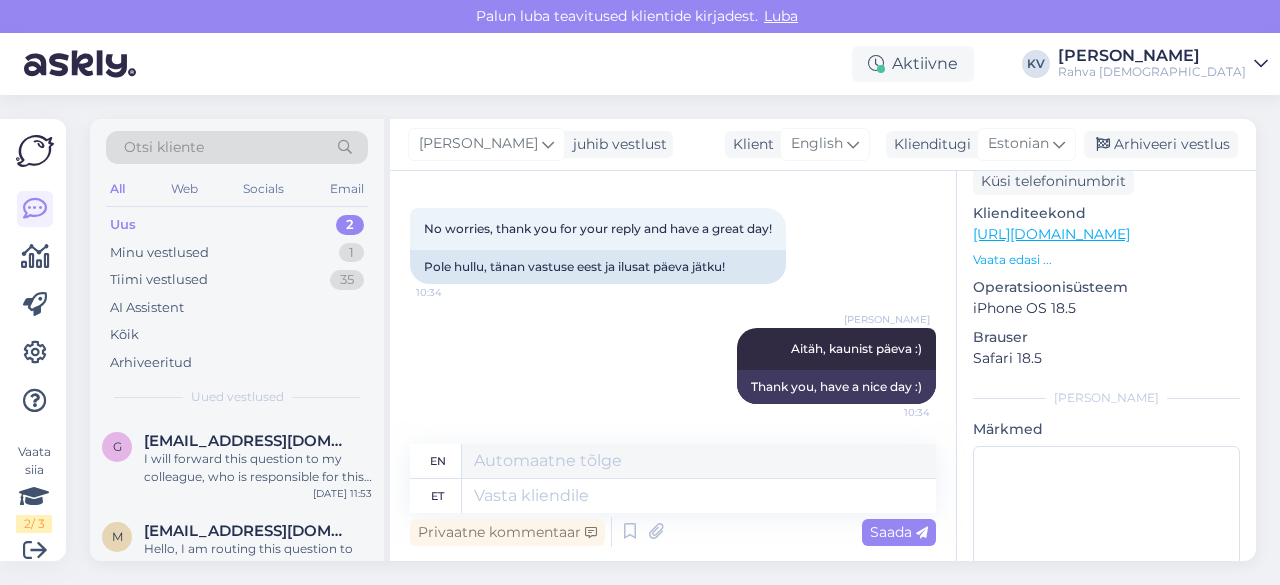 scroll, scrollTop: 457, scrollLeft: 0, axis: vertical 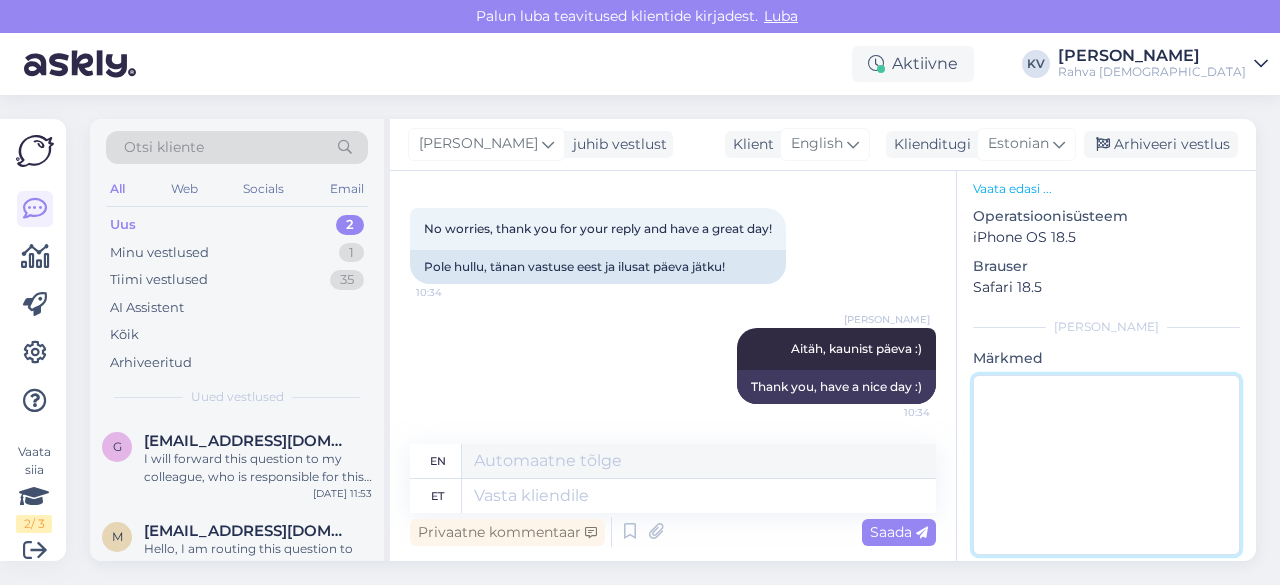 click at bounding box center (1106, 465) 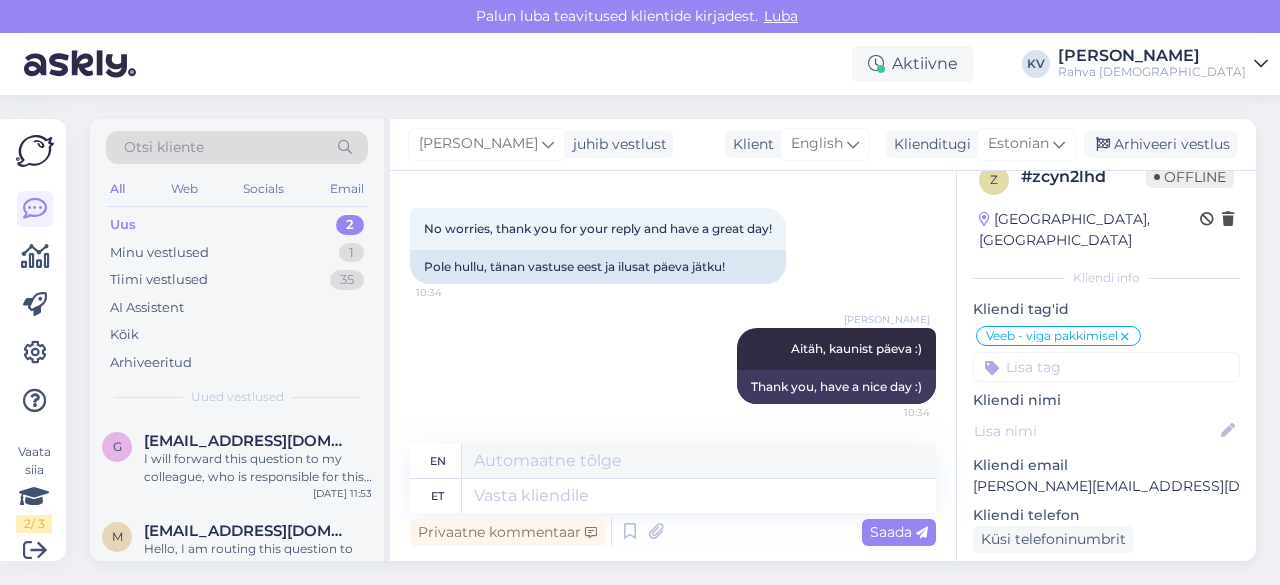 scroll, scrollTop: 0, scrollLeft: 0, axis: both 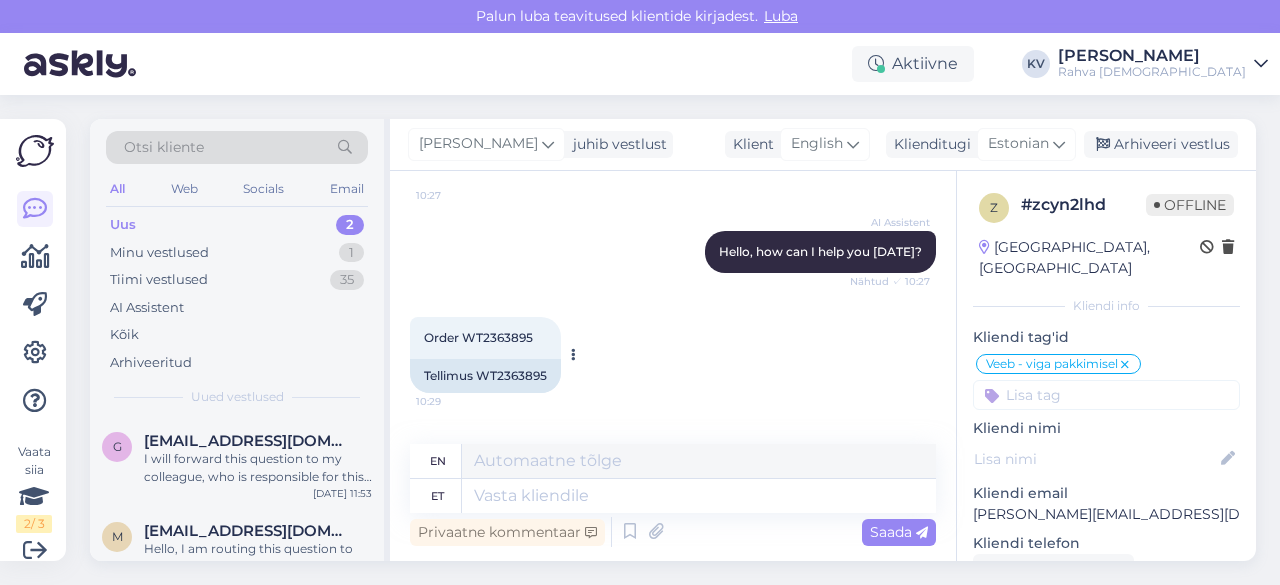 click on "Order WT2363895" at bounding box center (478, 337) 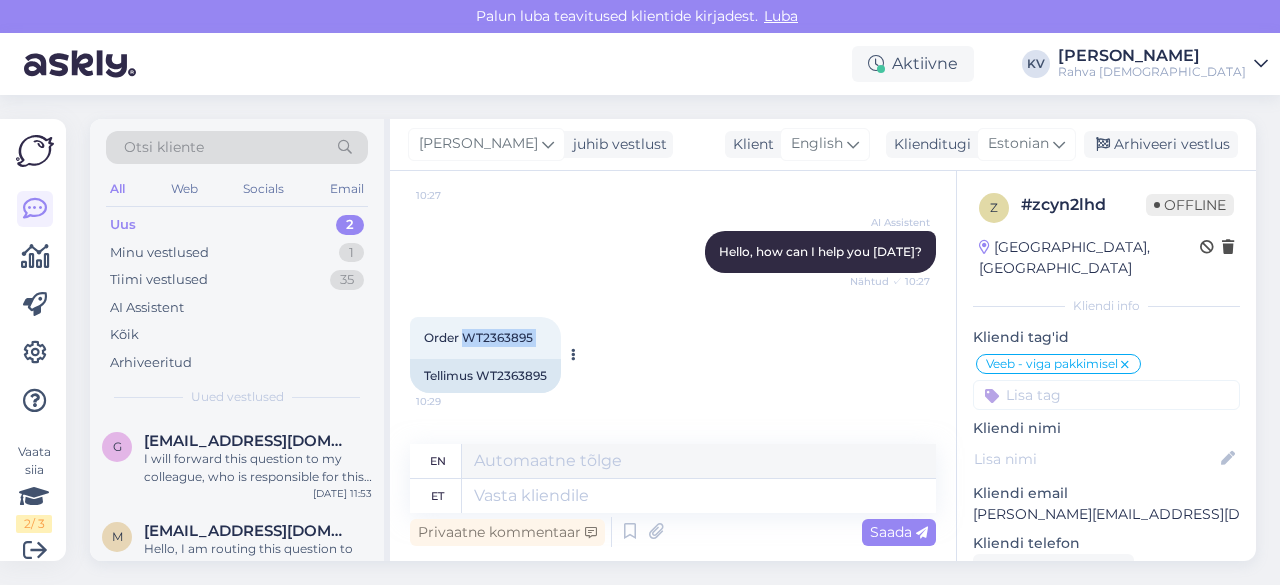 click on "Order WT2363895" at bounding box center [478, 337] 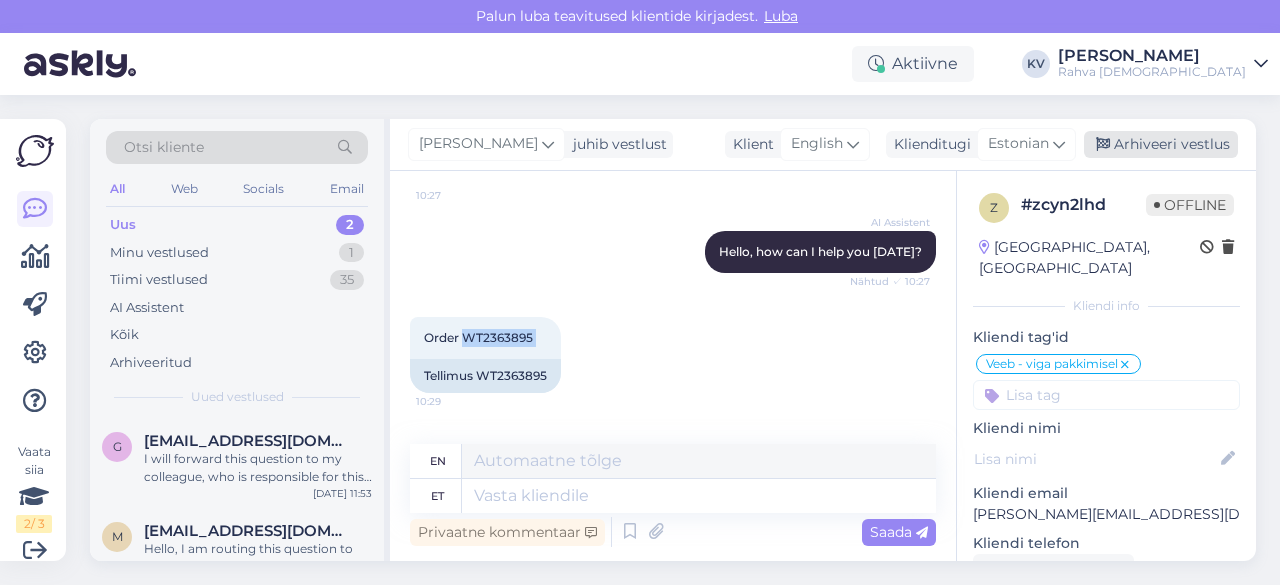 click on "Arhiveeri vestlus" at bounding box center (1161, 144) 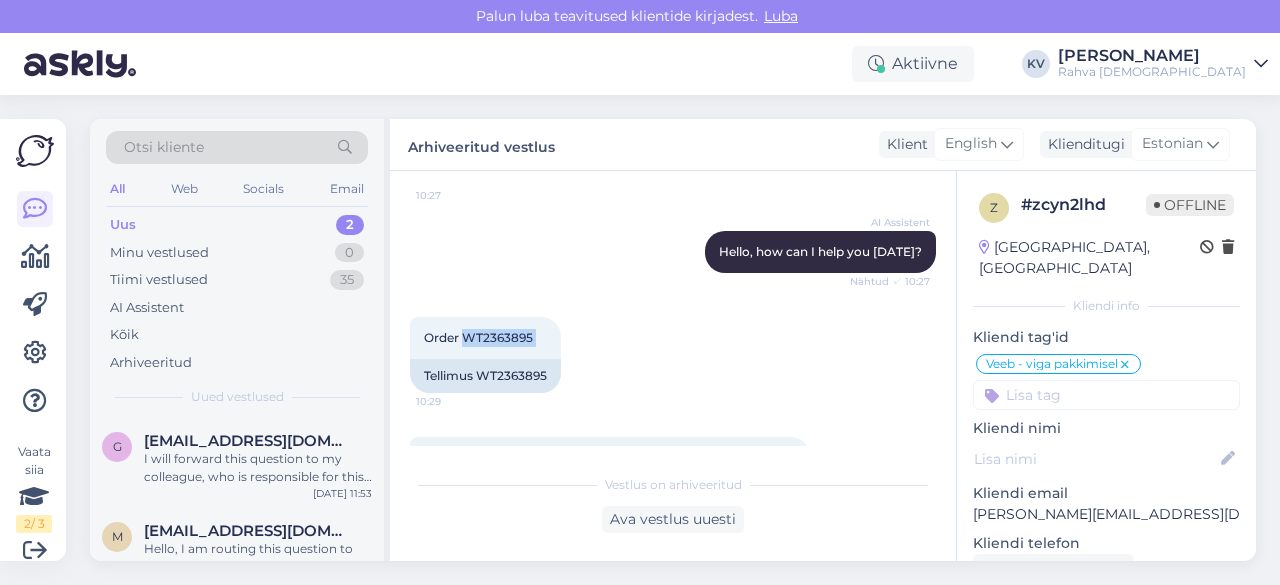 click on "Uus 2" at bounding box center (237, 225) 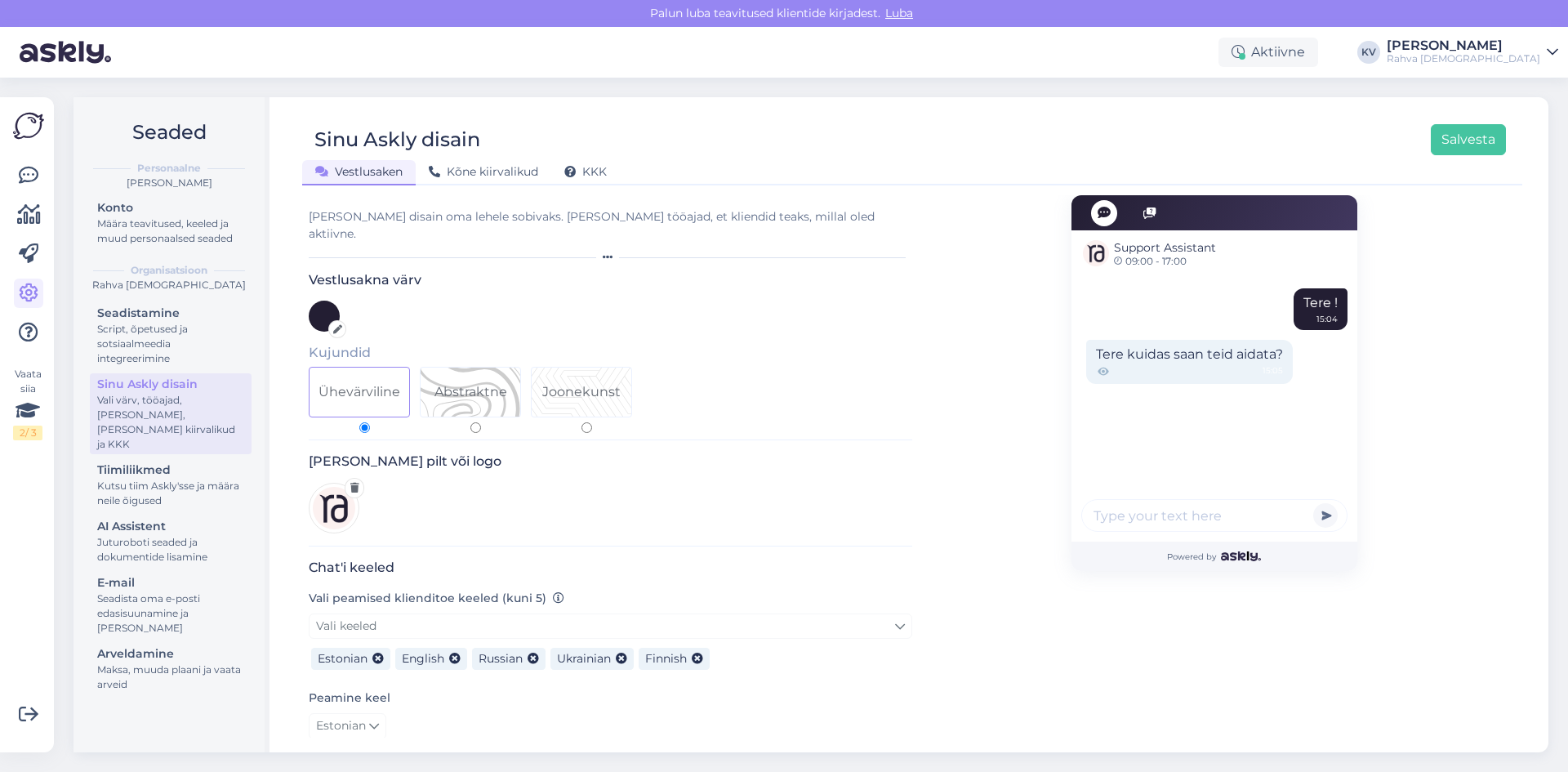 scroll, scrollTop: 0, scrollLeft: 0, axis: both 